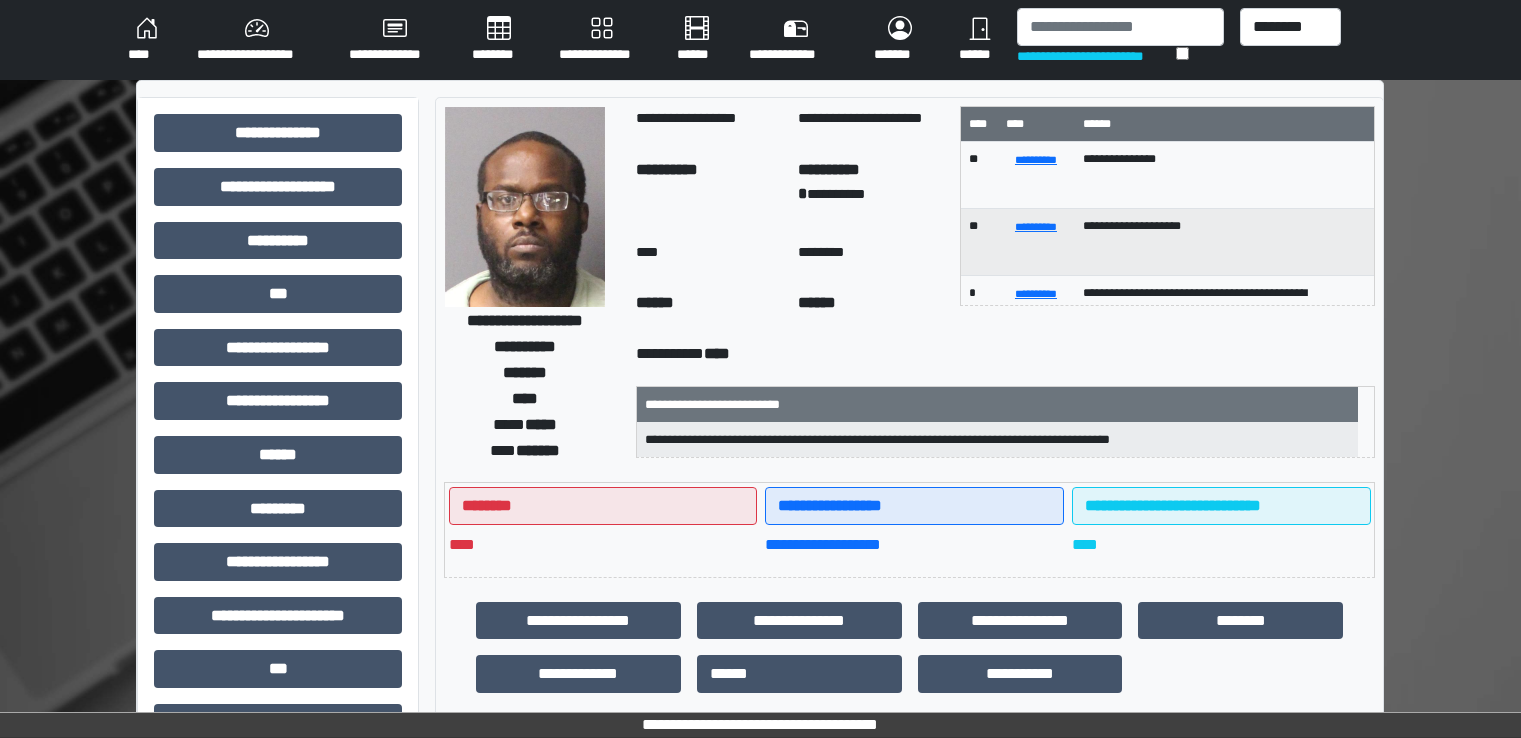 scroll, scrollTop: 0, scrollLeft: 0, axis: both 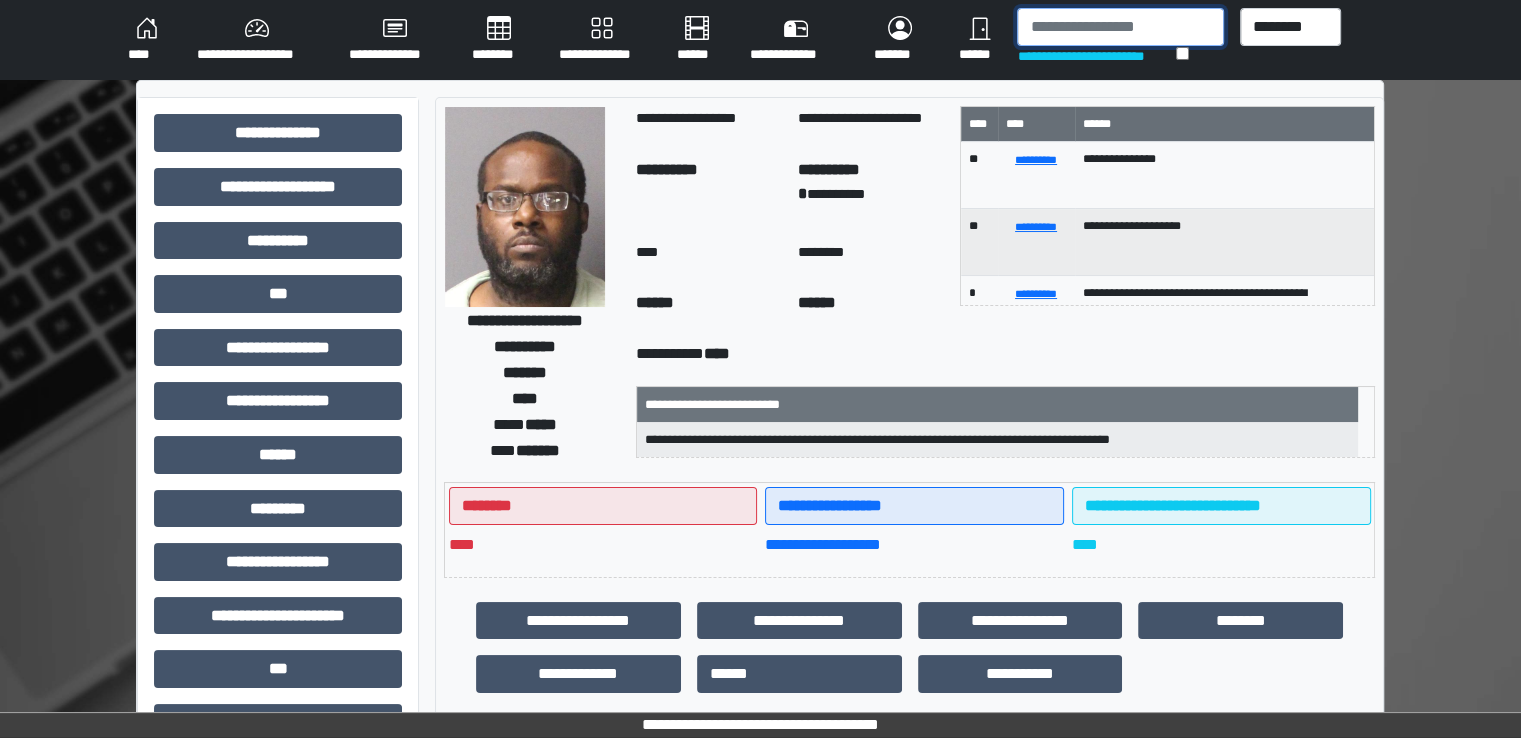 click at bounding box center [1120, 27] 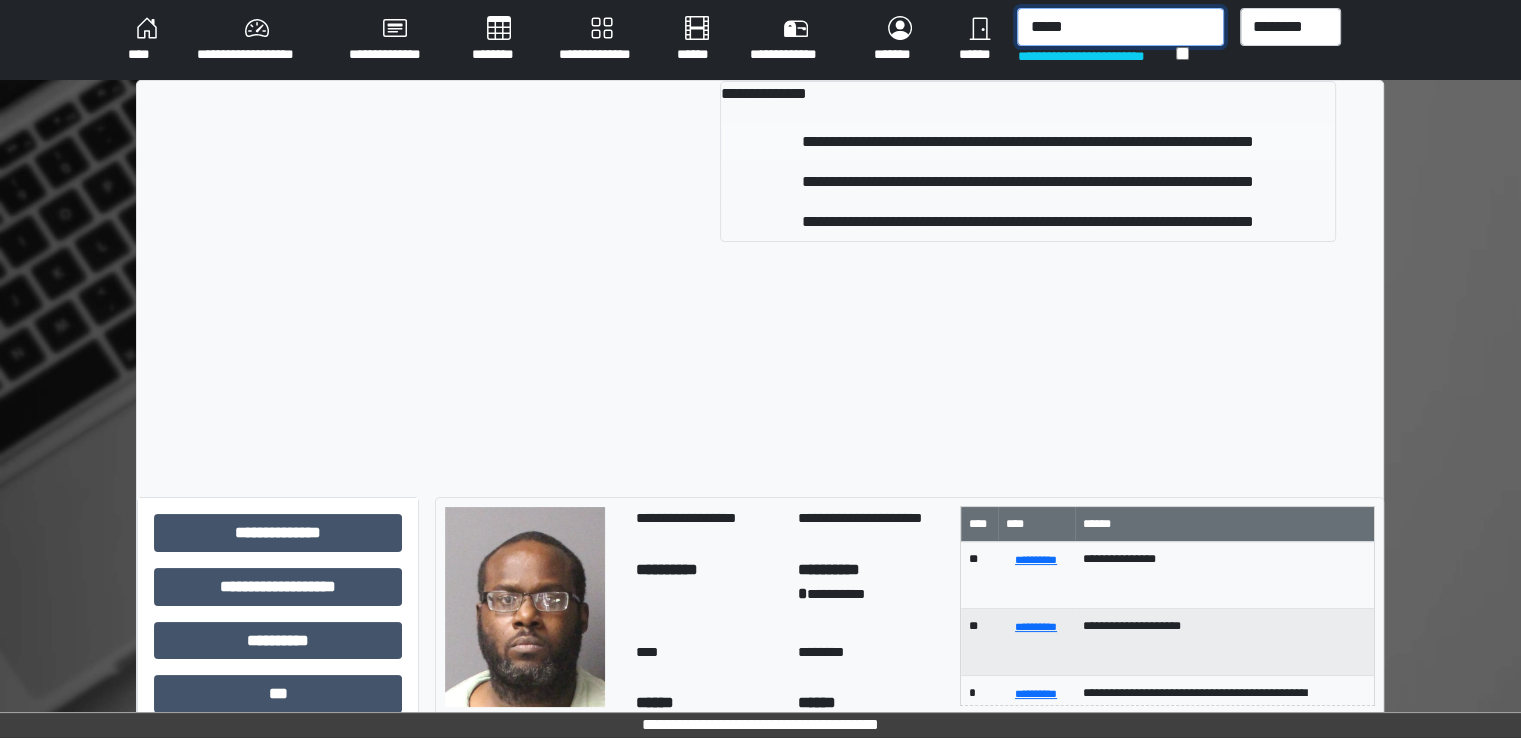 type on "*****" 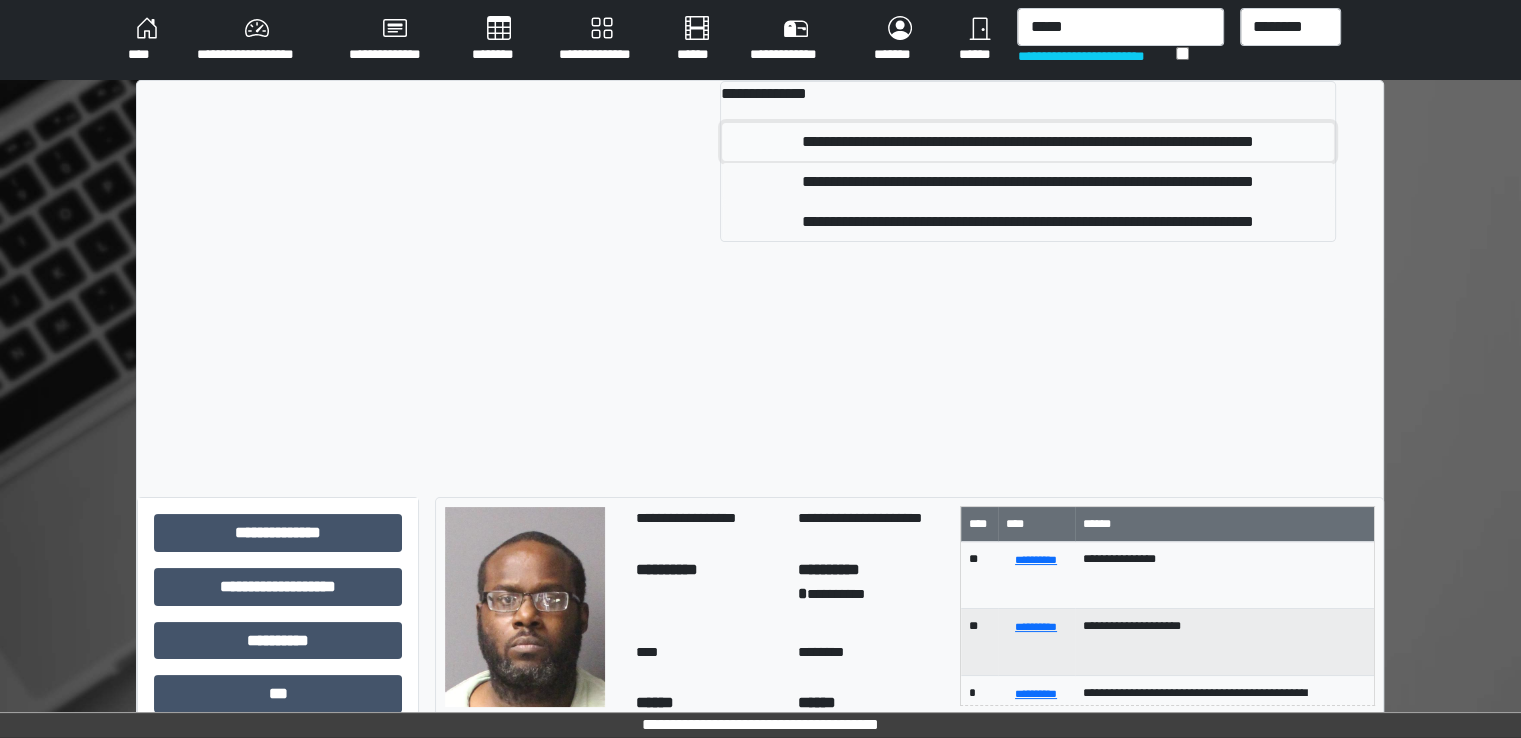 click on "**********" at bounding box center (1028, 142) 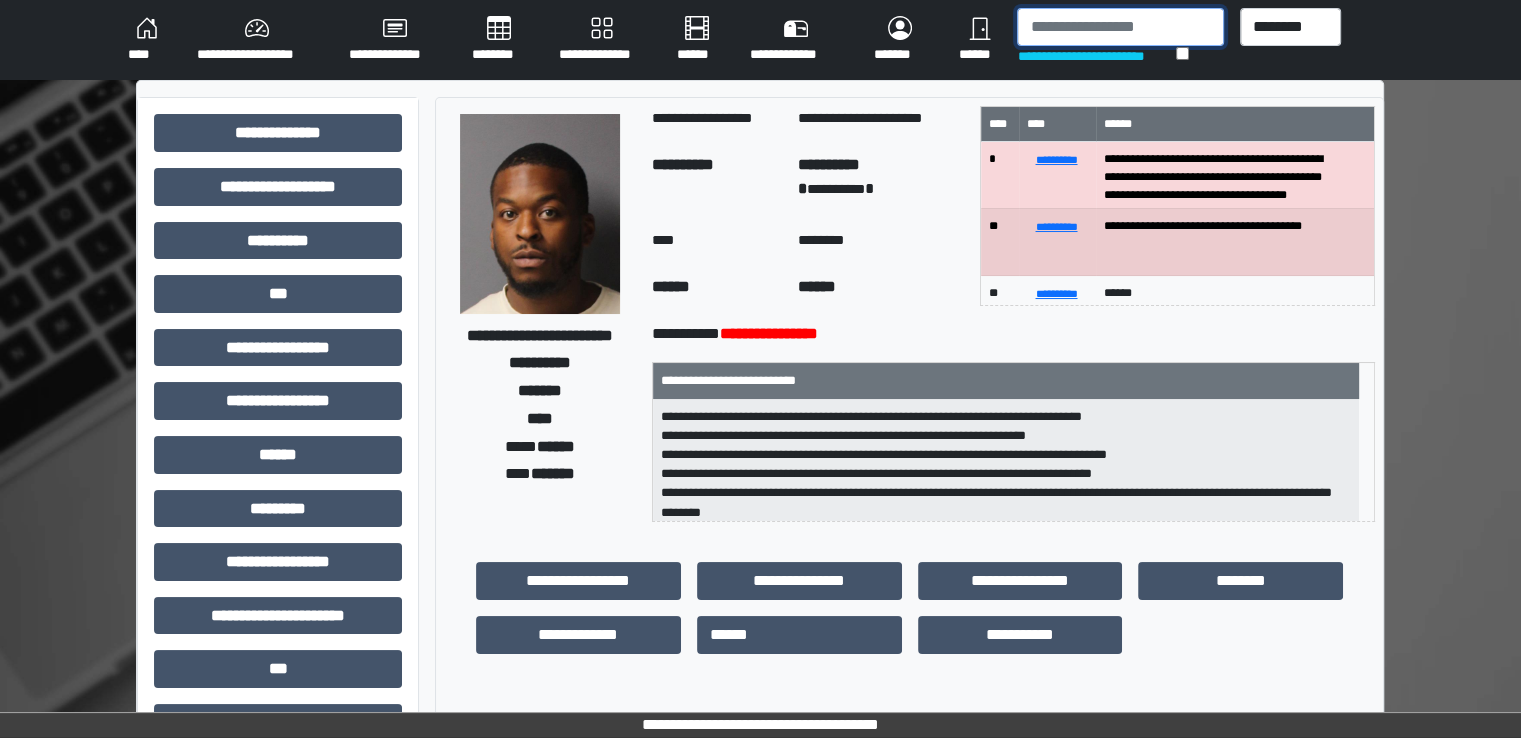 click at bounding box center [1120, 27] 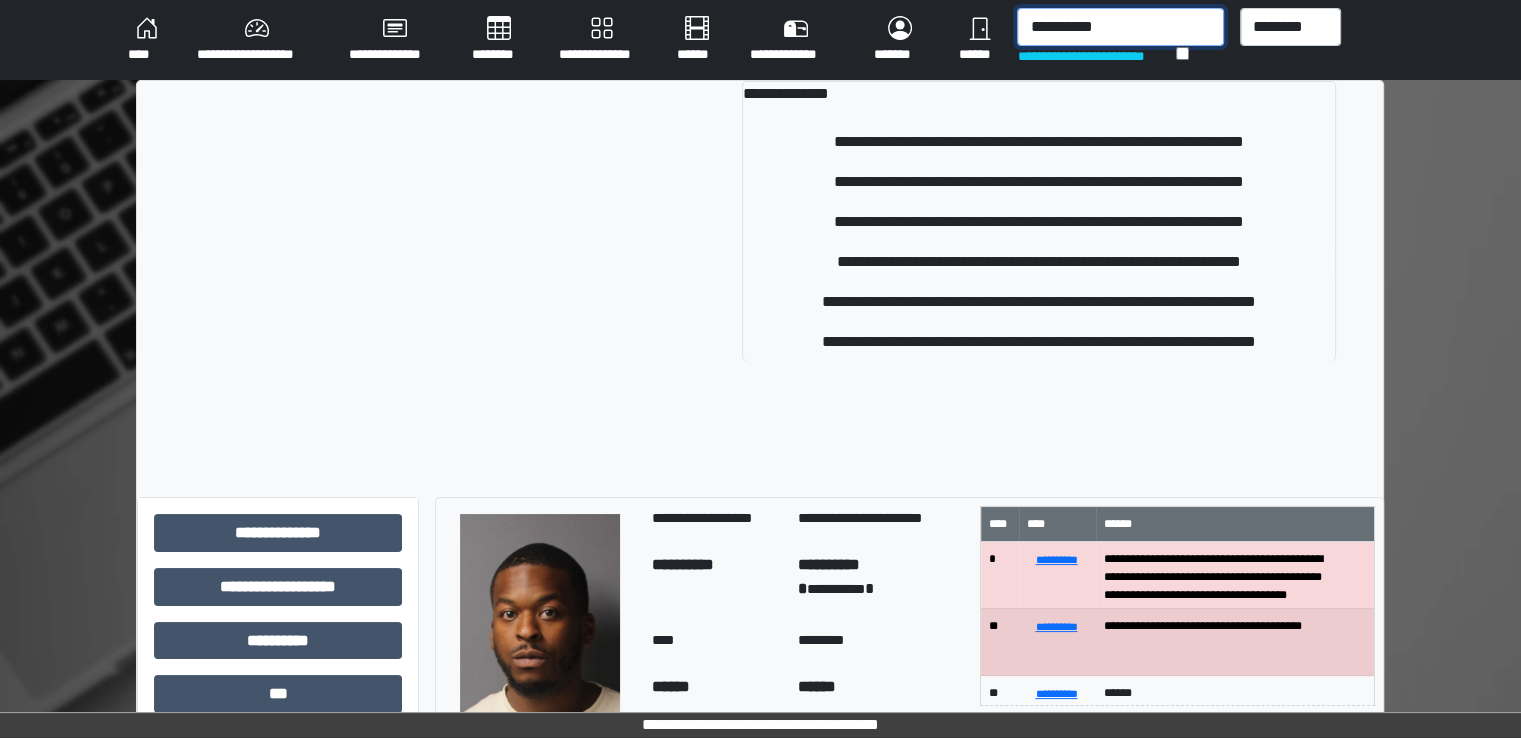 type on "**********" 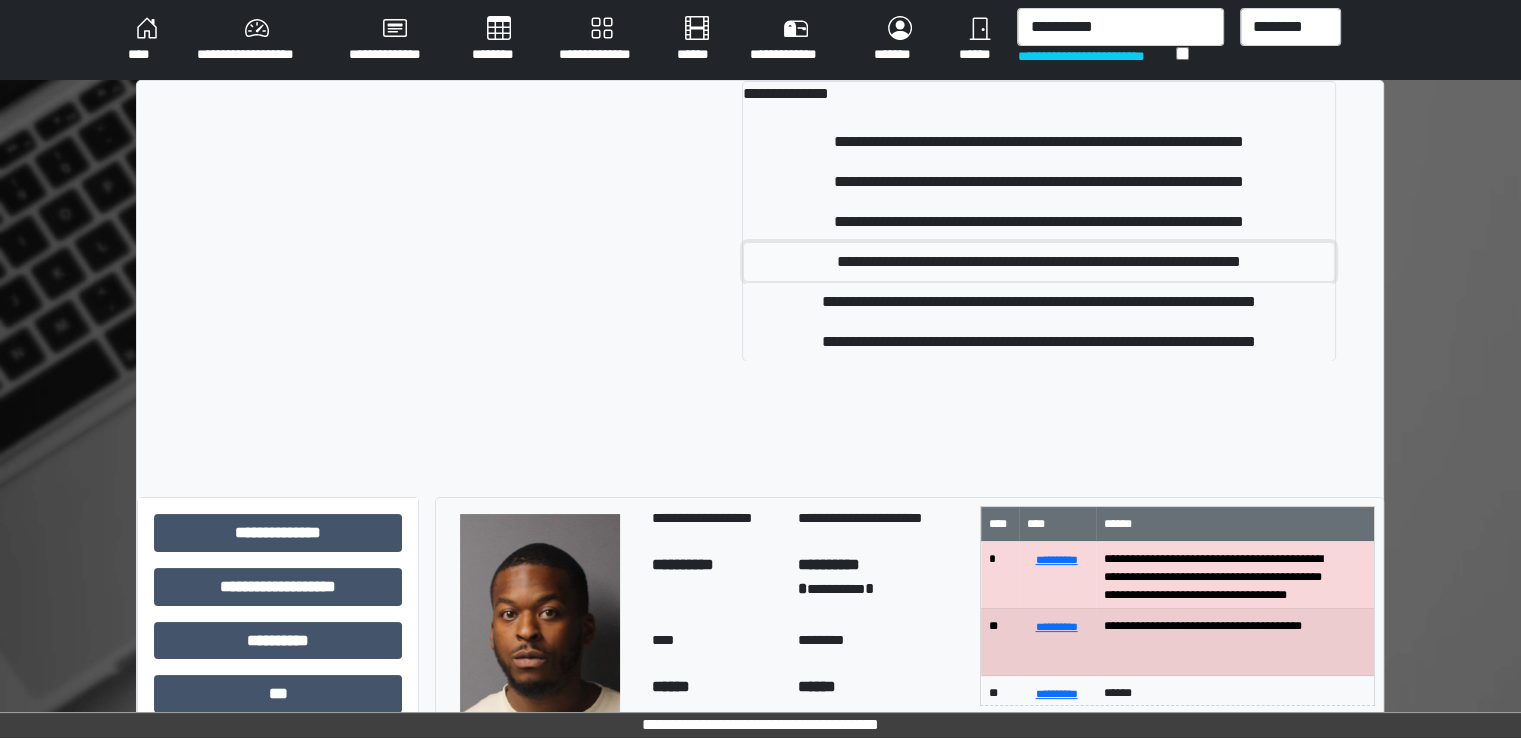 click on "**********" at bounding box center (1038, 262) 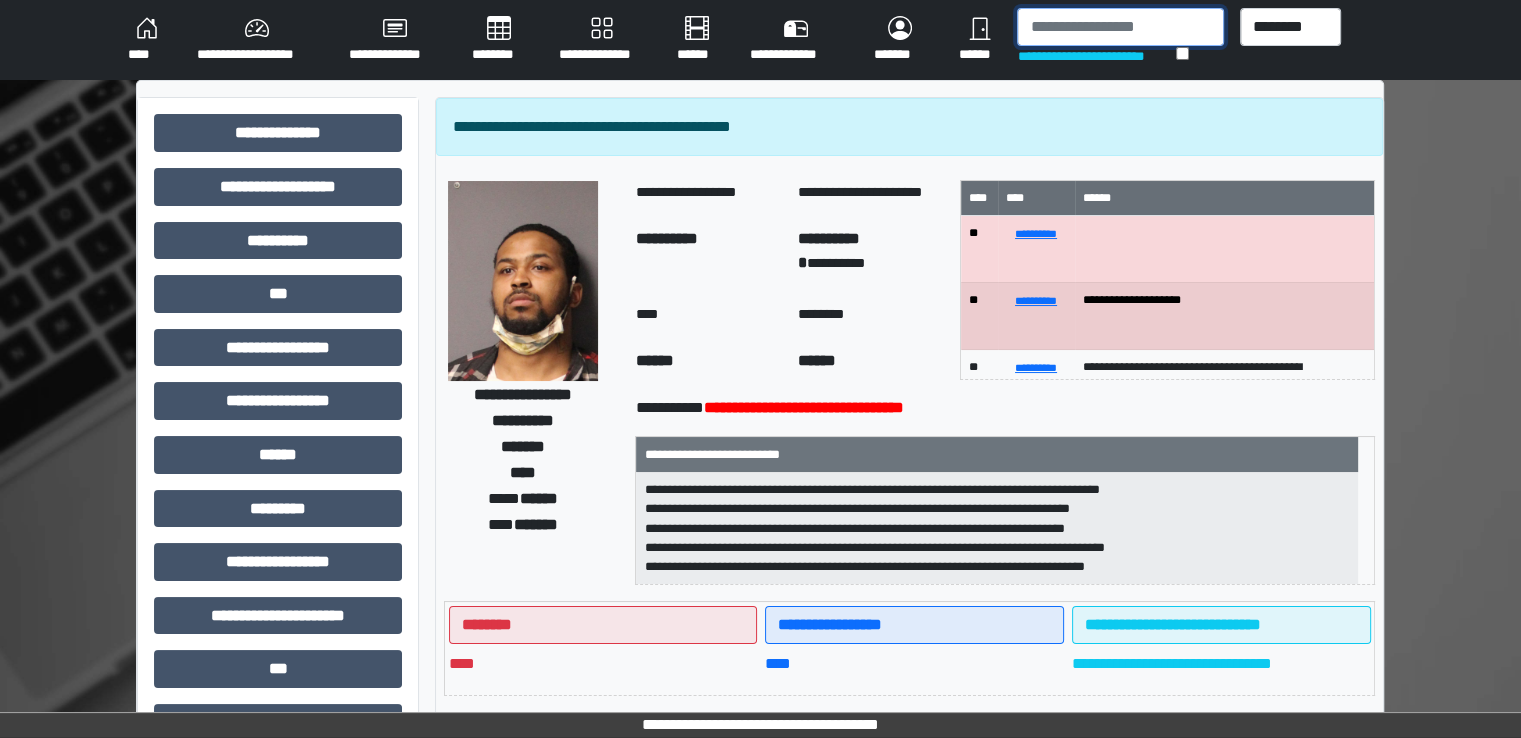 click at bounding box center [1120, 27] 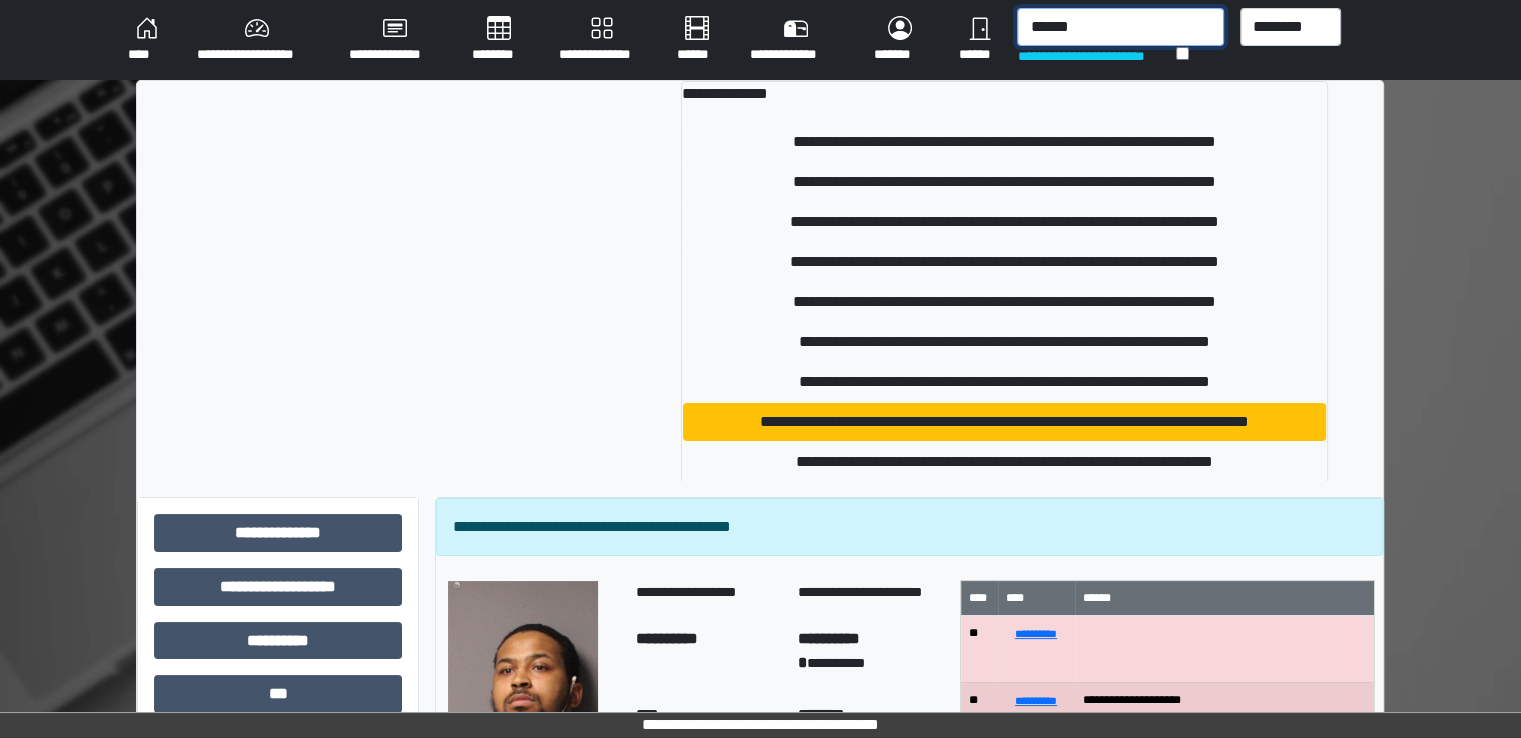 type on "******" 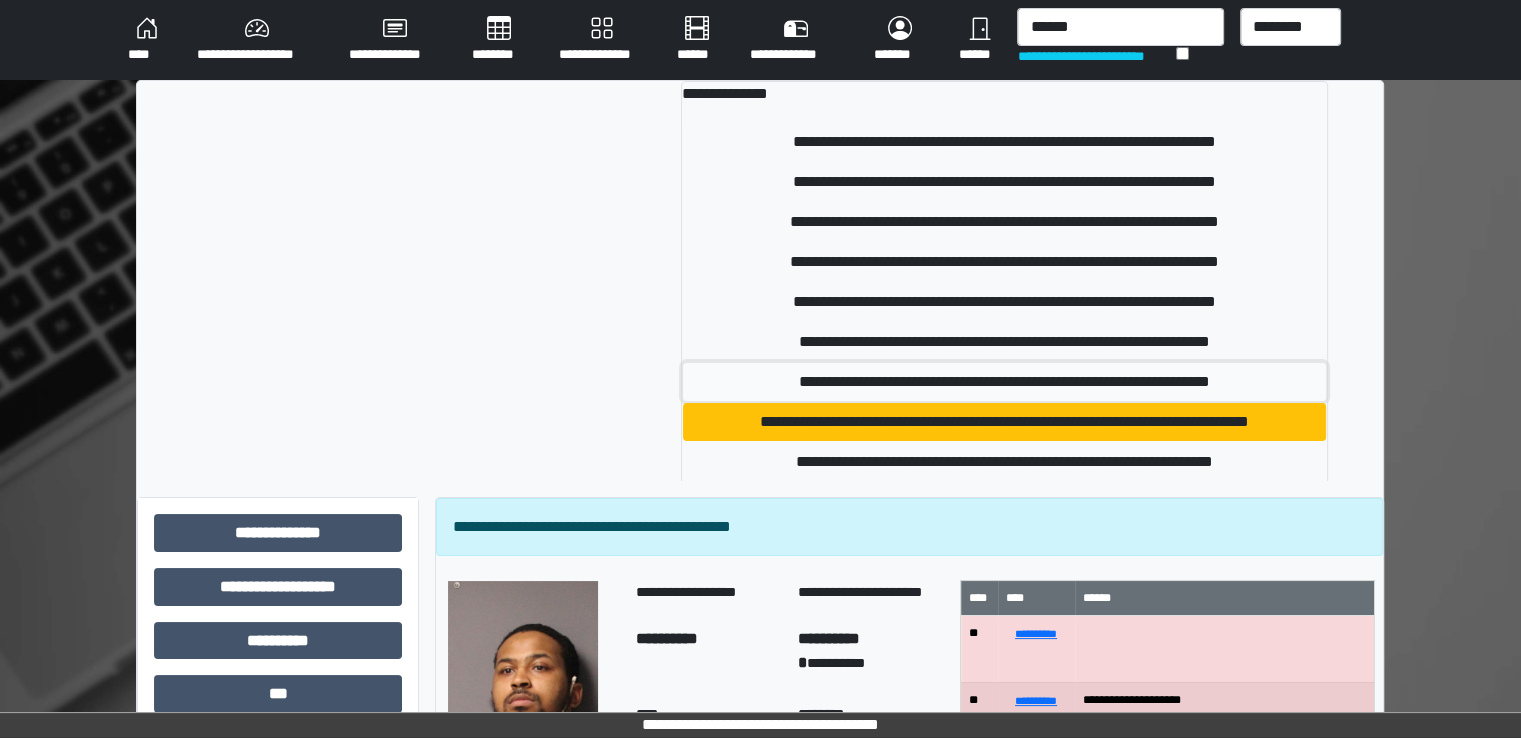 click on "**********" at bounding box center [1005, 382] 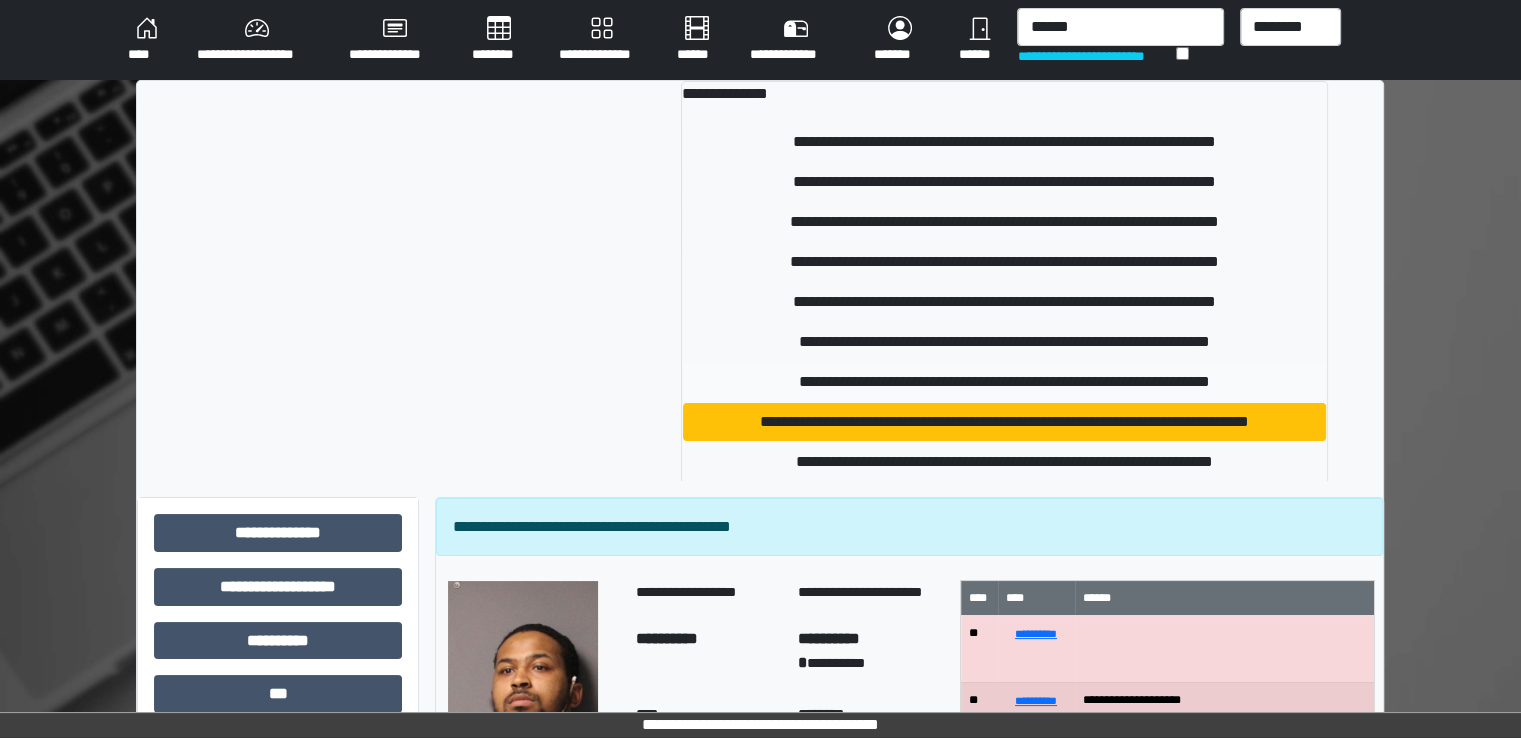 type 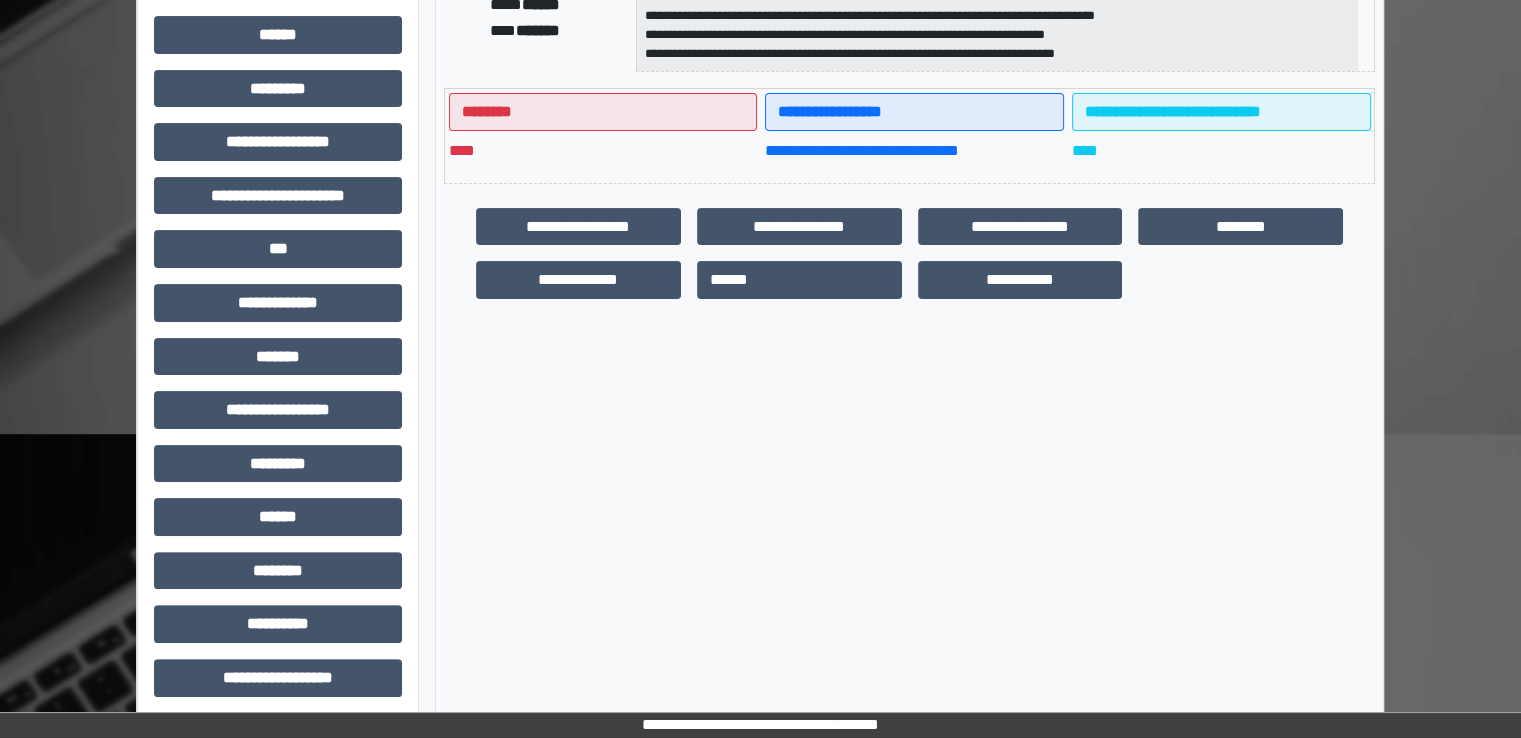 scroll, scrollTop: 428, scrollLeft: 0, axis: vertical 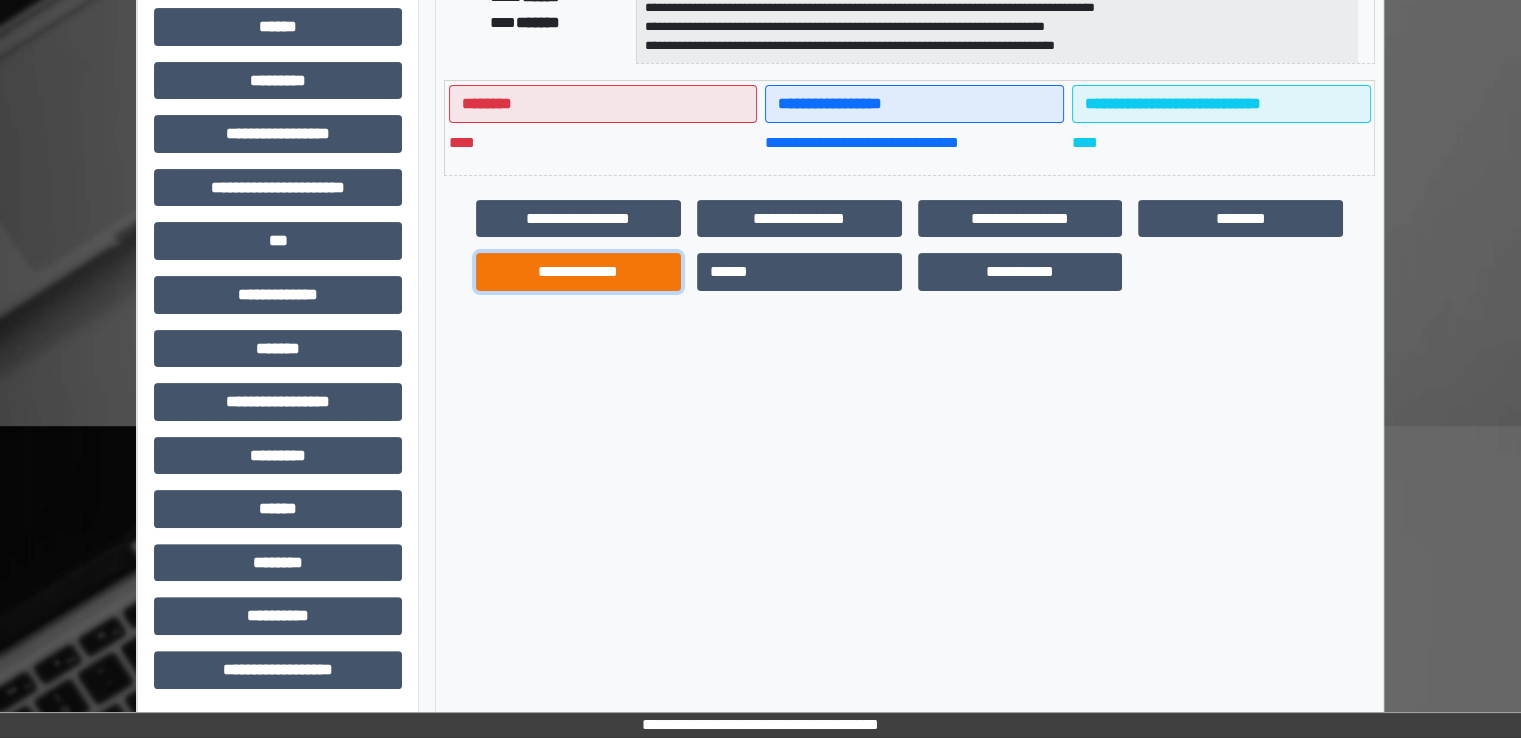 click on "**********" at bounding box center [578, 272] 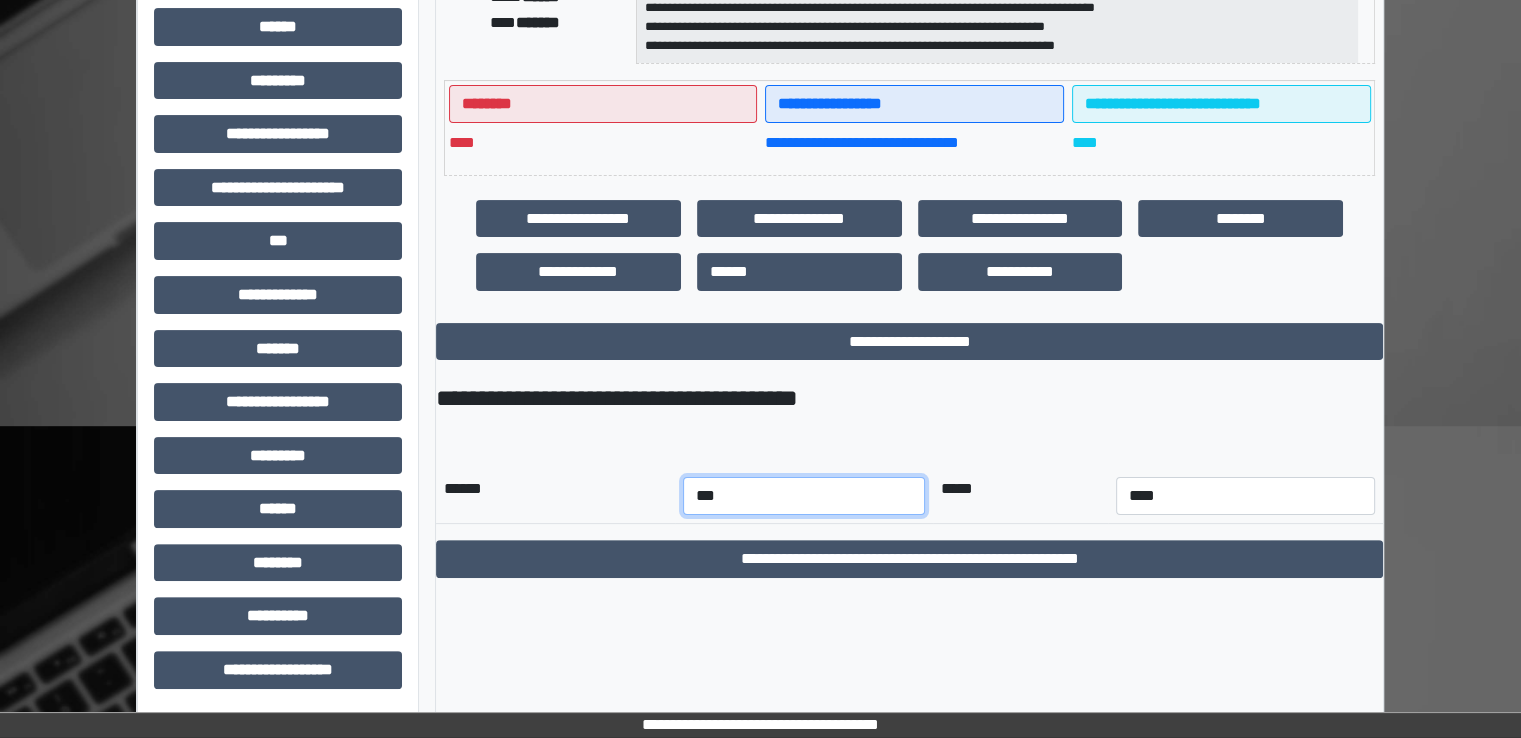 click on "***
***
***
***
***
***
***
***
***
***
***
***" at bounding box center (804, 496) 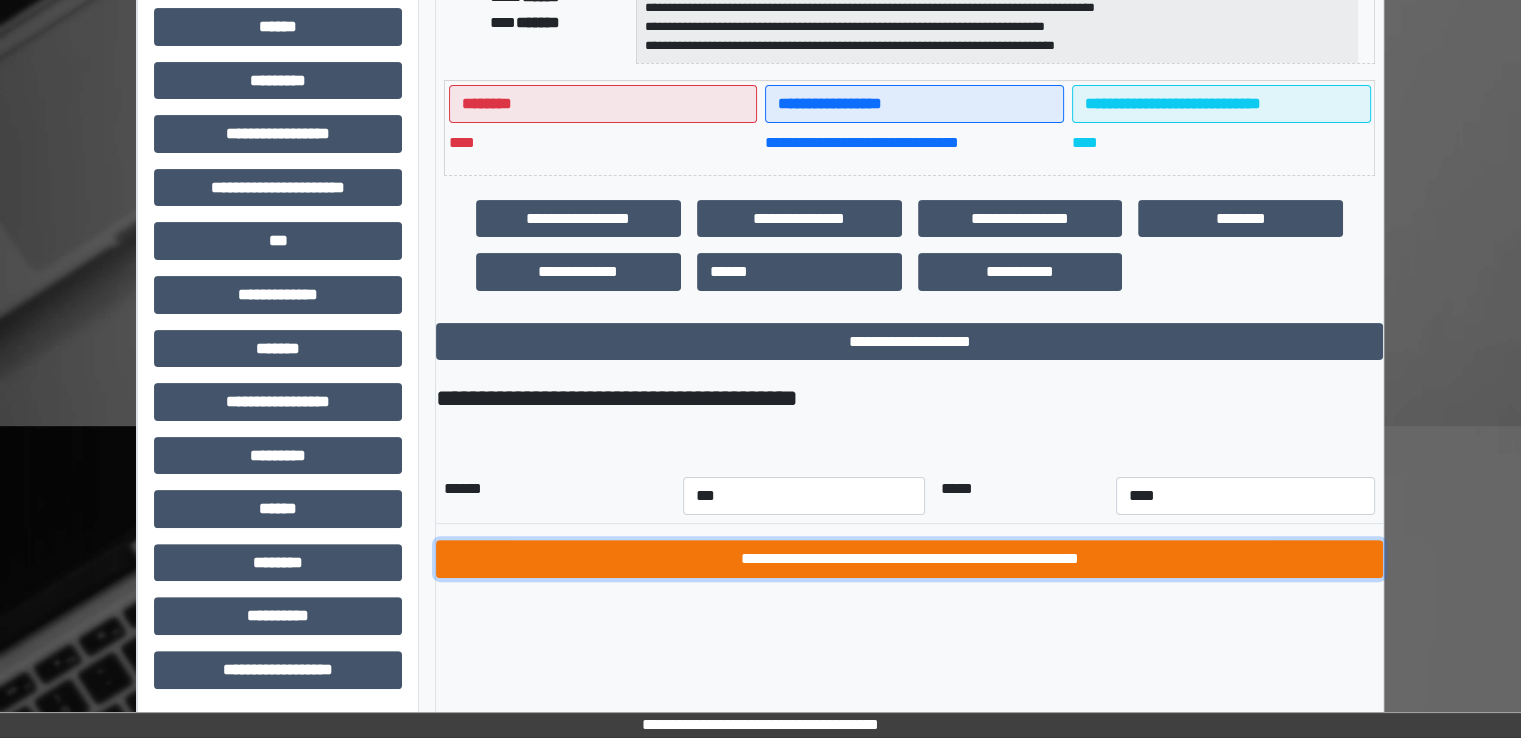 click on "**********" at bounding box center [909, 559] 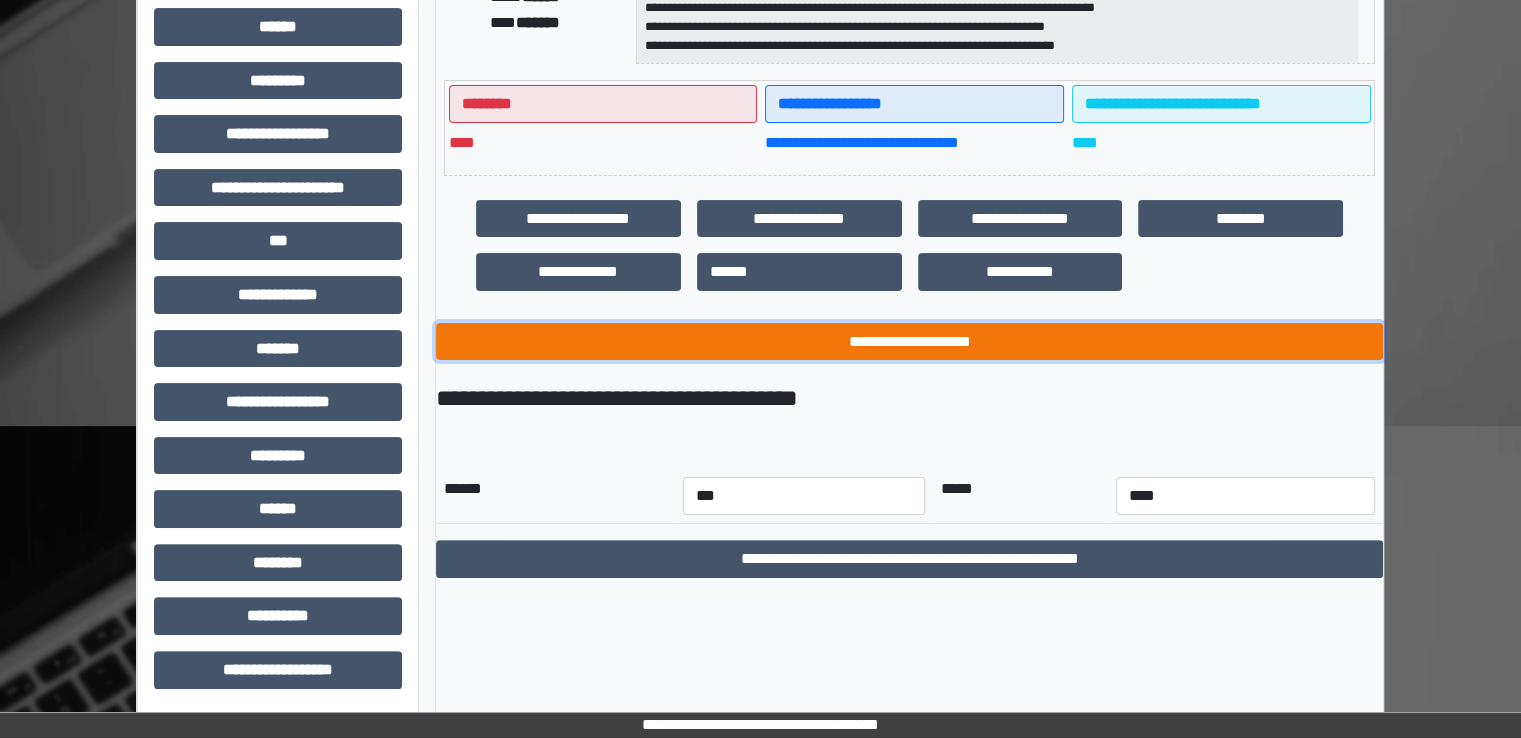 click on "**********" at bounding box center (909, 342) 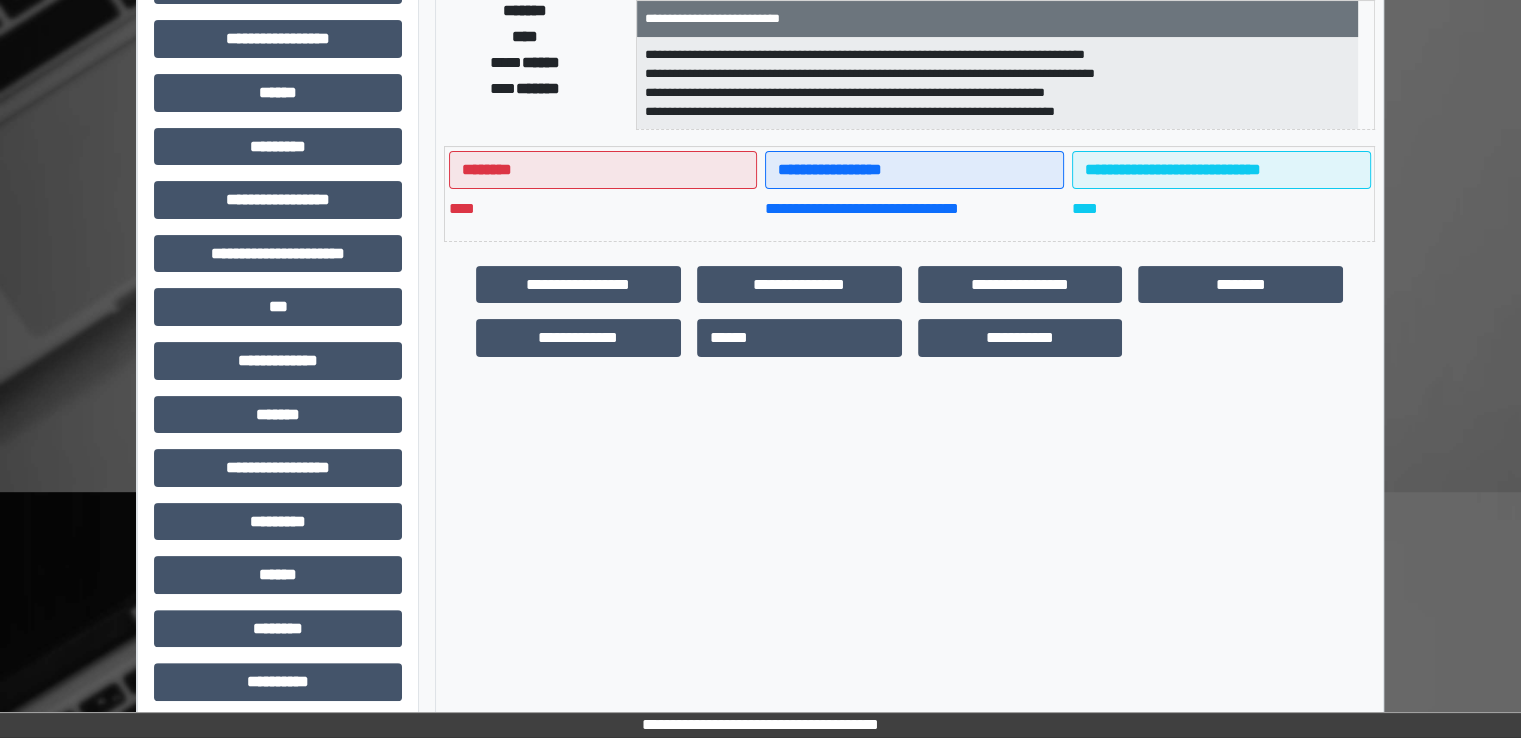 scroll, scrollTop: 28, scrollLeft: 0, axis: vertical 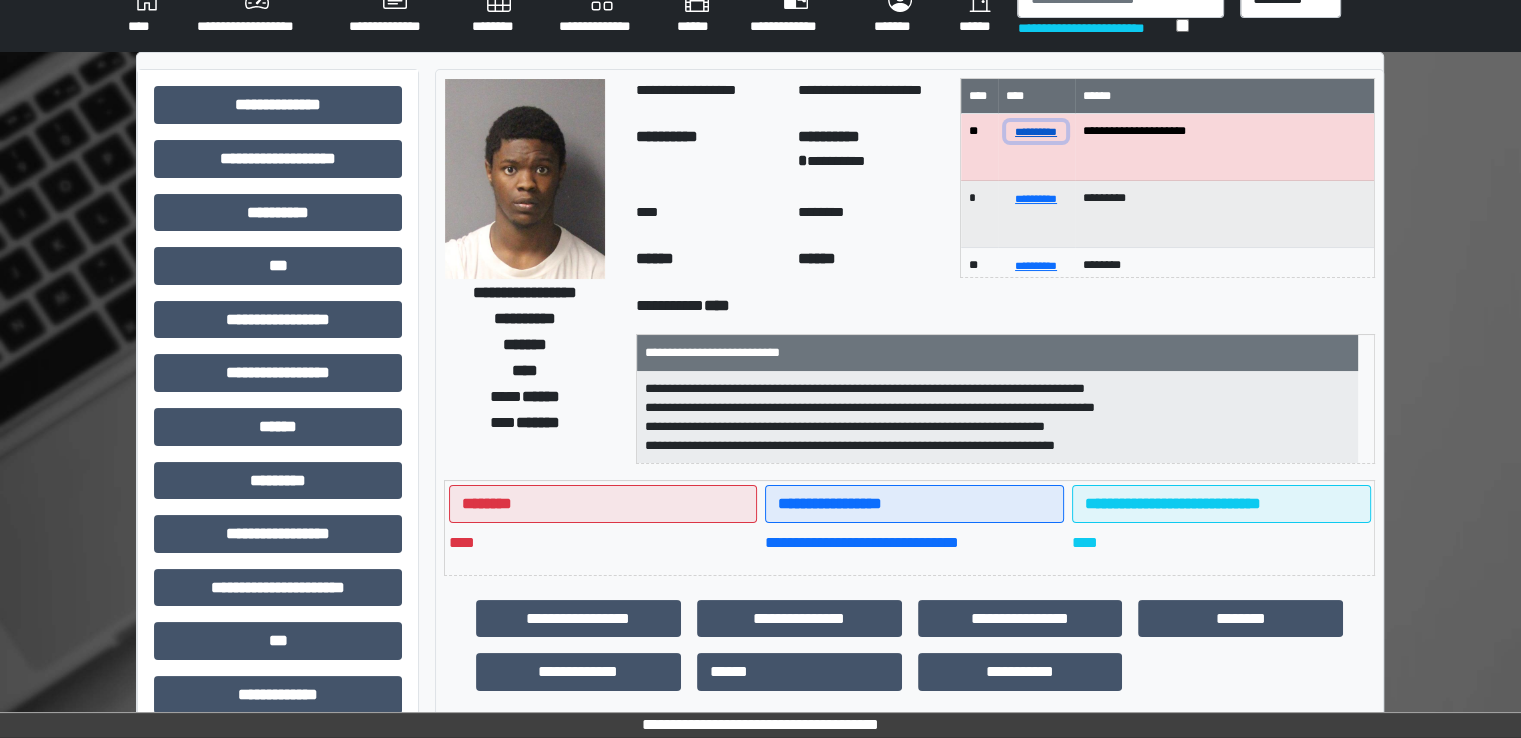 click on "**********" at bounding box center [1036, 131] 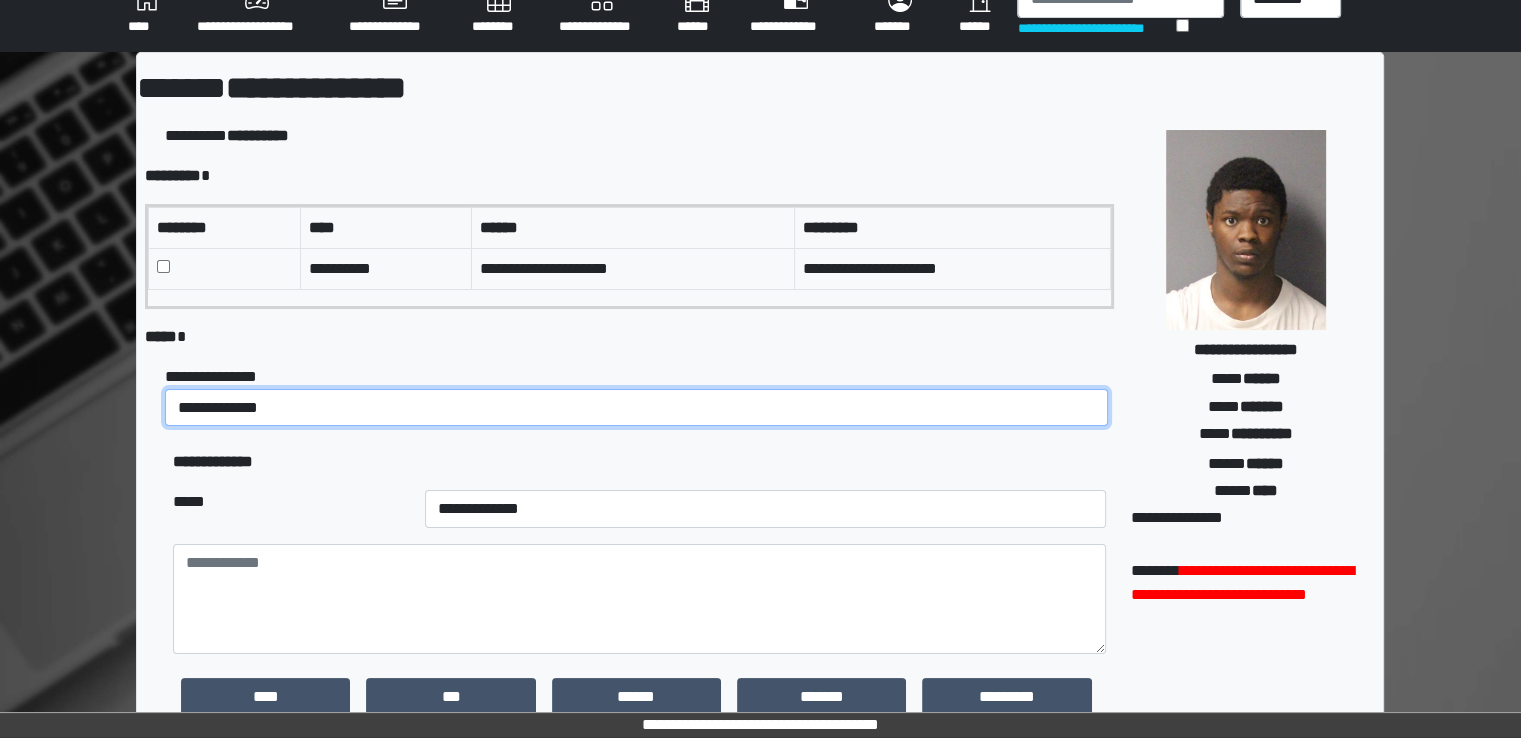 click on "**********" at bounding box center [636, 408] 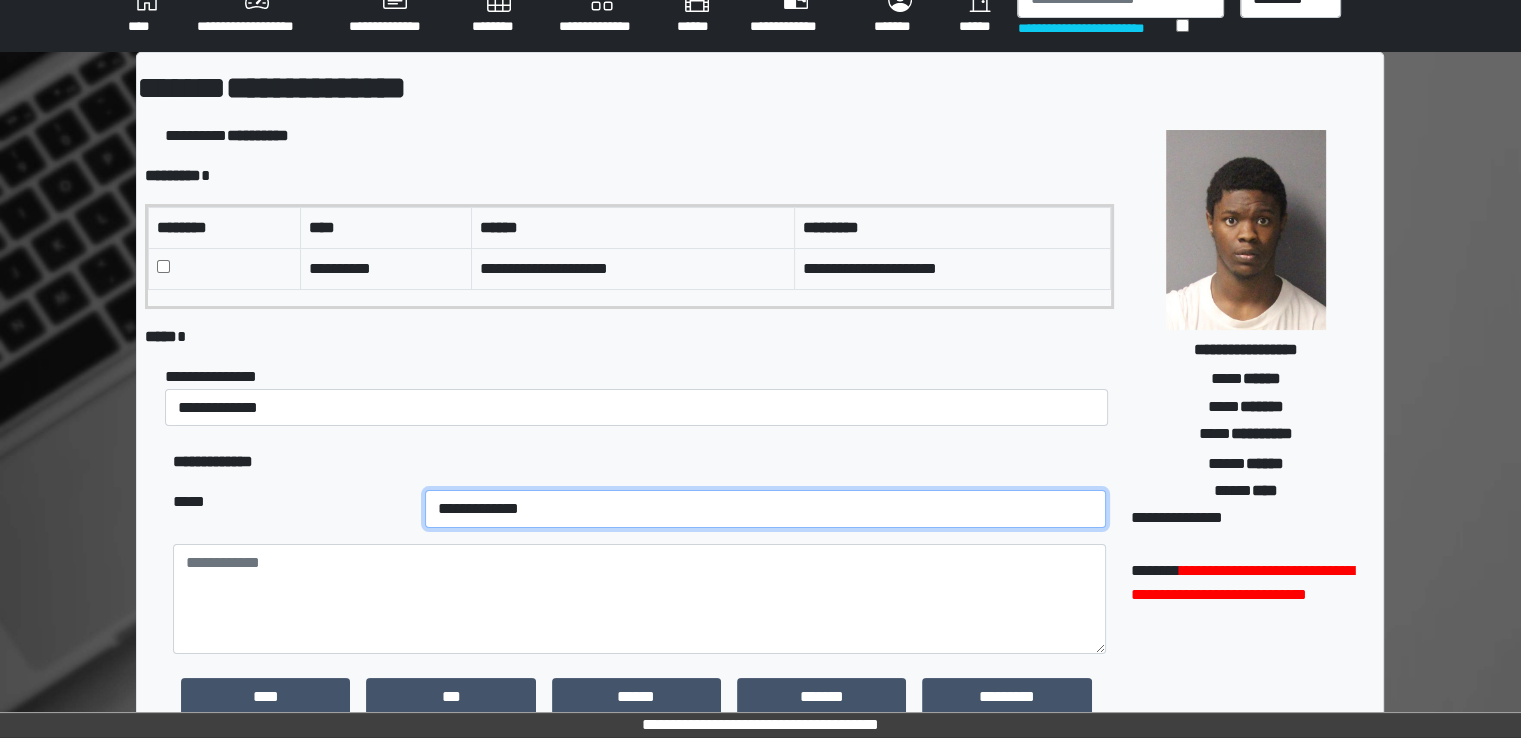 click on "**********" at bounding box center [765, 509] 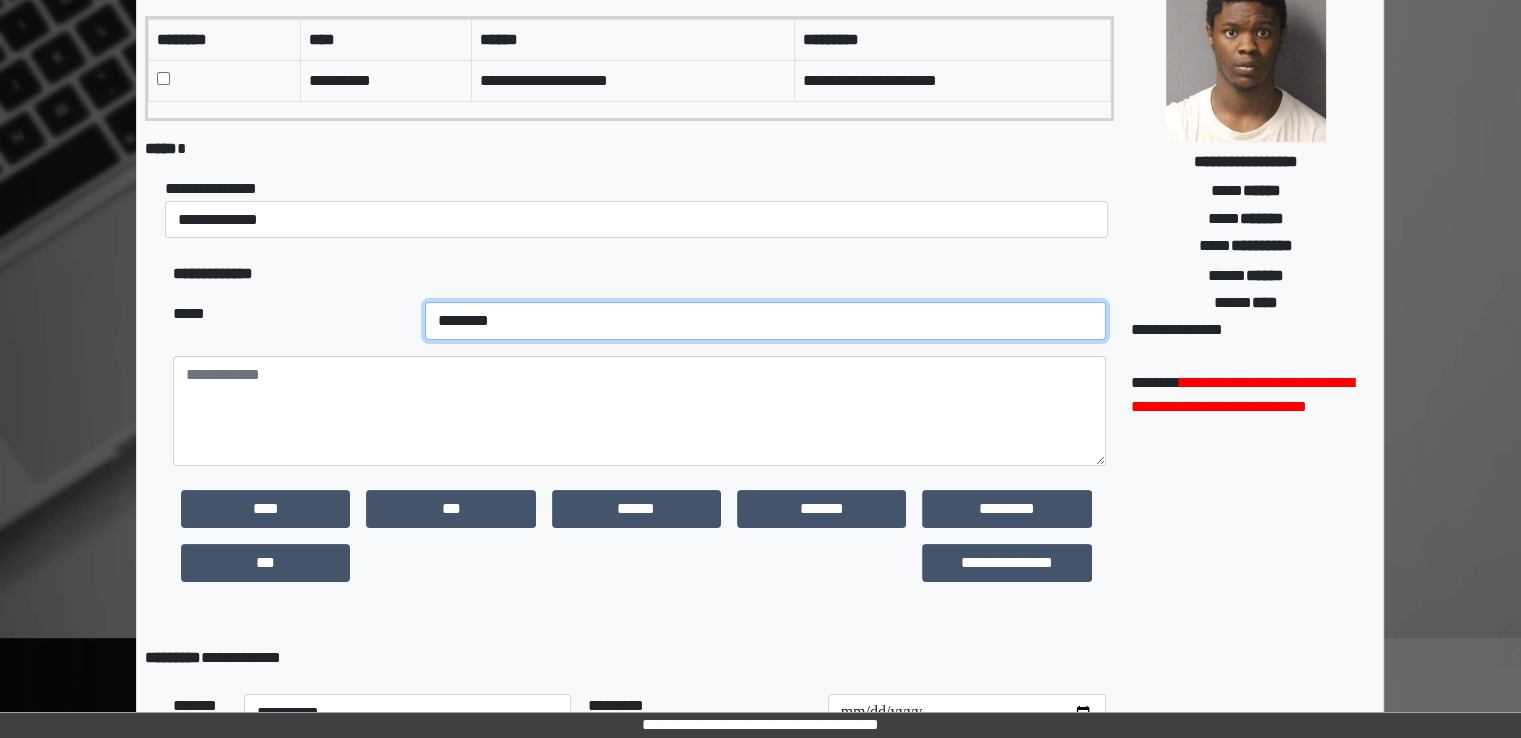 scroll, scrollTop: 228, scrollLeft: 0, axis: vertical 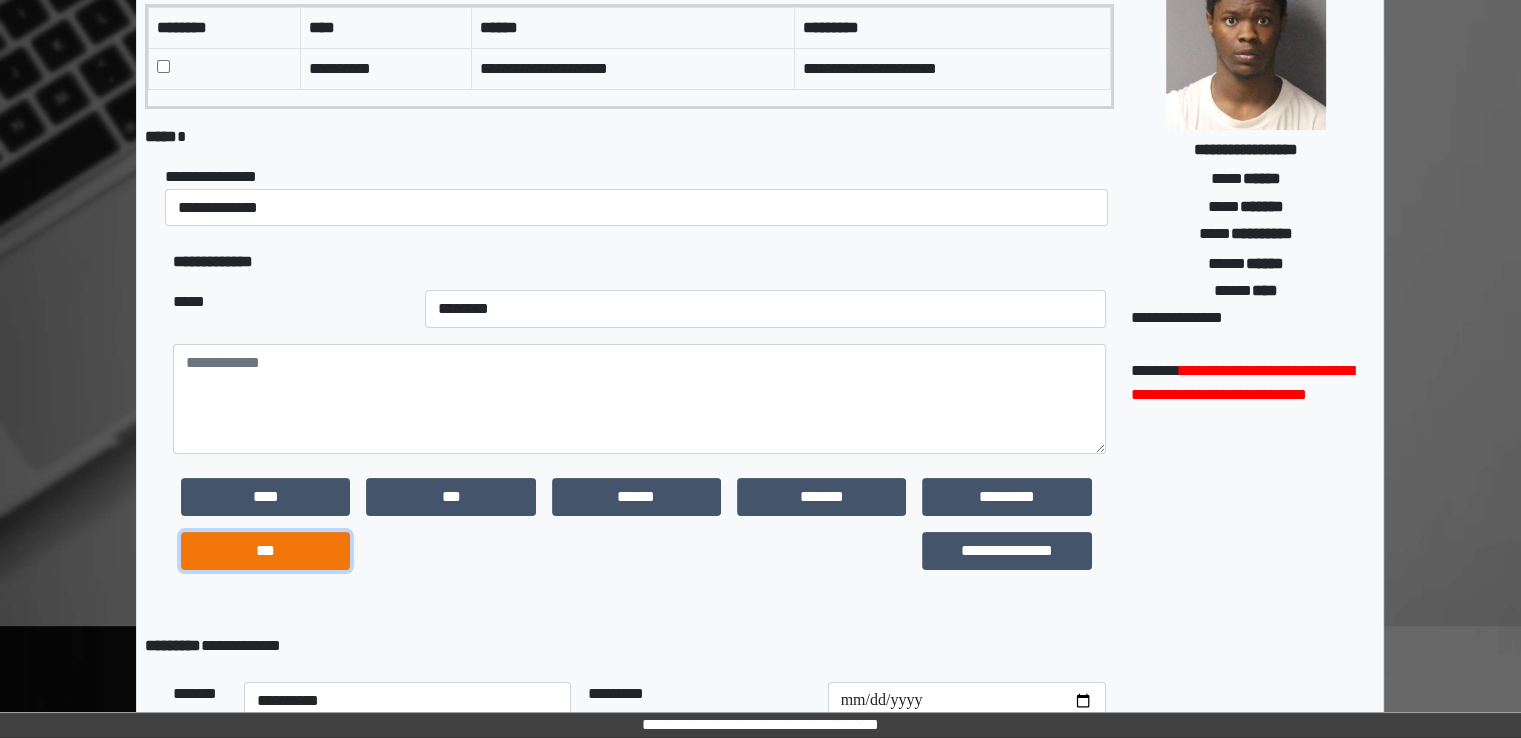 click on "***" at bounding box center (265, 551) 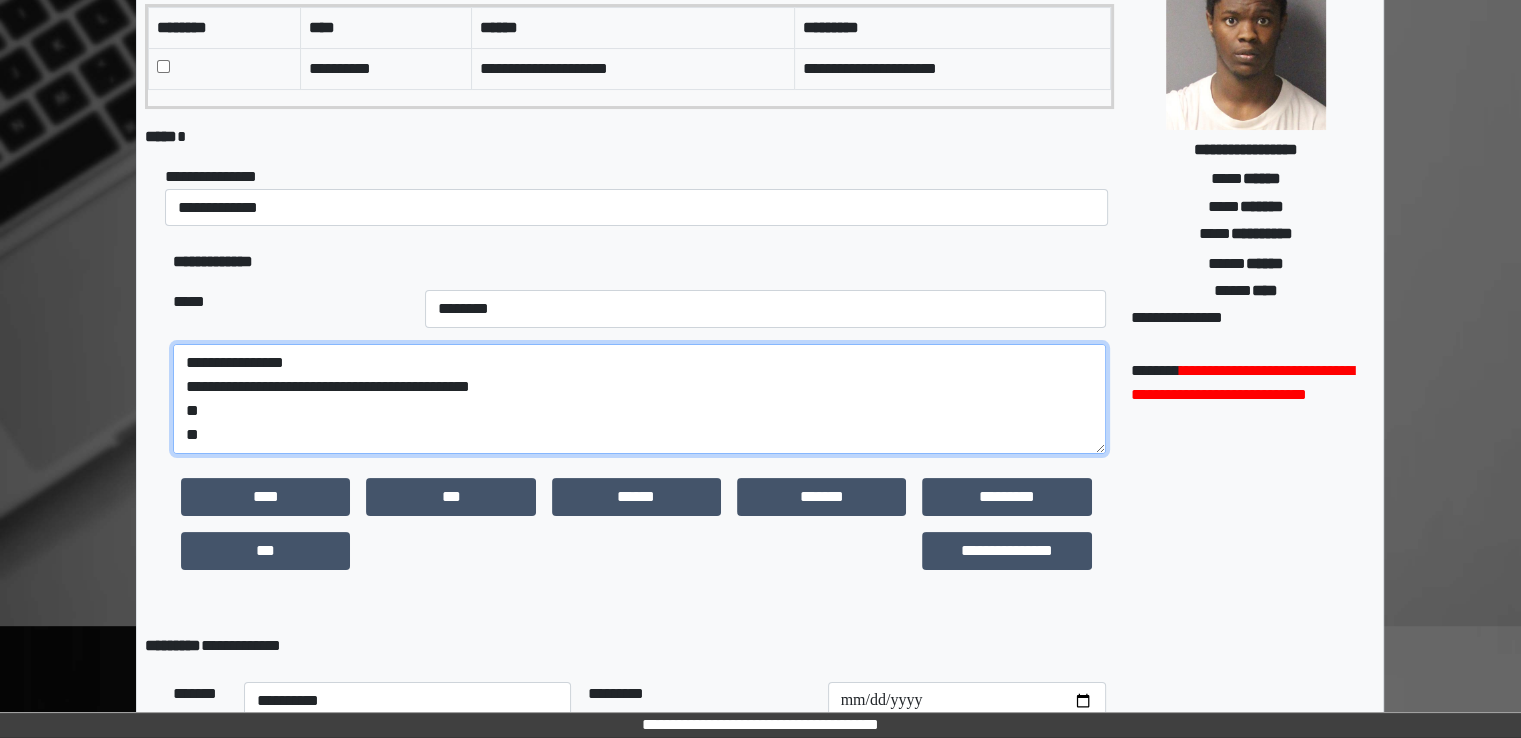 click on "**********" at bounding box center [639, 399] 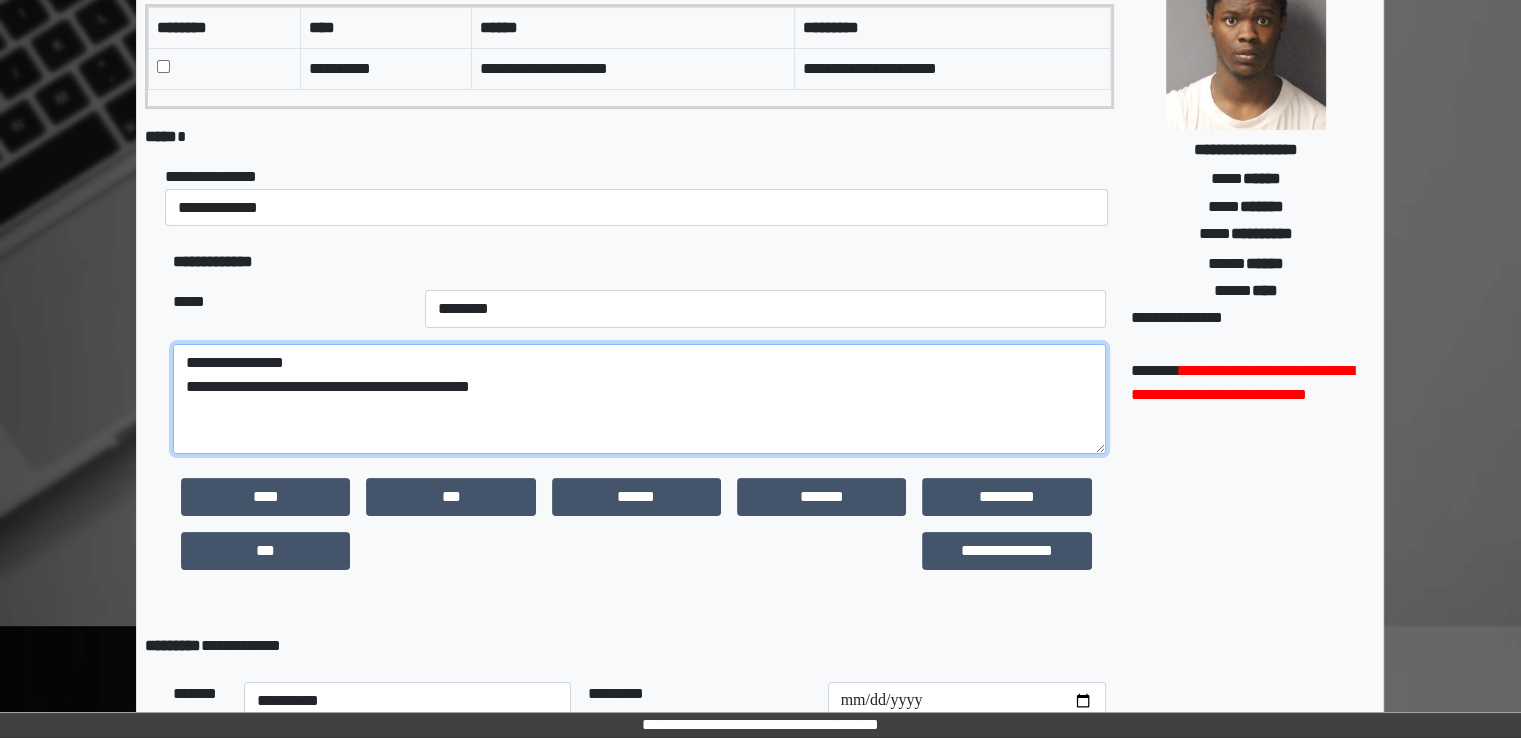 paste on "**********" 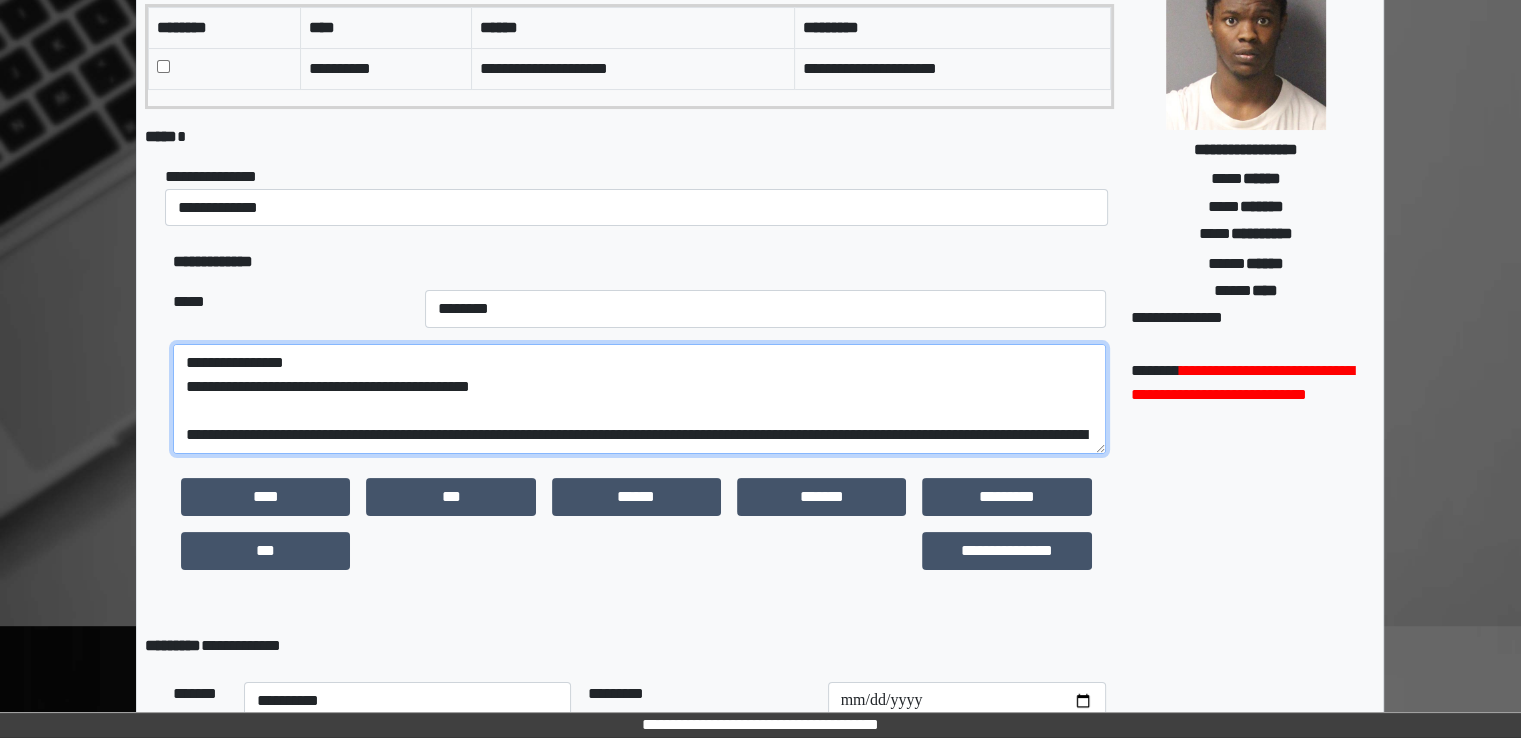 scroll, scrollTop: 256, scrollLeft: 0, axis: vertical 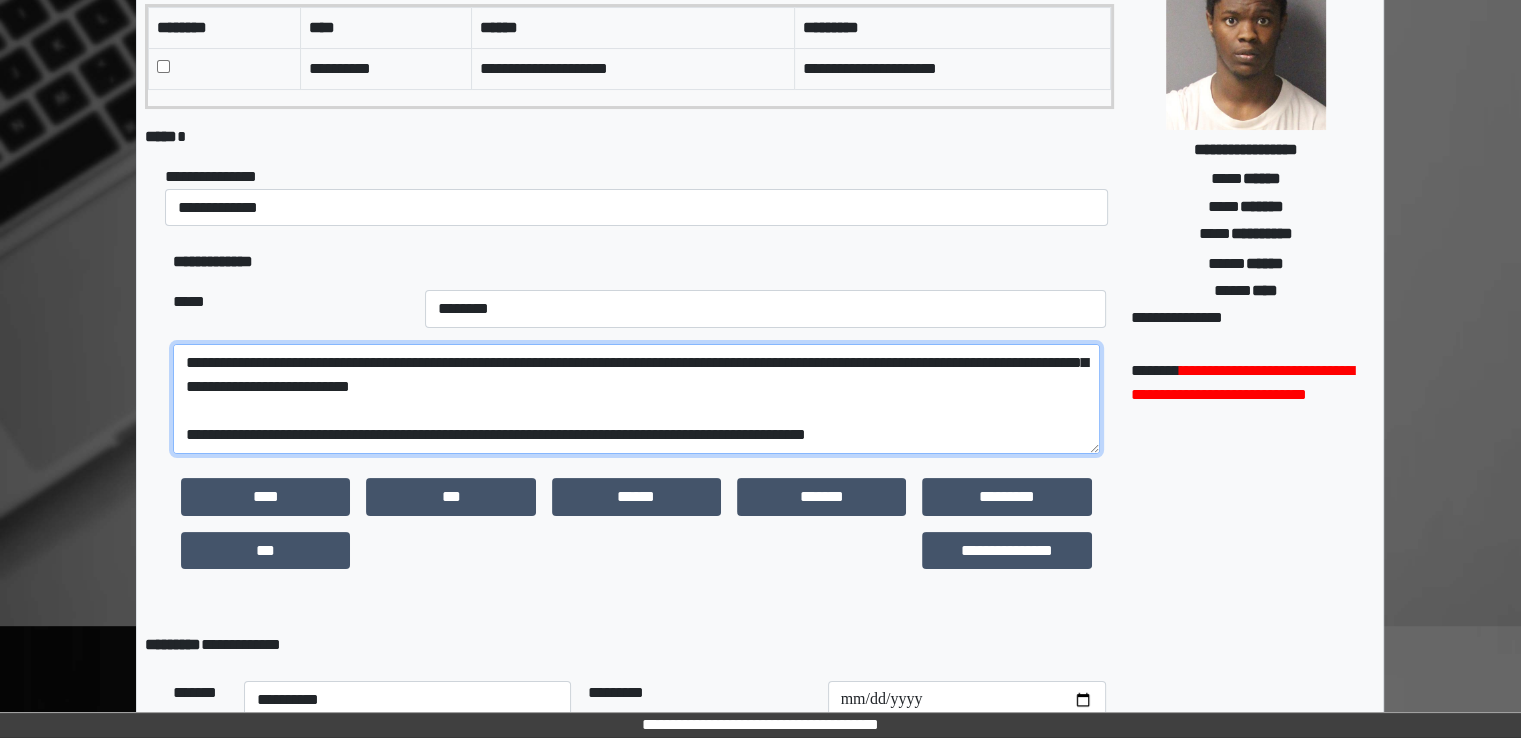 type on "**********" 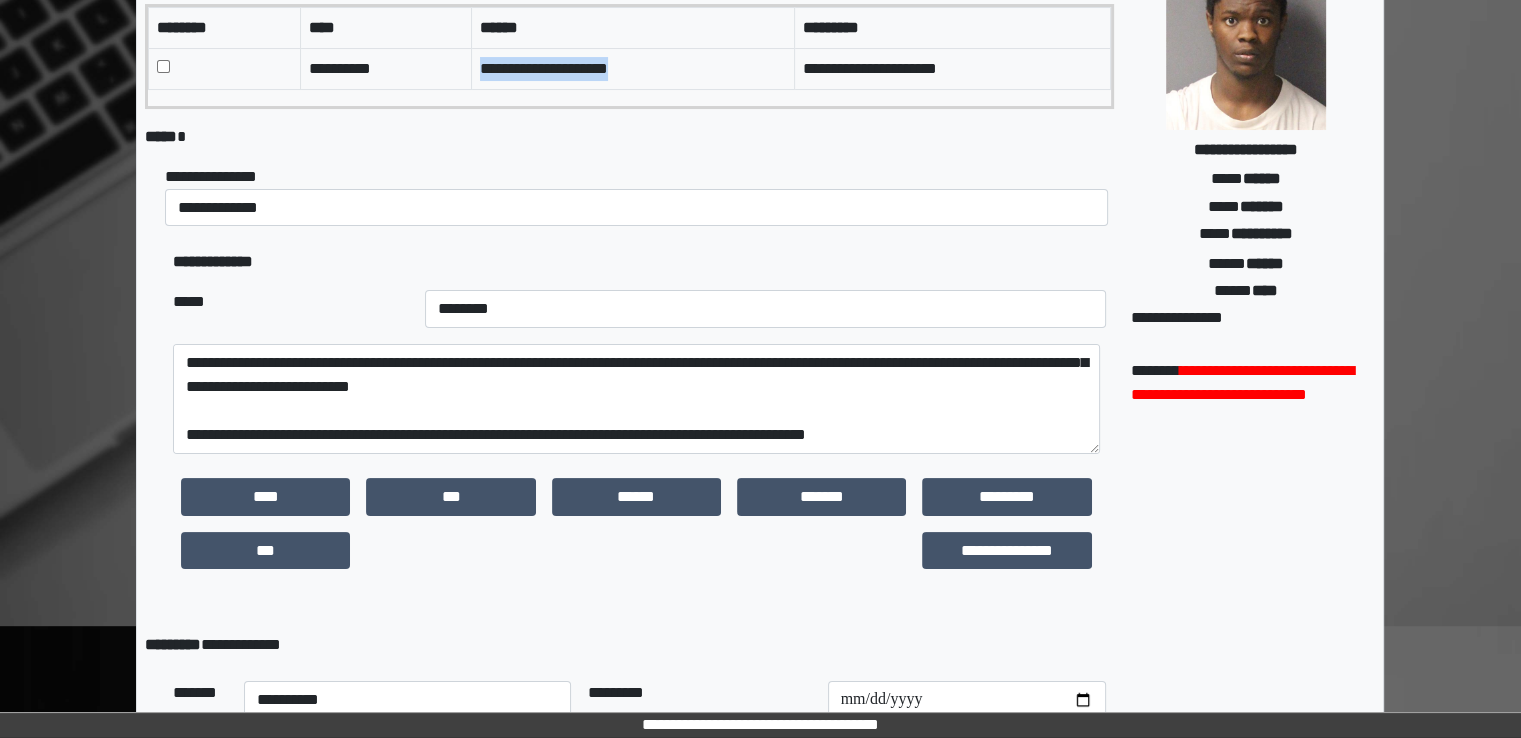drag, startPoint x: 484, startPoint y: 67, endPoint x: 664, endPoint y: 67, distance: 180 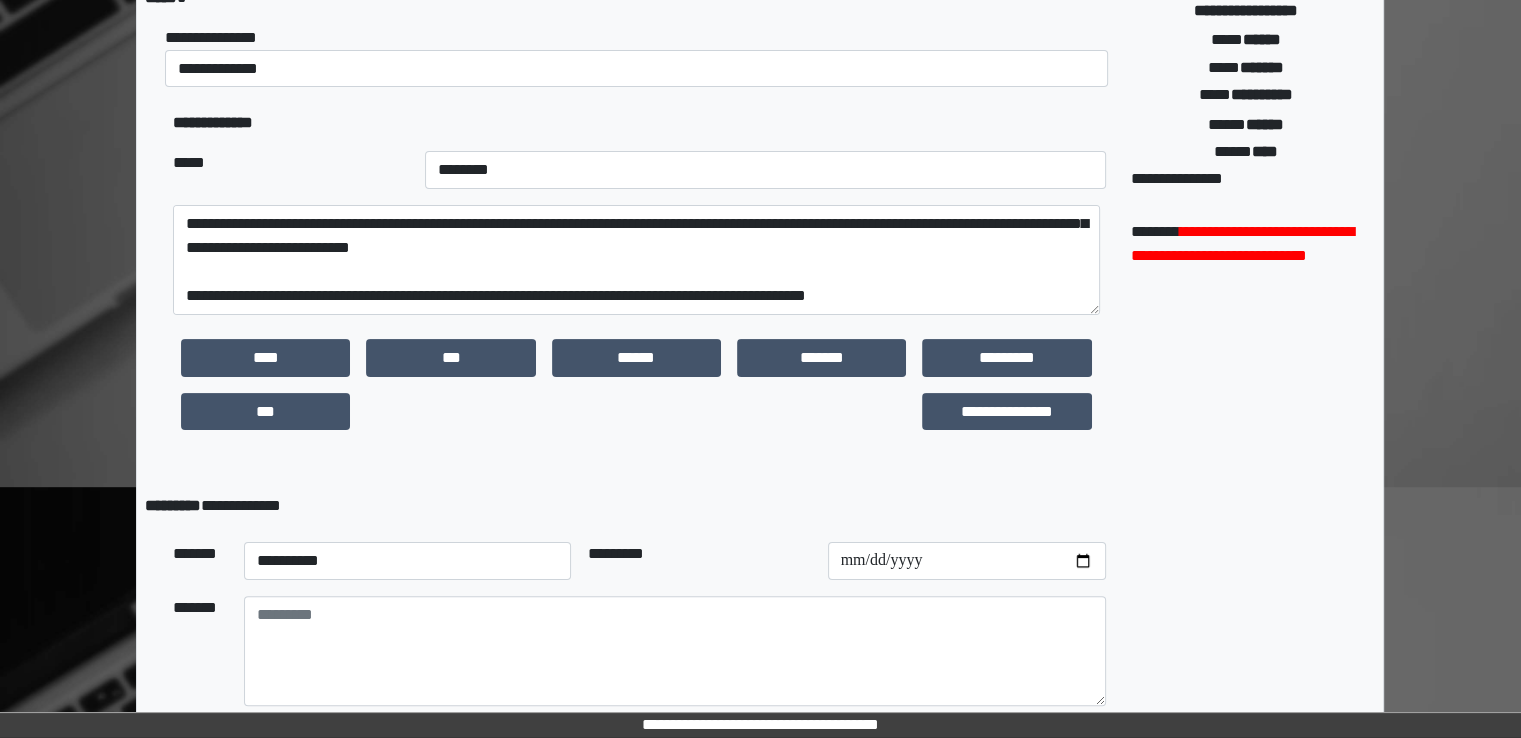 scroll, scrollTop: 467, scrollLeft: 0, axis: vertical 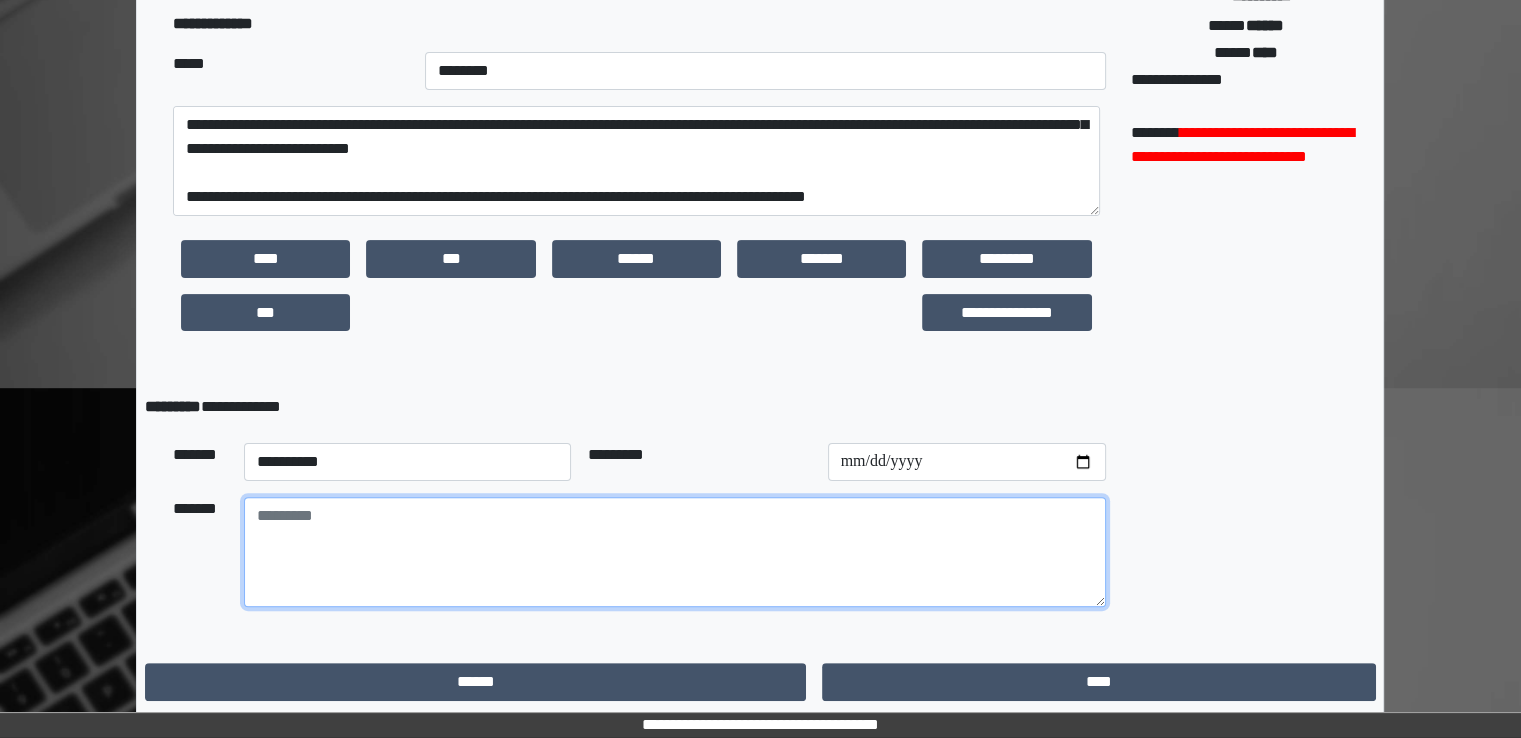 click at bounding box center (675, 552) 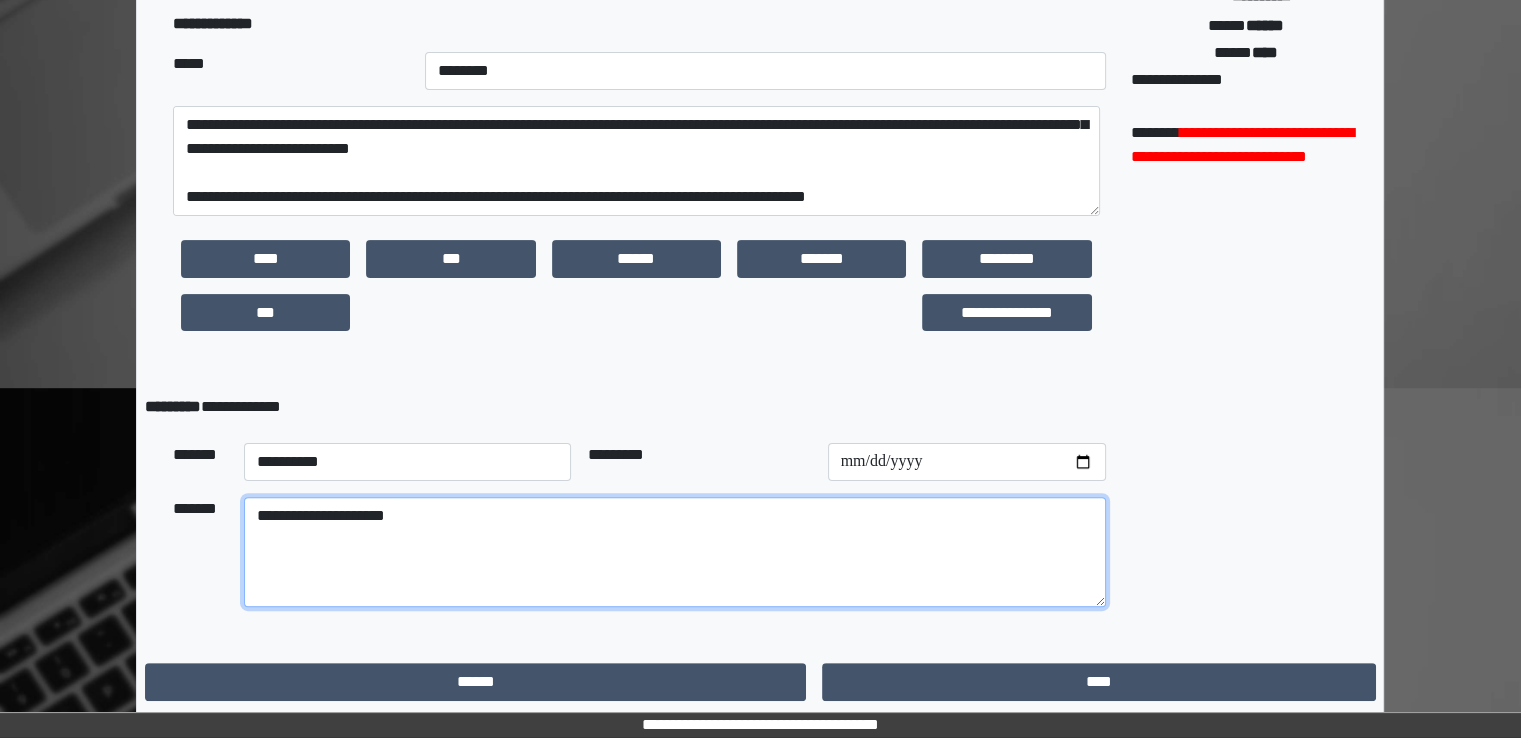 type on "**********" 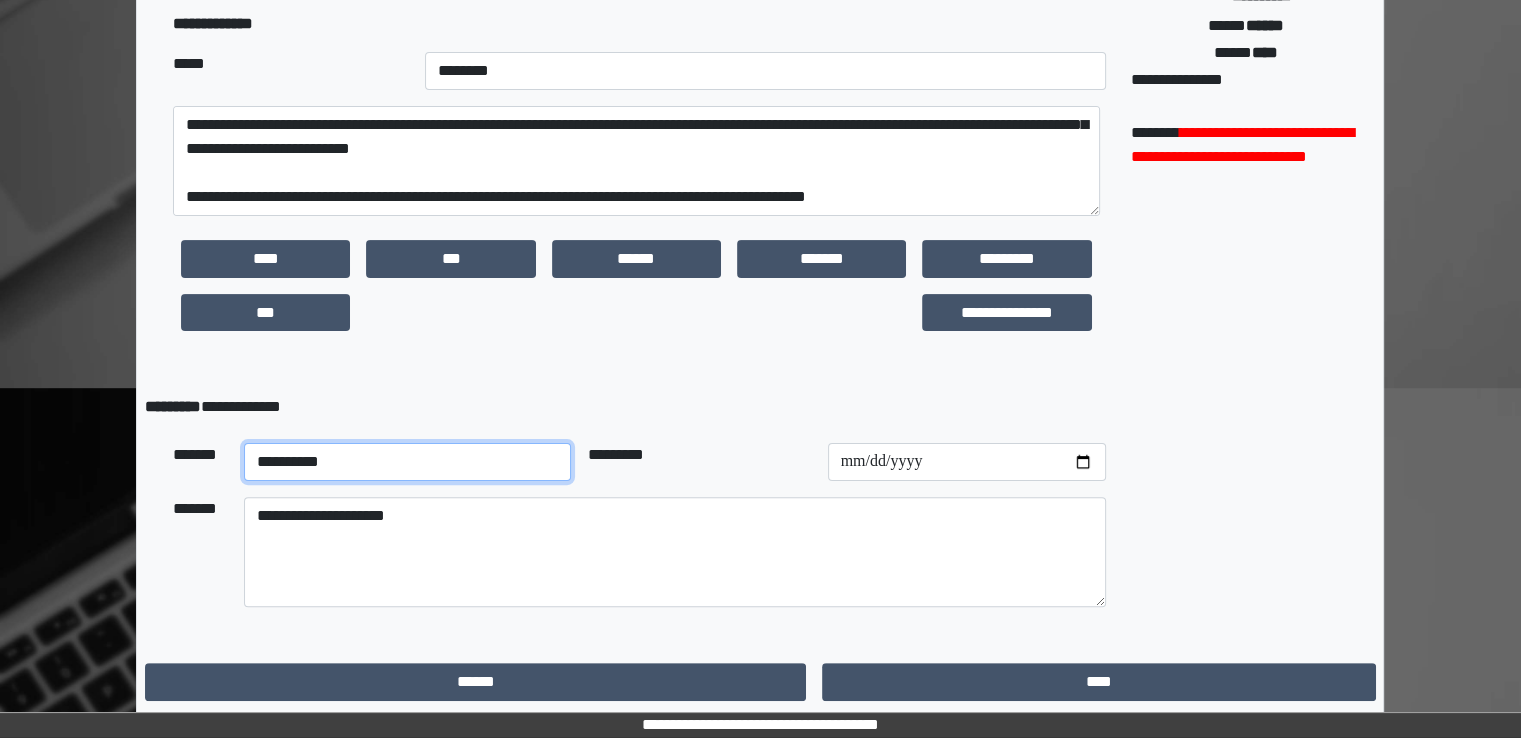 click on "**********" at bounding box center (408, 462) 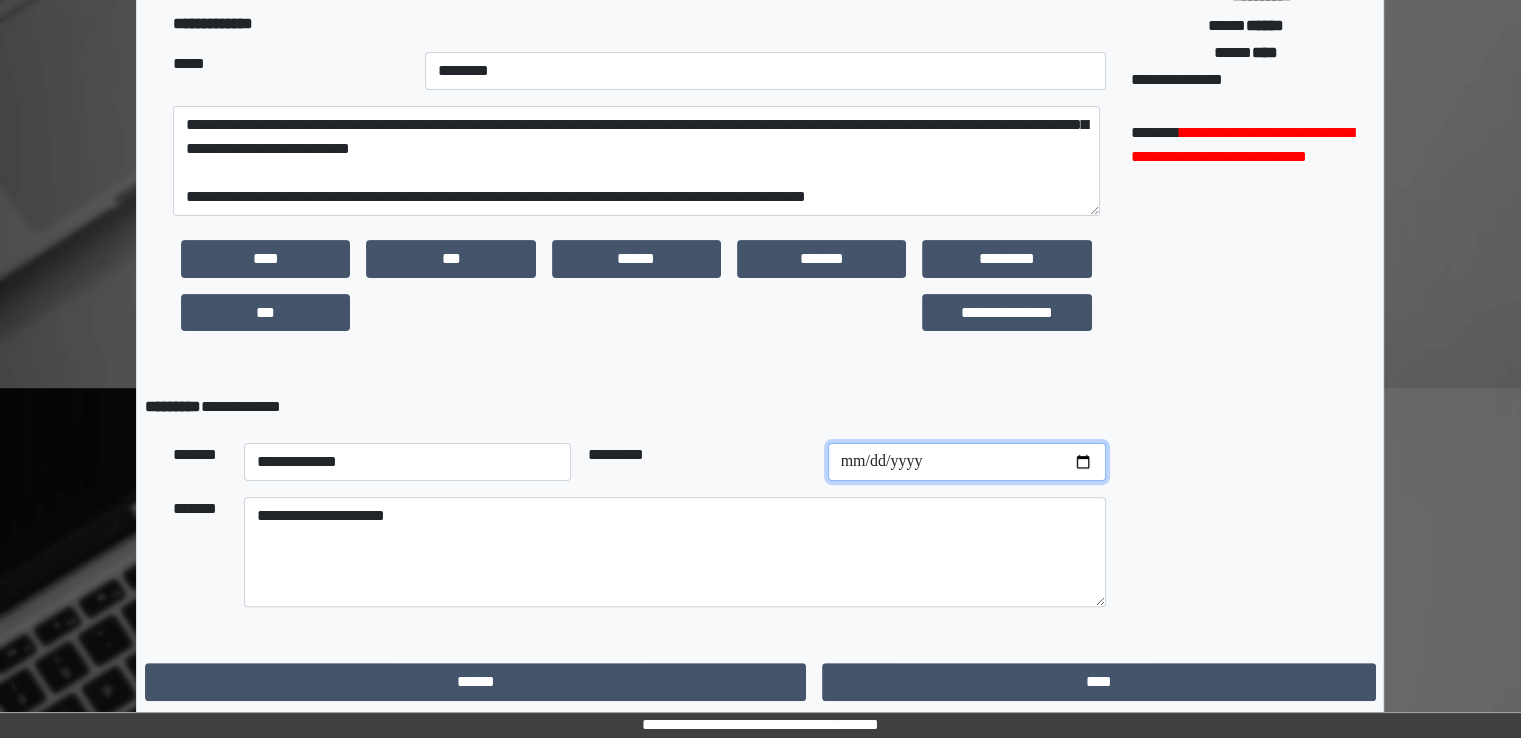 click at bounding box center (967, 462) 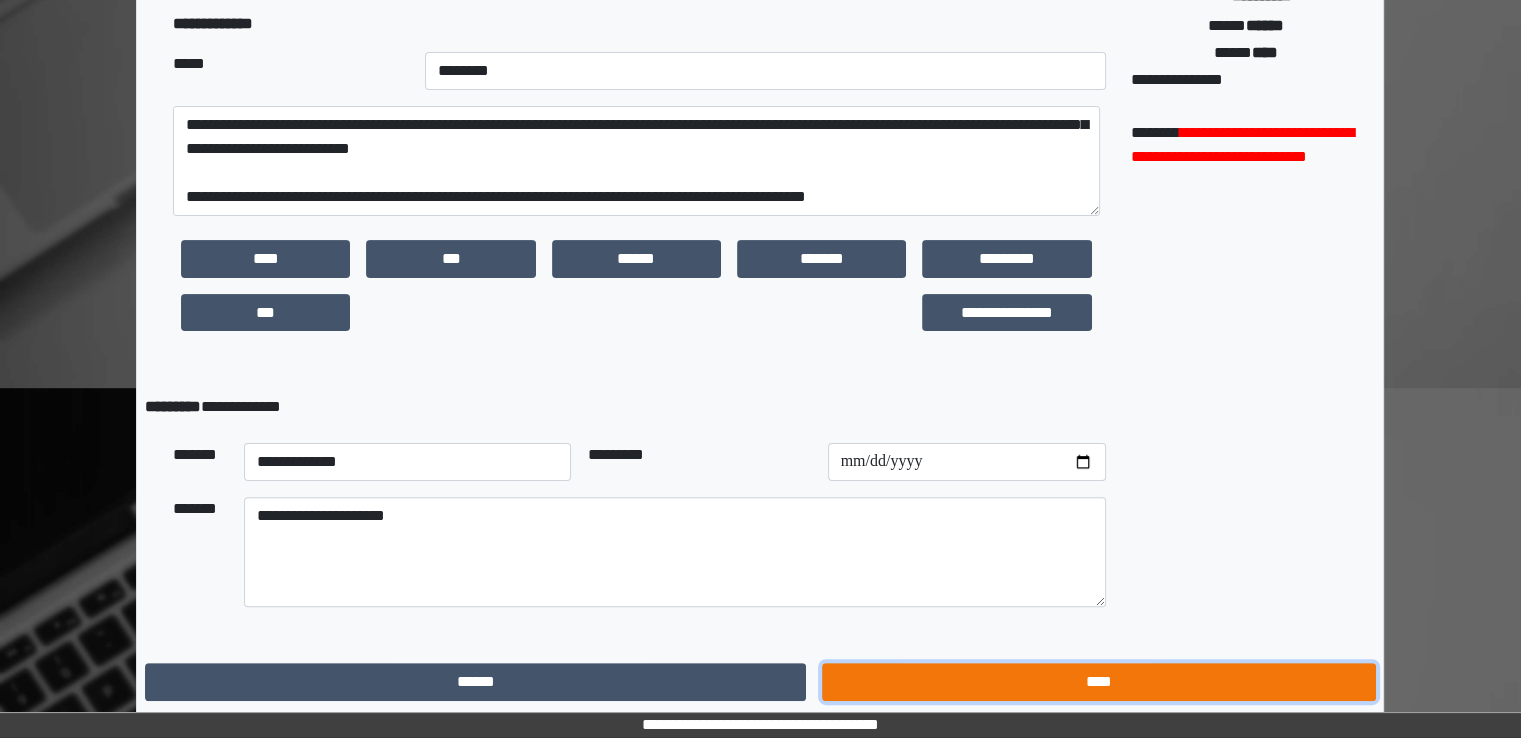 click on "****" at bounding box center [1098, 682] 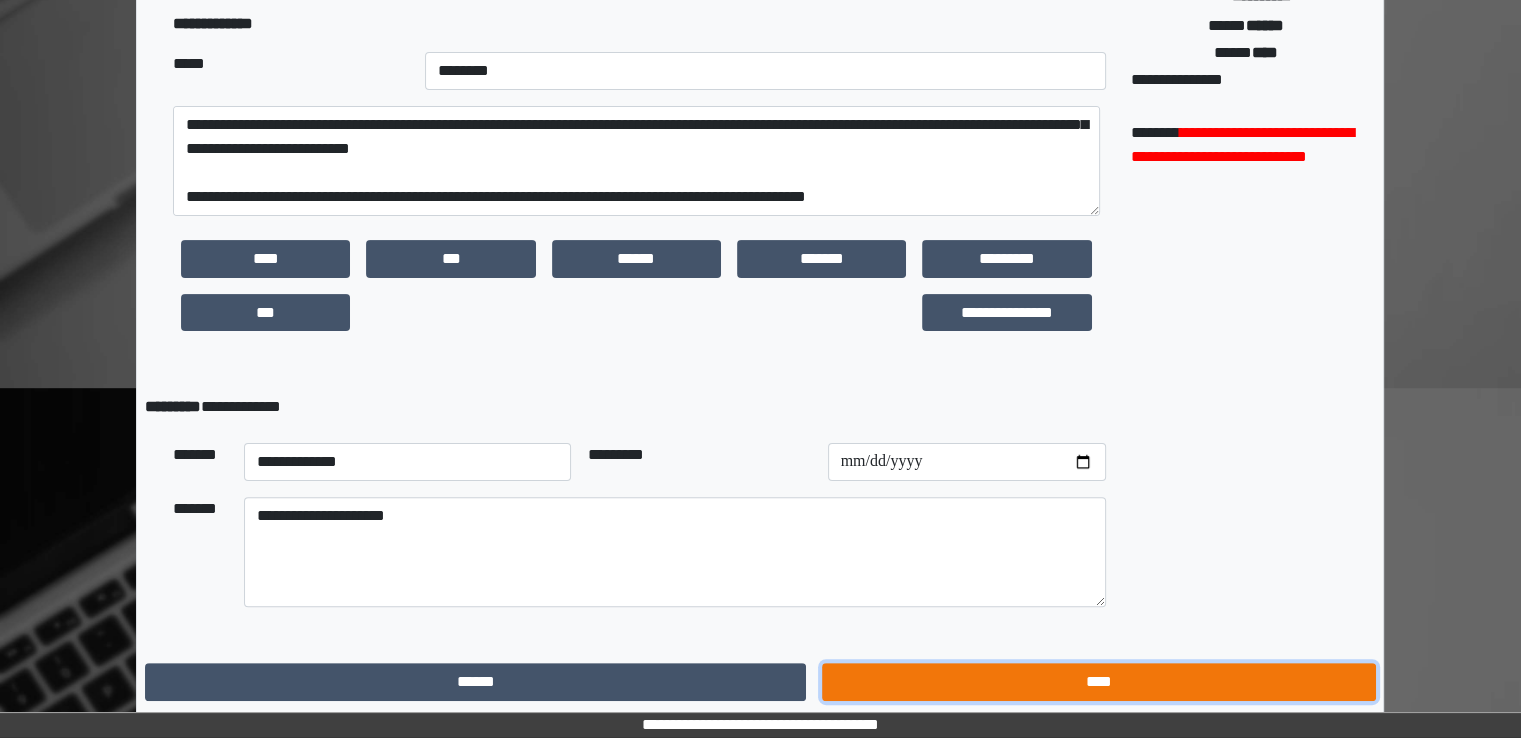 click on "****" at bounding box center (1098, 682) 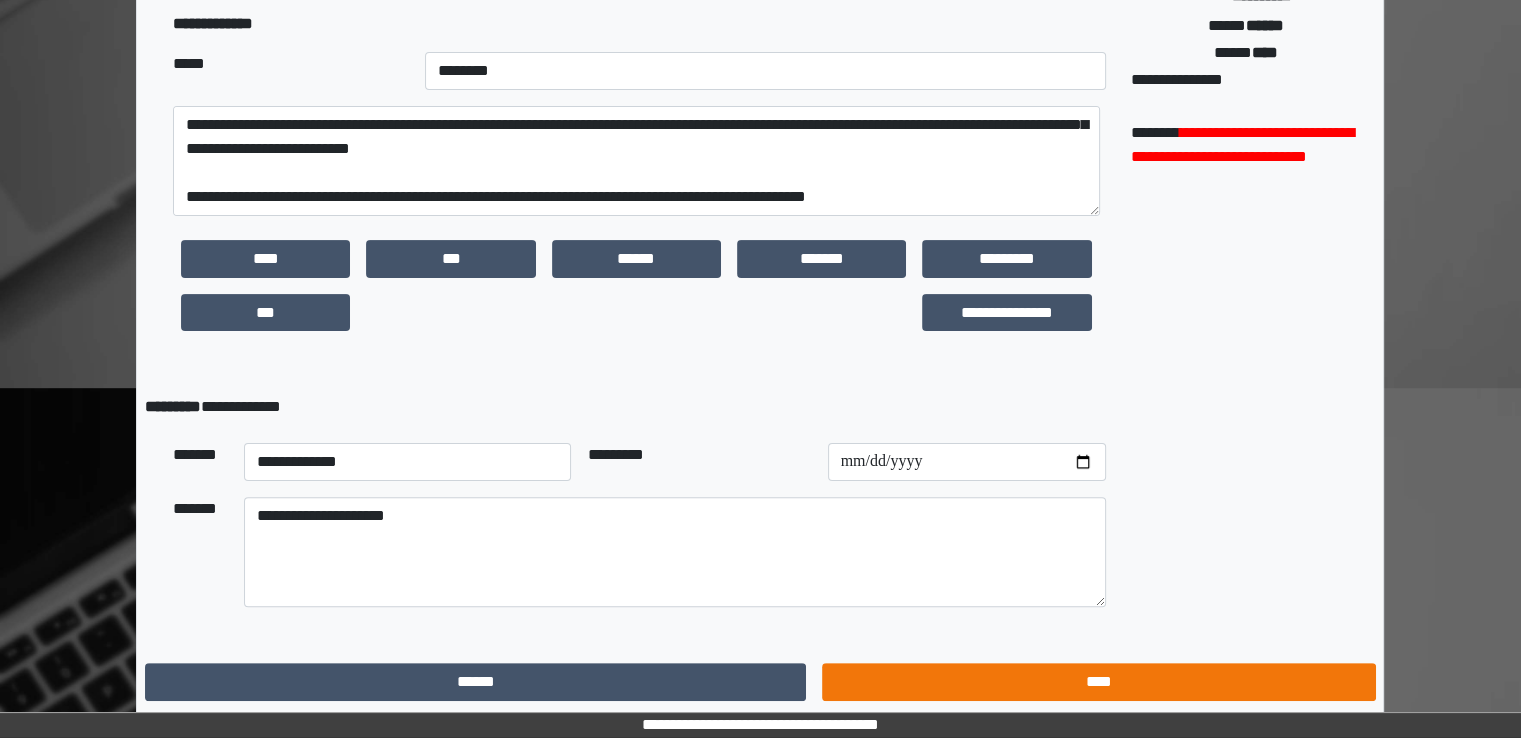 scroll, scrollTop: 0, scrollLeft: 0, axis: both 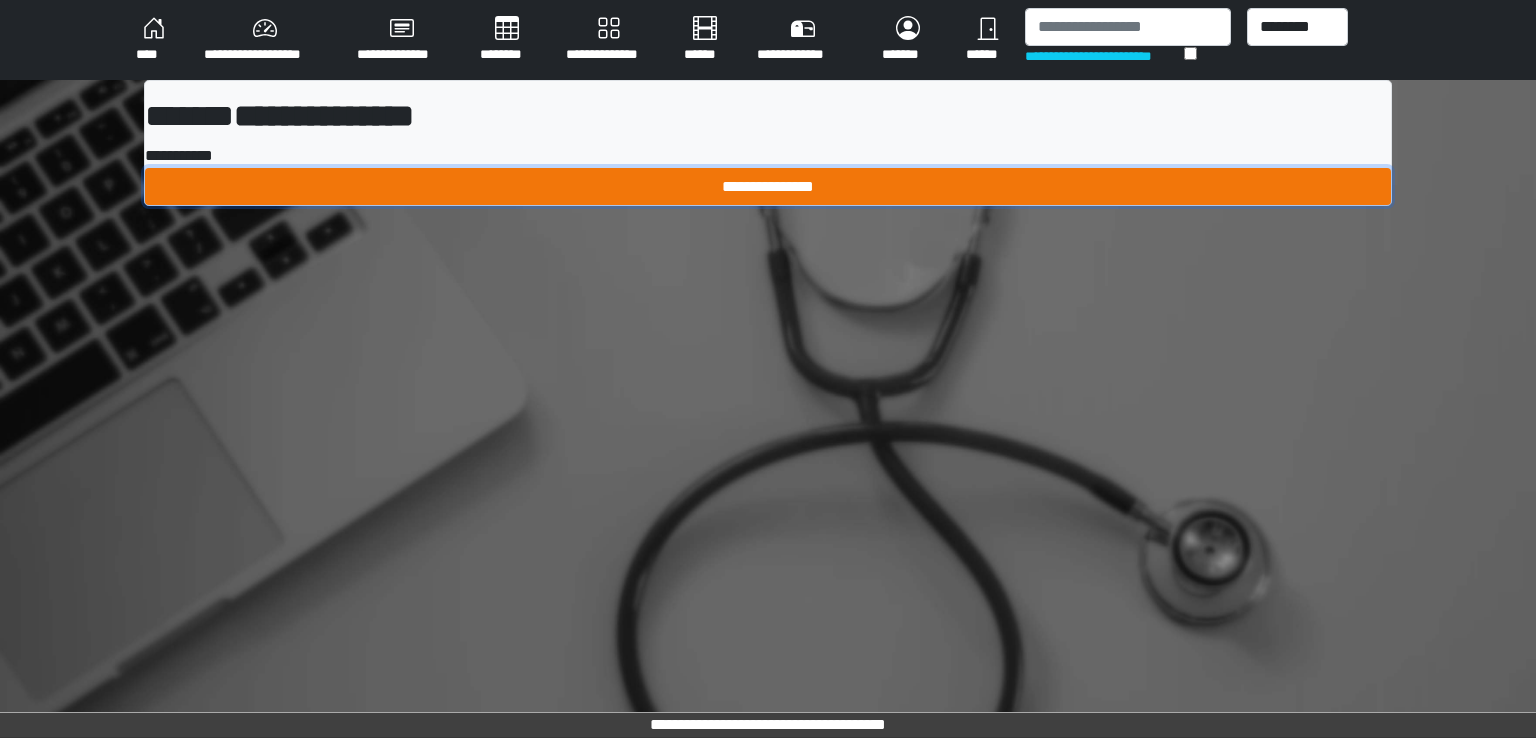 drag, startPoint x: 748, startPoint y: 177, endPoint x: 770, endPoint y: 173, distance: 22.36068 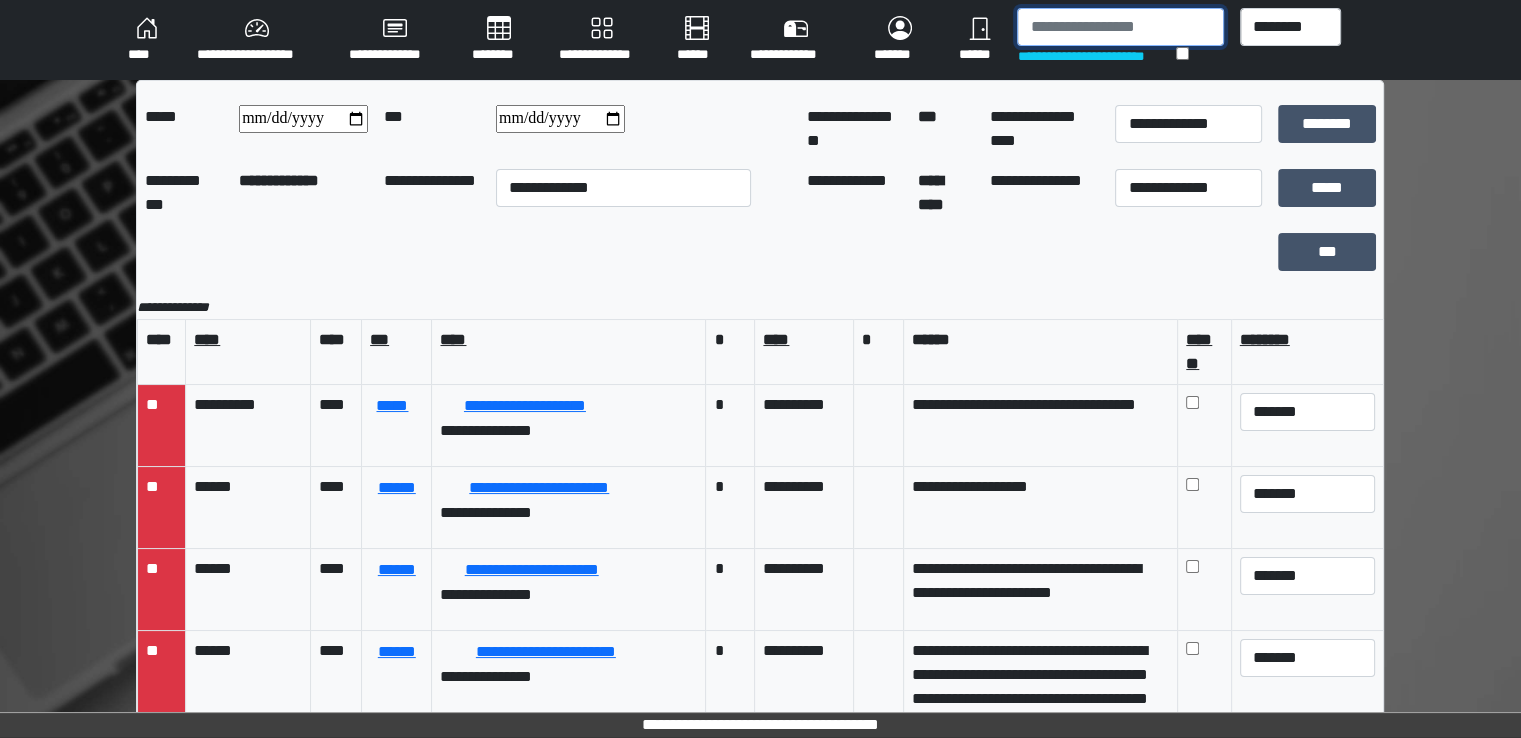 click at bounding box center [1120, 27] 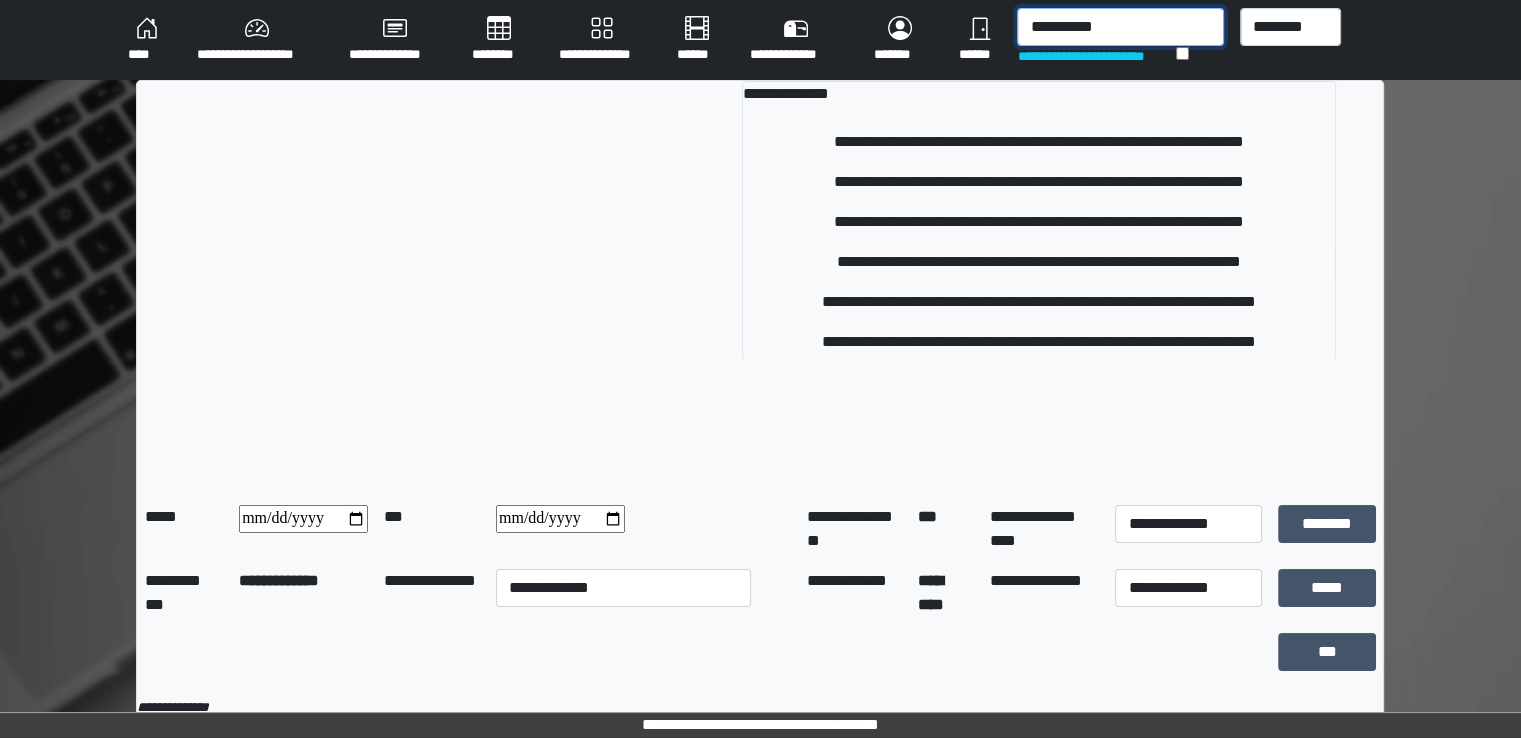 type on "**********" 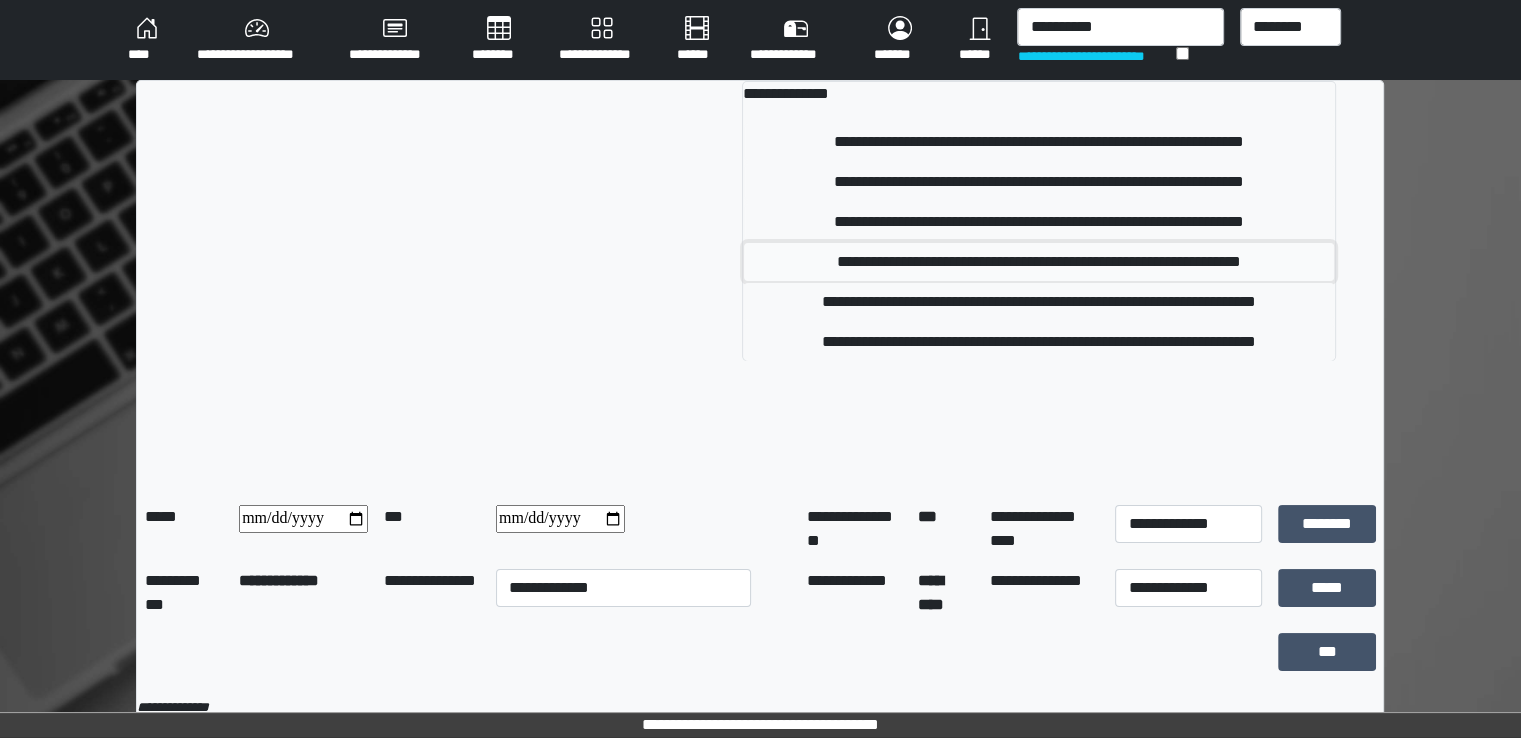 click on "**********" at bounding box center [1038, 262] 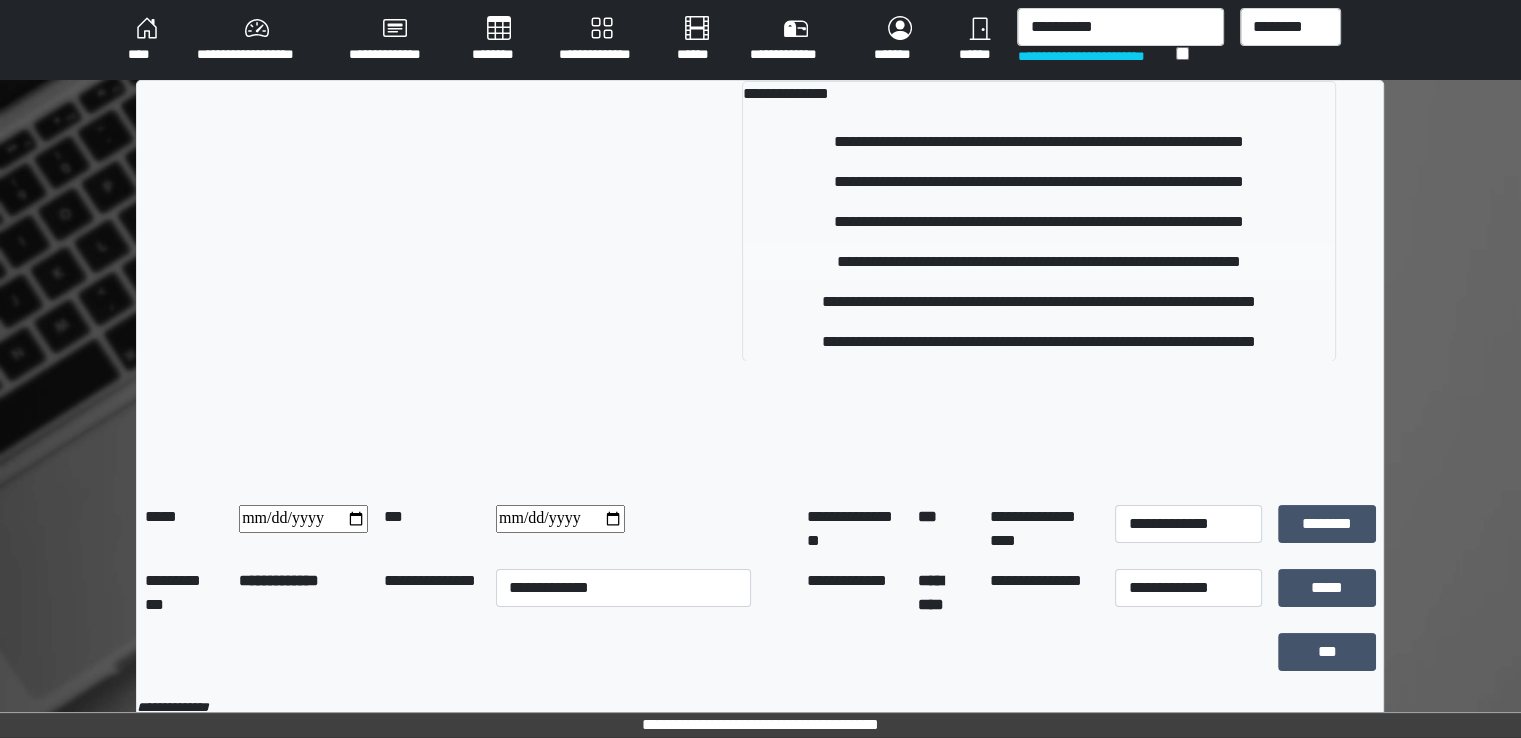 type 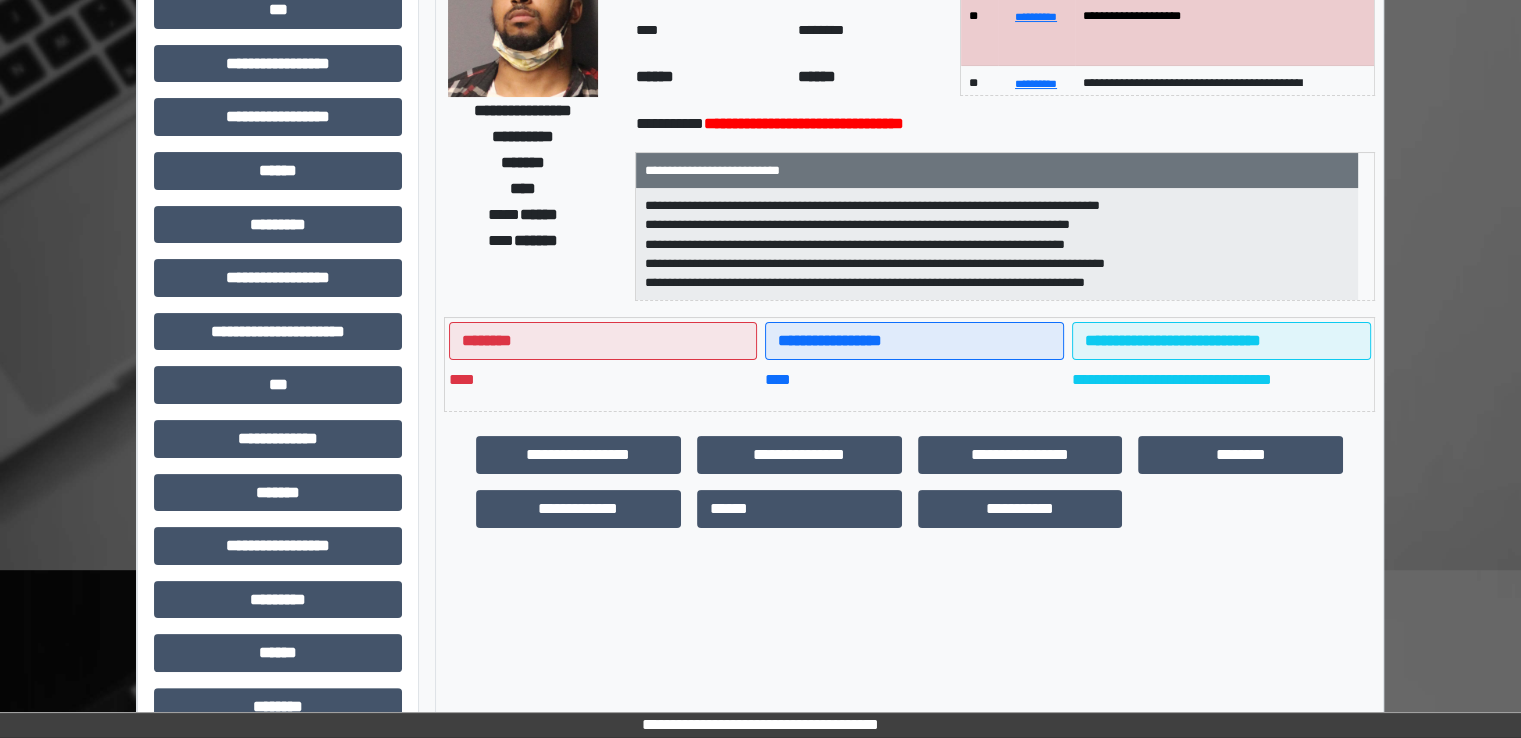 scroll, scrollTop: 428, scrollLeft: 0, axis: vertical 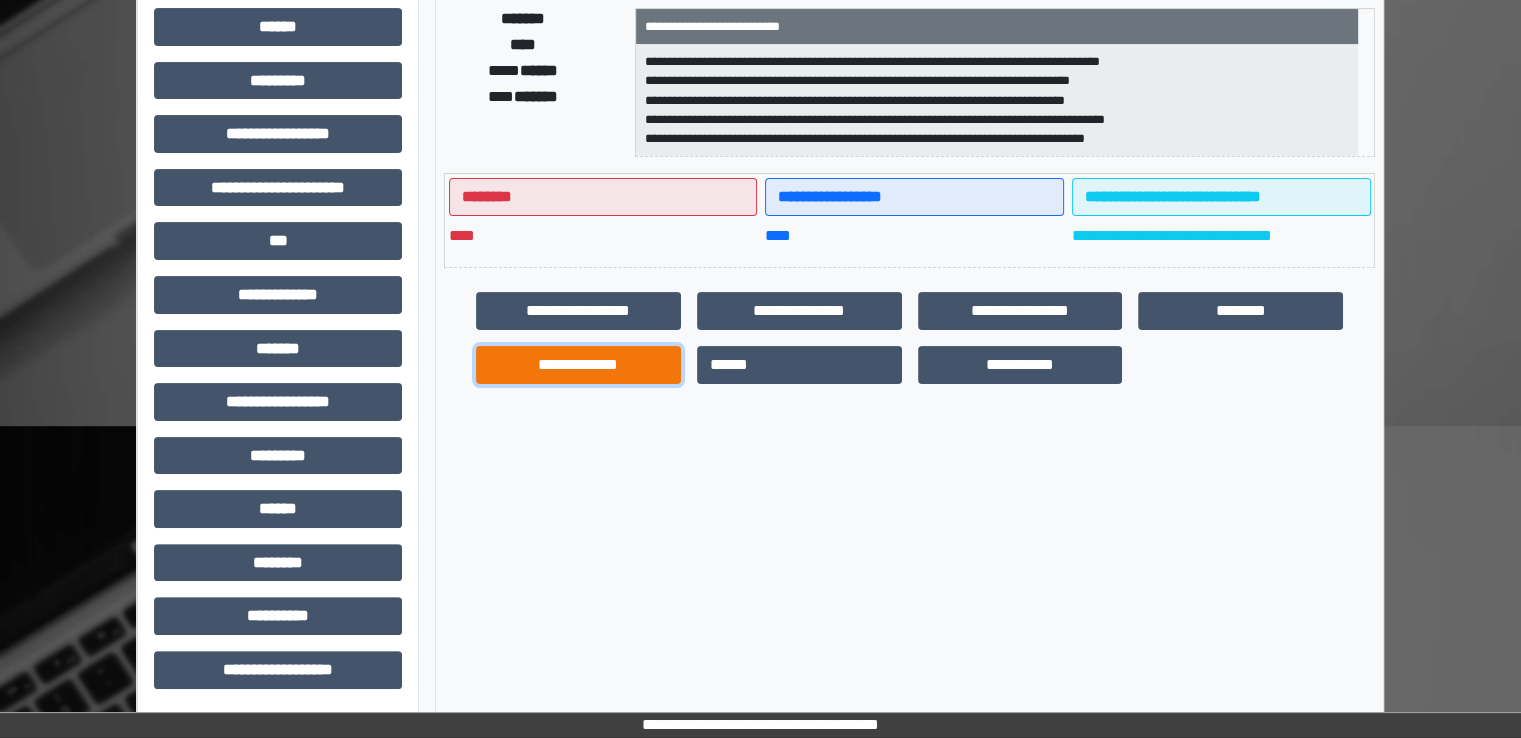 click on "**********" at bounding box center [578, 365] 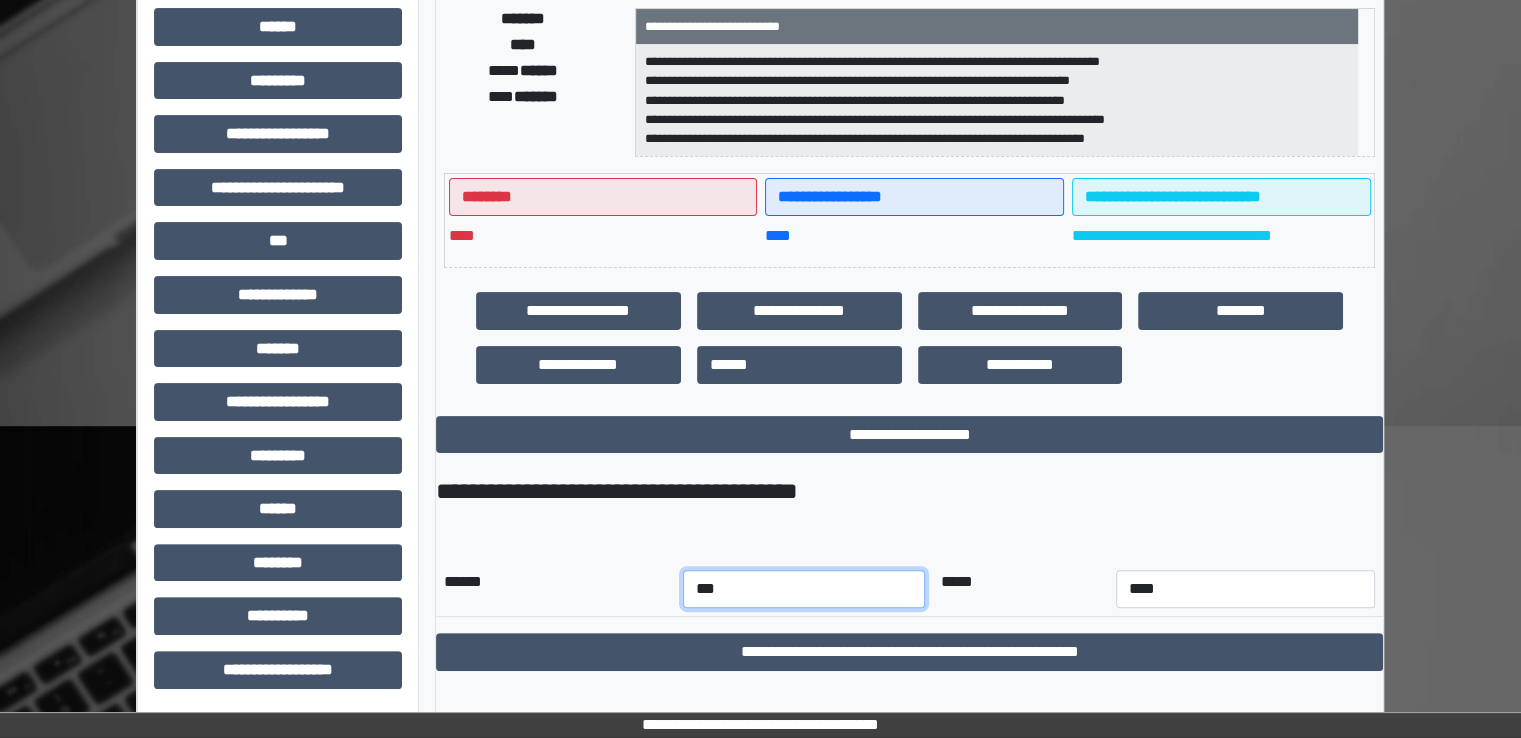 click on "***
***
***
***
***
***
***
***
***
***
***
***" at bounding box center (804, 589) 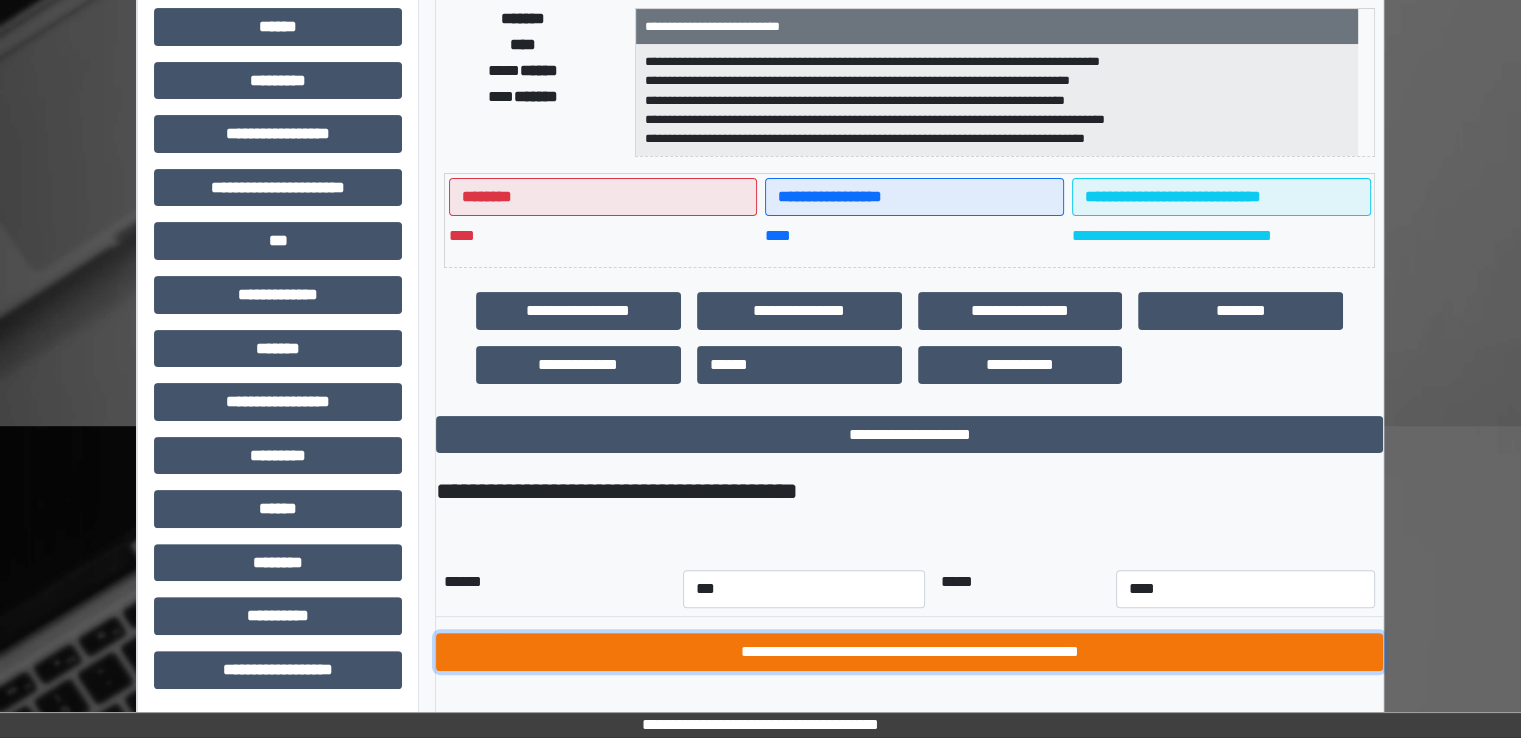click on "**********" at bounding box center (909, 652) 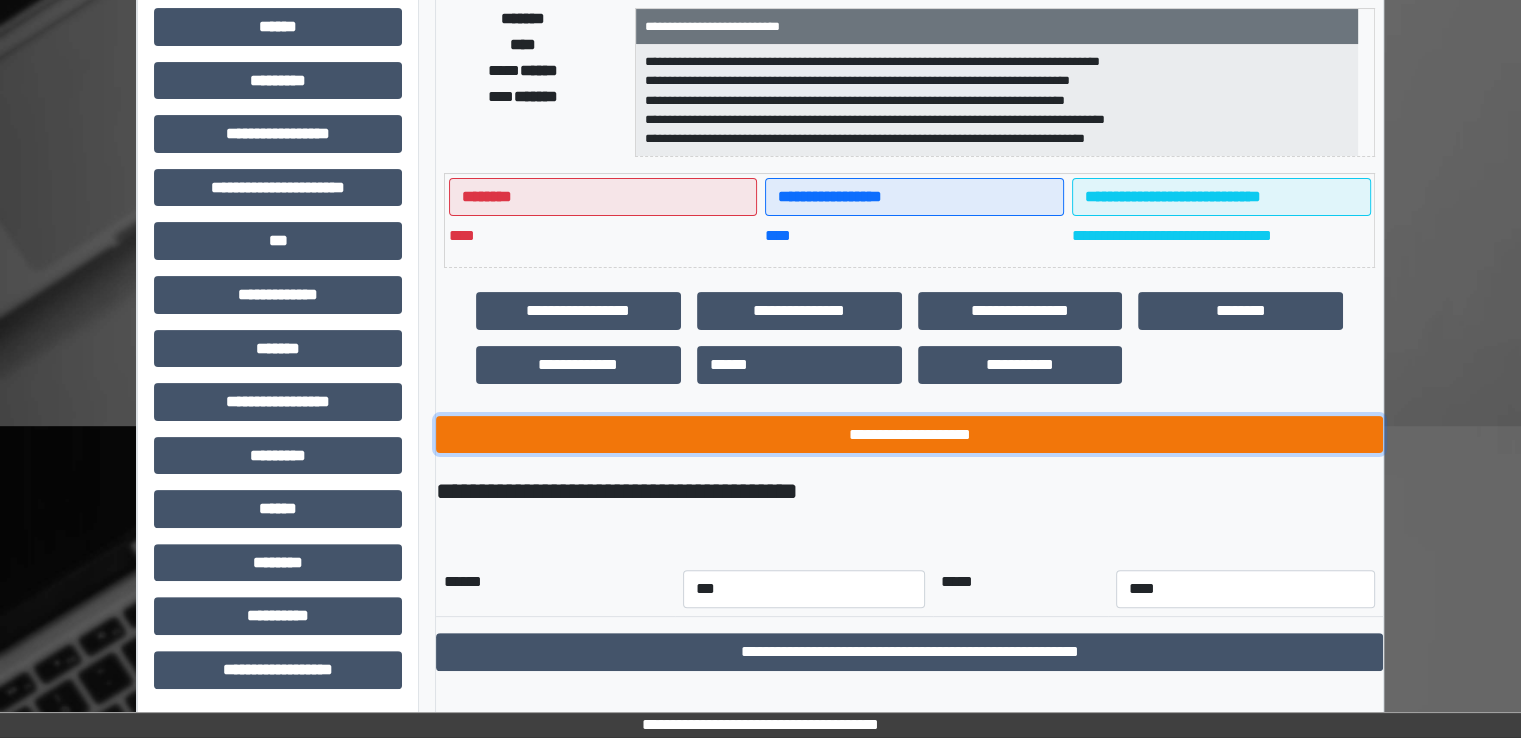 click on "**********" at bounding box center [909, 435] 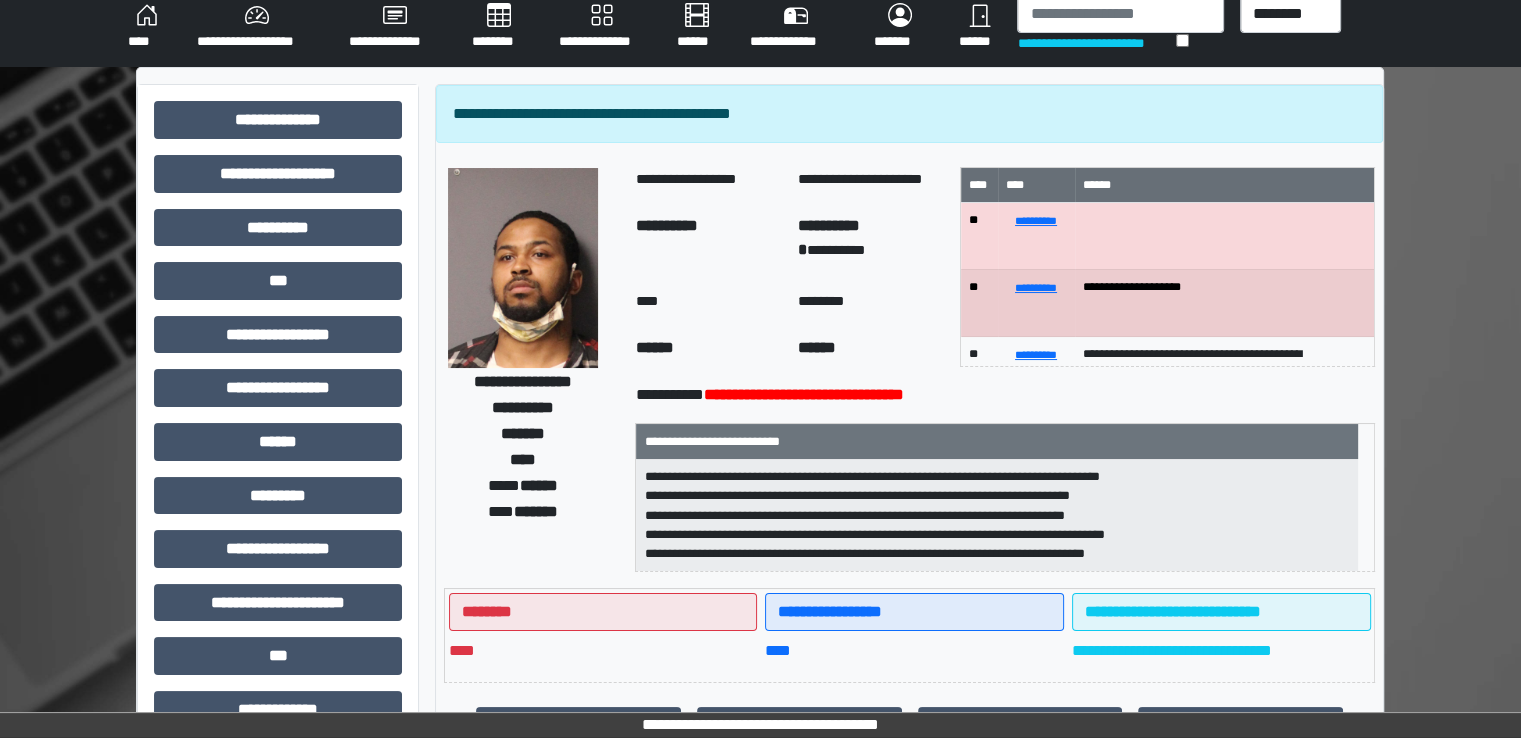 scroll, scrollTop: 0, scrollLeft: 0, axis: both 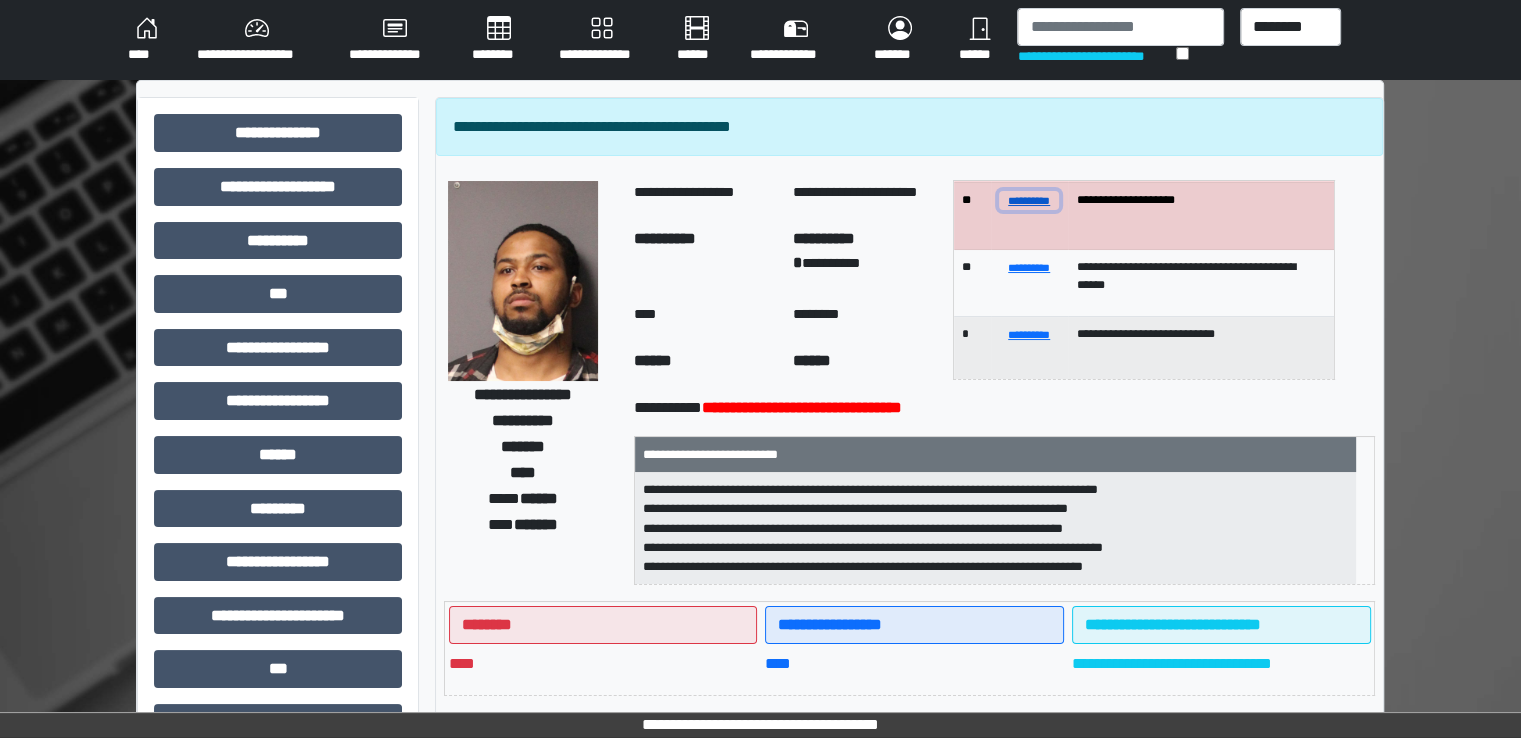 click on "**********" at bounding box center [1029, 200] 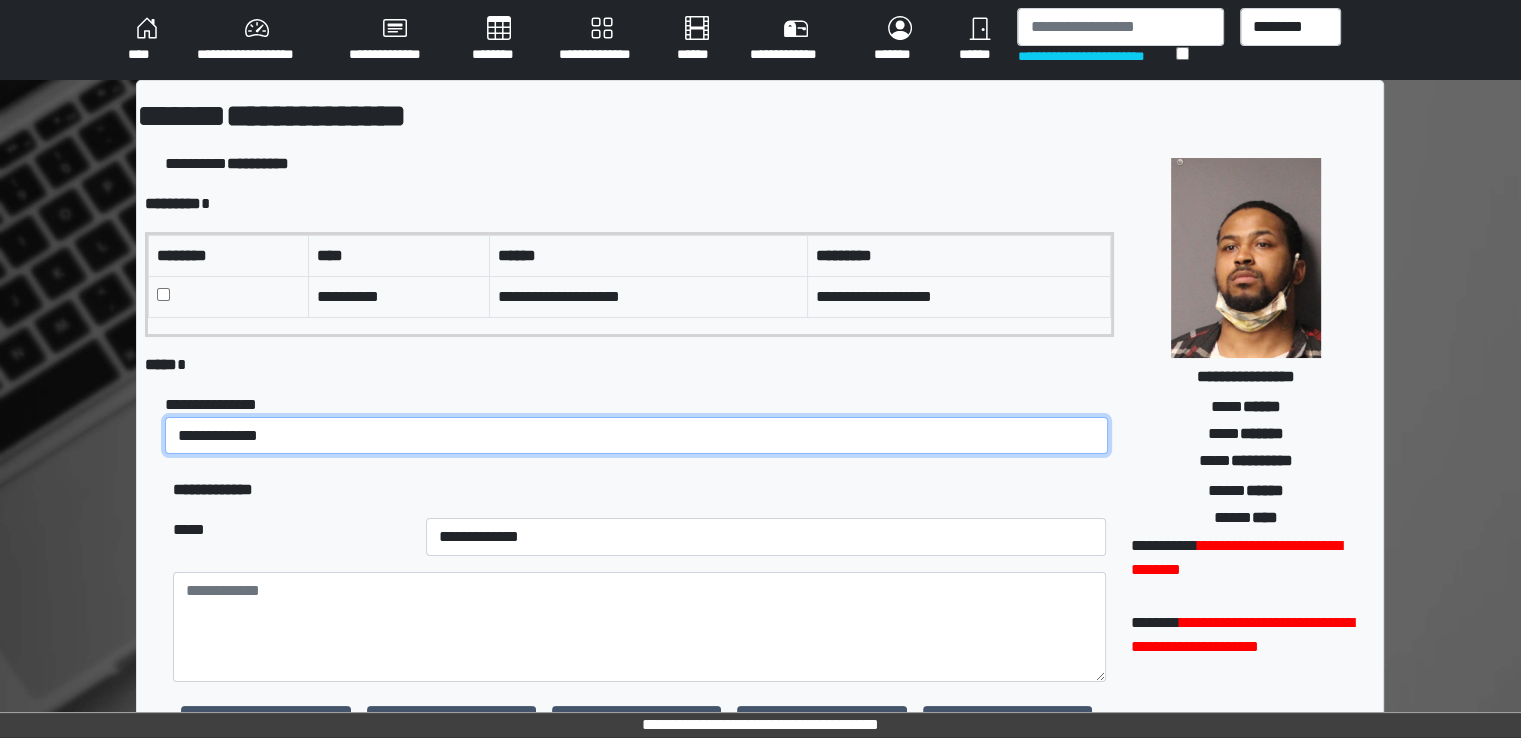 click on "**********" at bounding box center (636, 436) 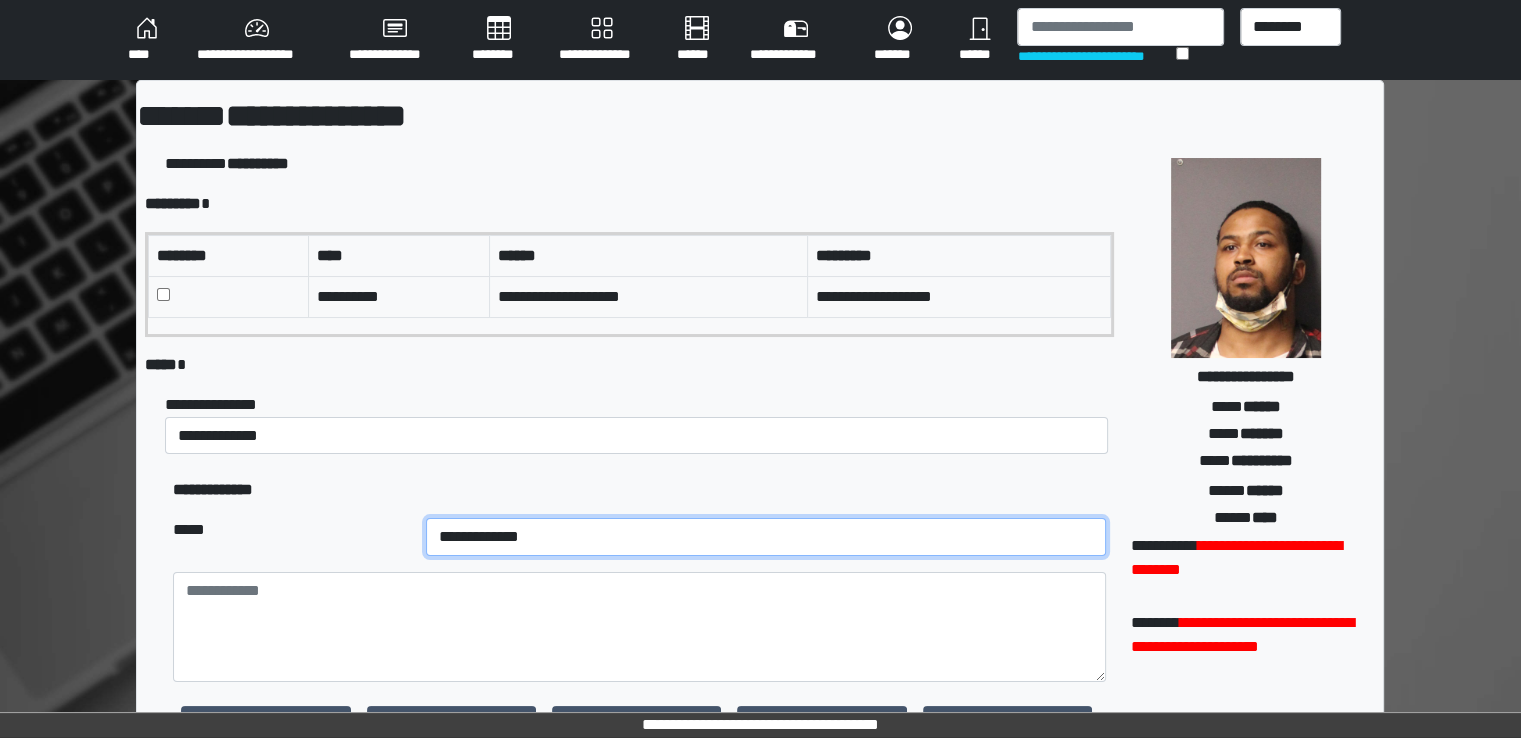 click on "**********" at bounding box center [766, 537] 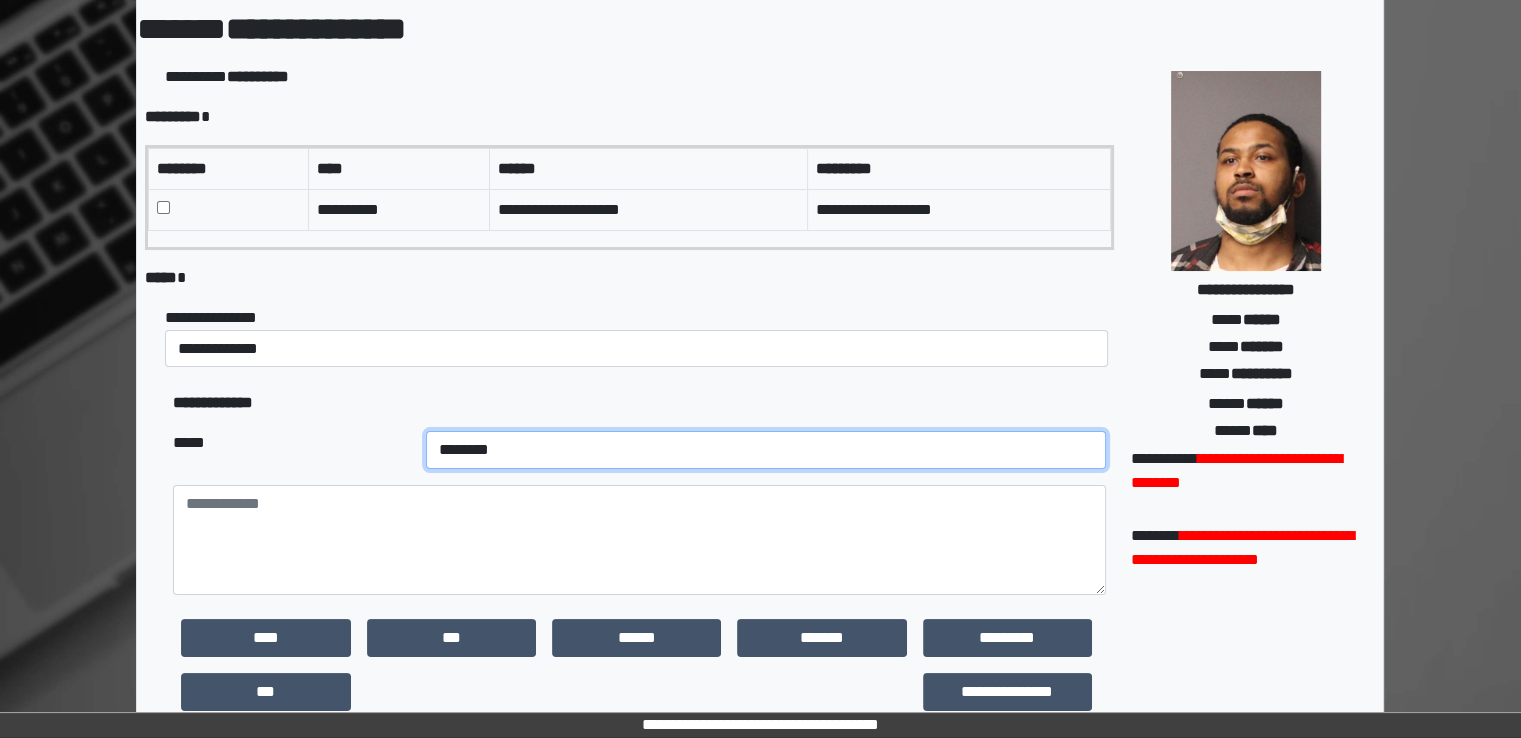scroll, scrollTop: 300, scrollLeft: 0, axis: vertical 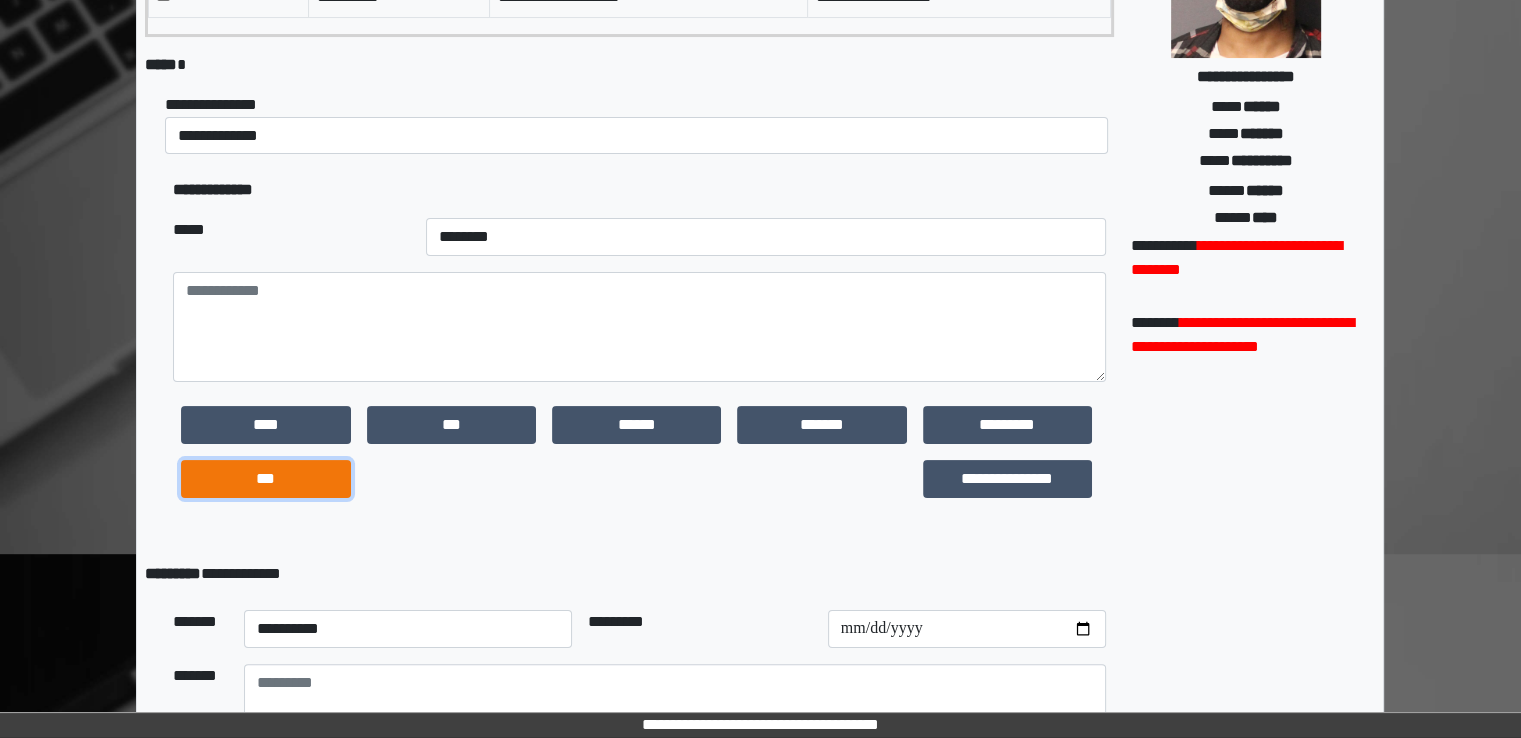 click on "***" at bounding box center (265, 479) 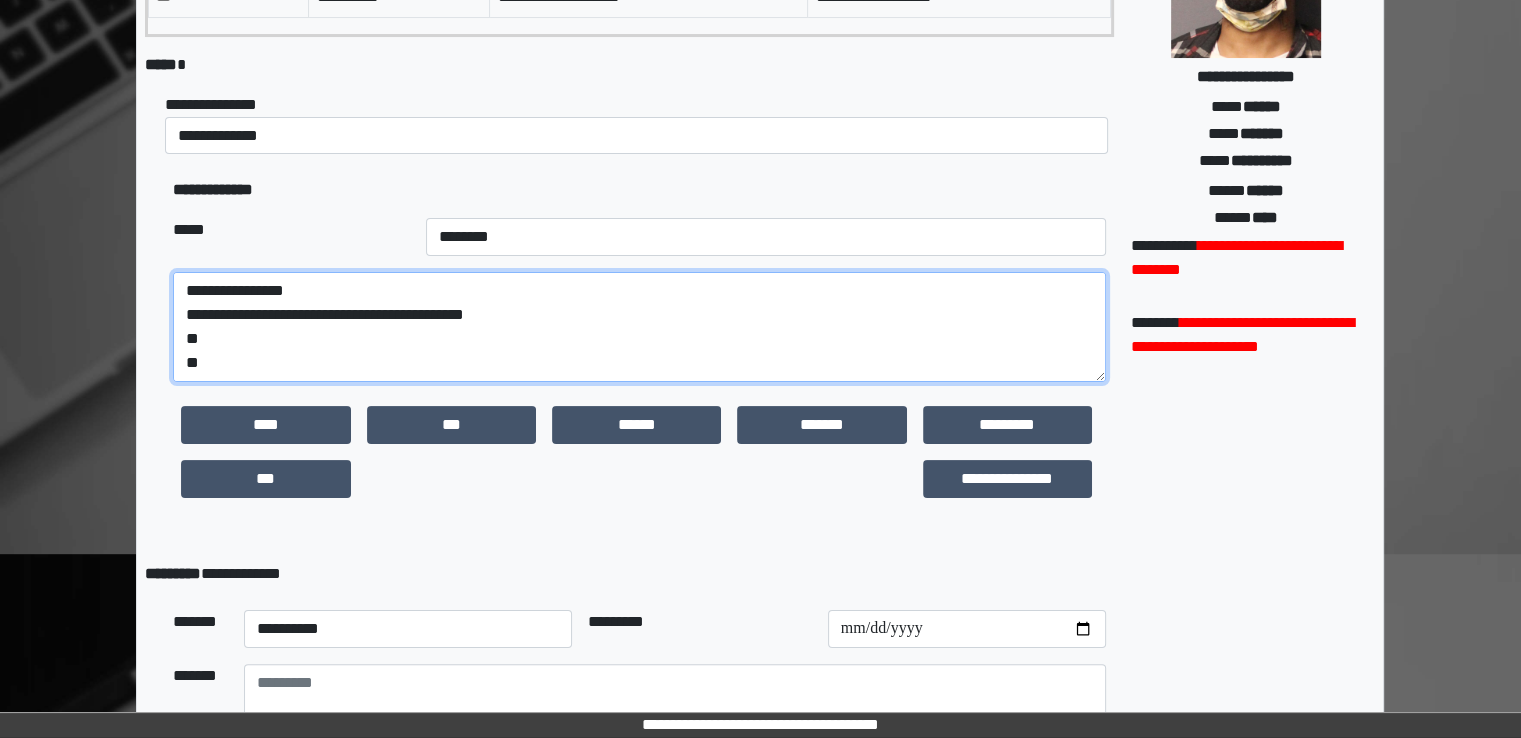 click on "**********" at bounding box center (639, 327) 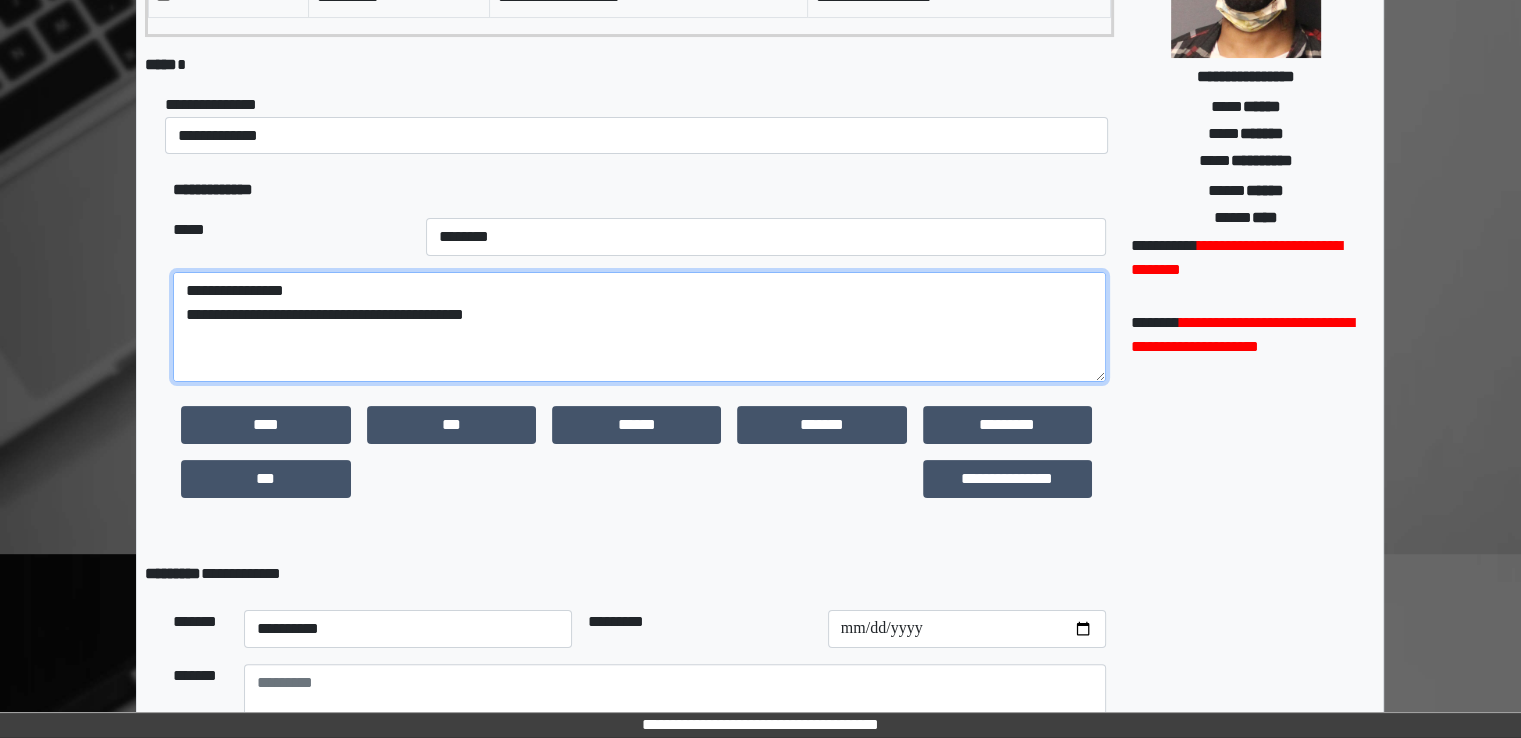 paste on "**********" 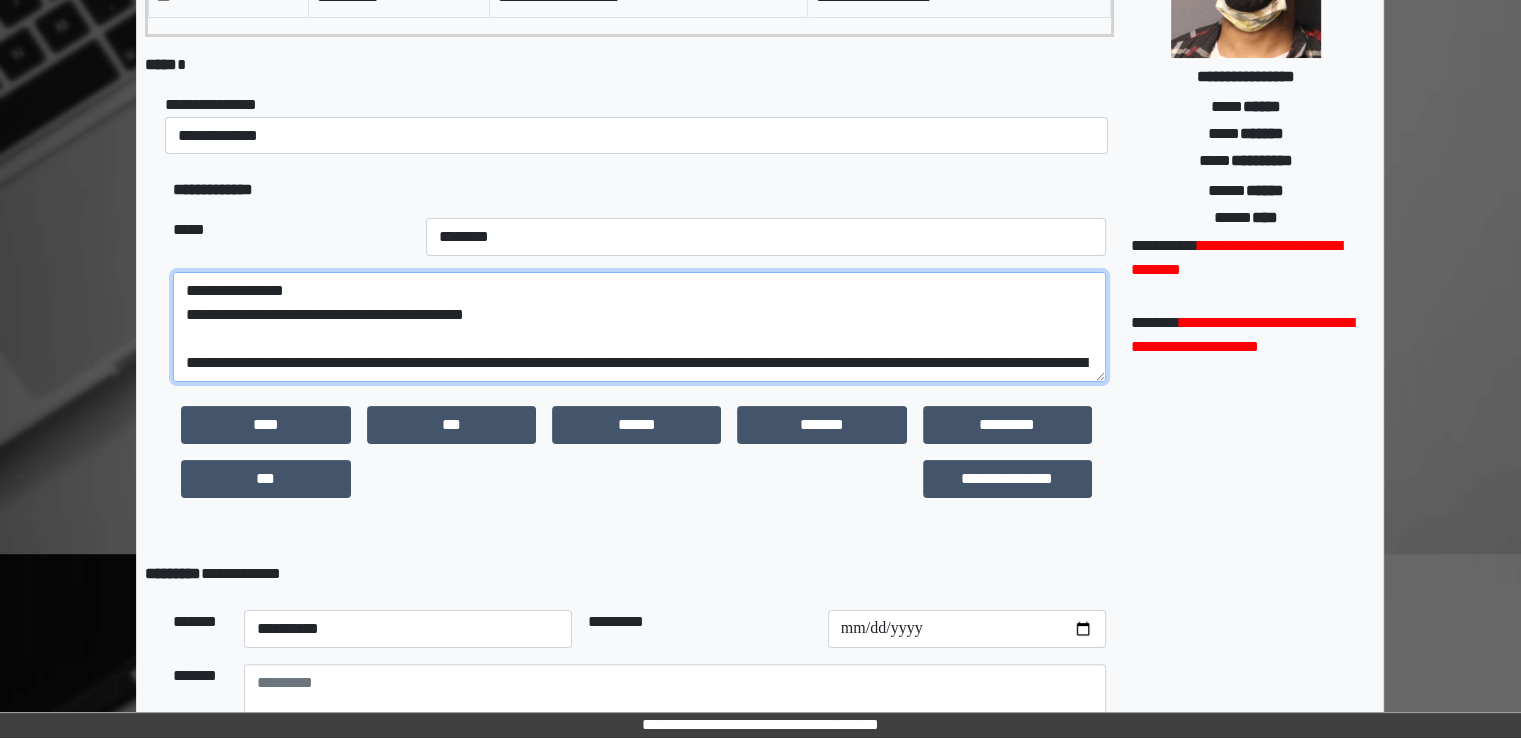 scroll, scrollTop: 328, scrollLeft: 0, axis: vertical 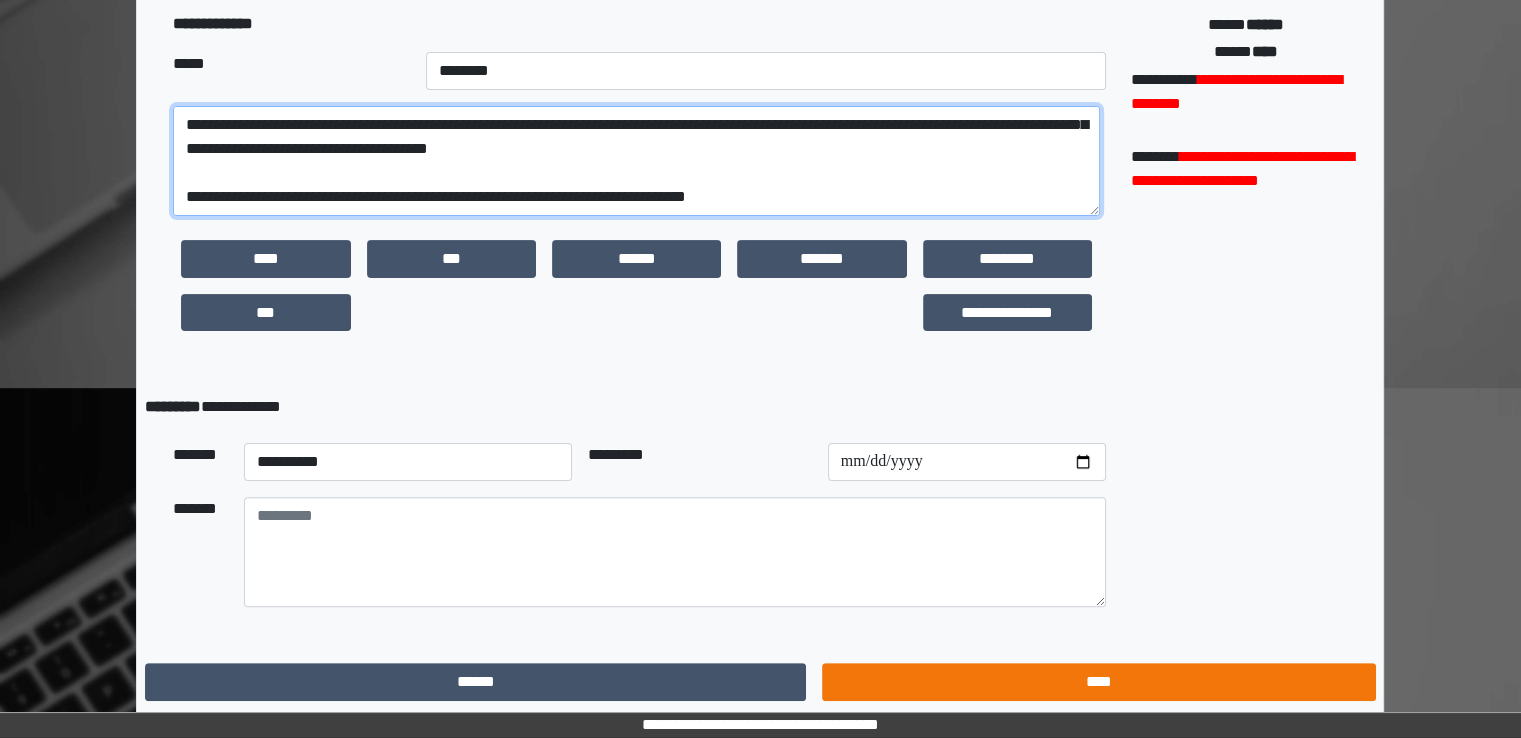 type on "**********" 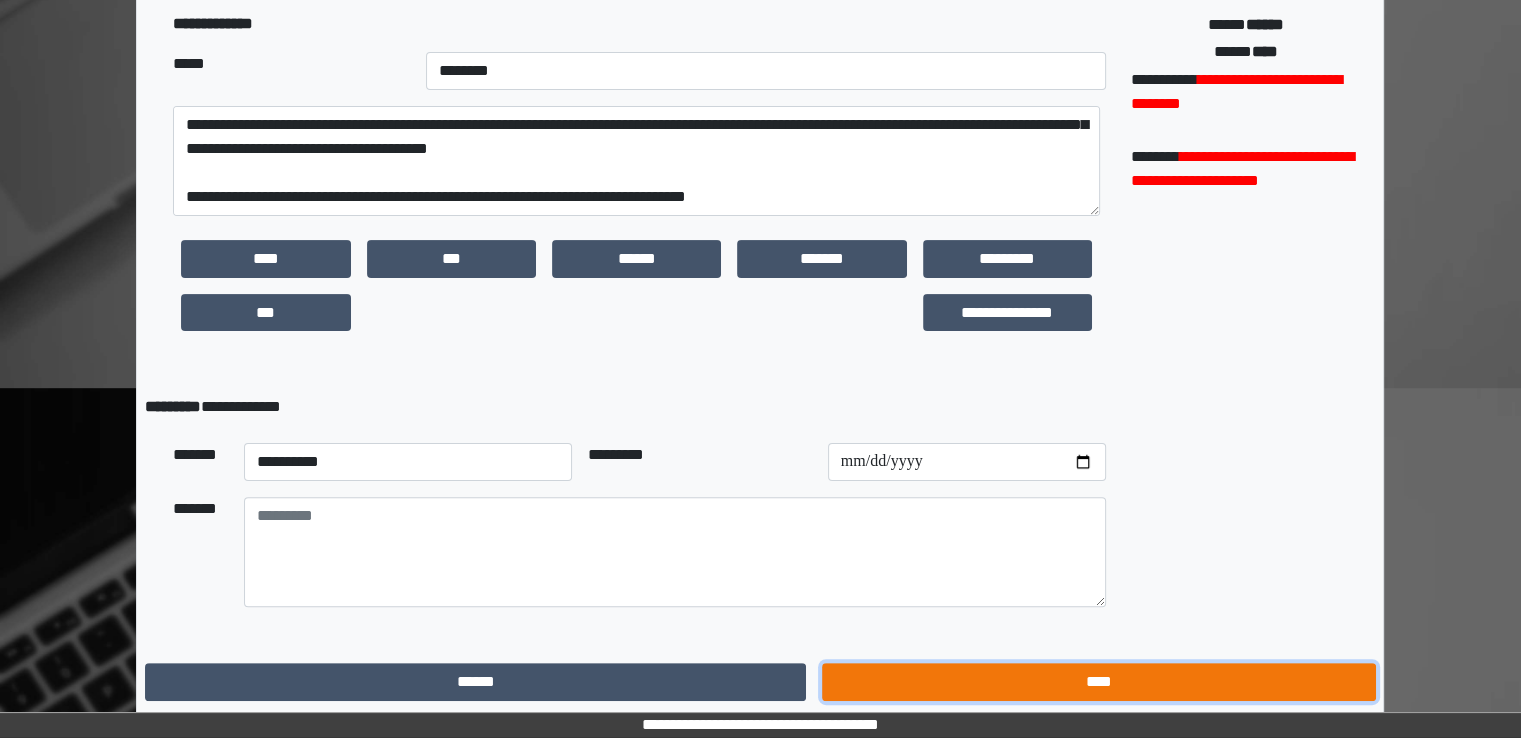 click on "****" at bounding box center [1098, 682] 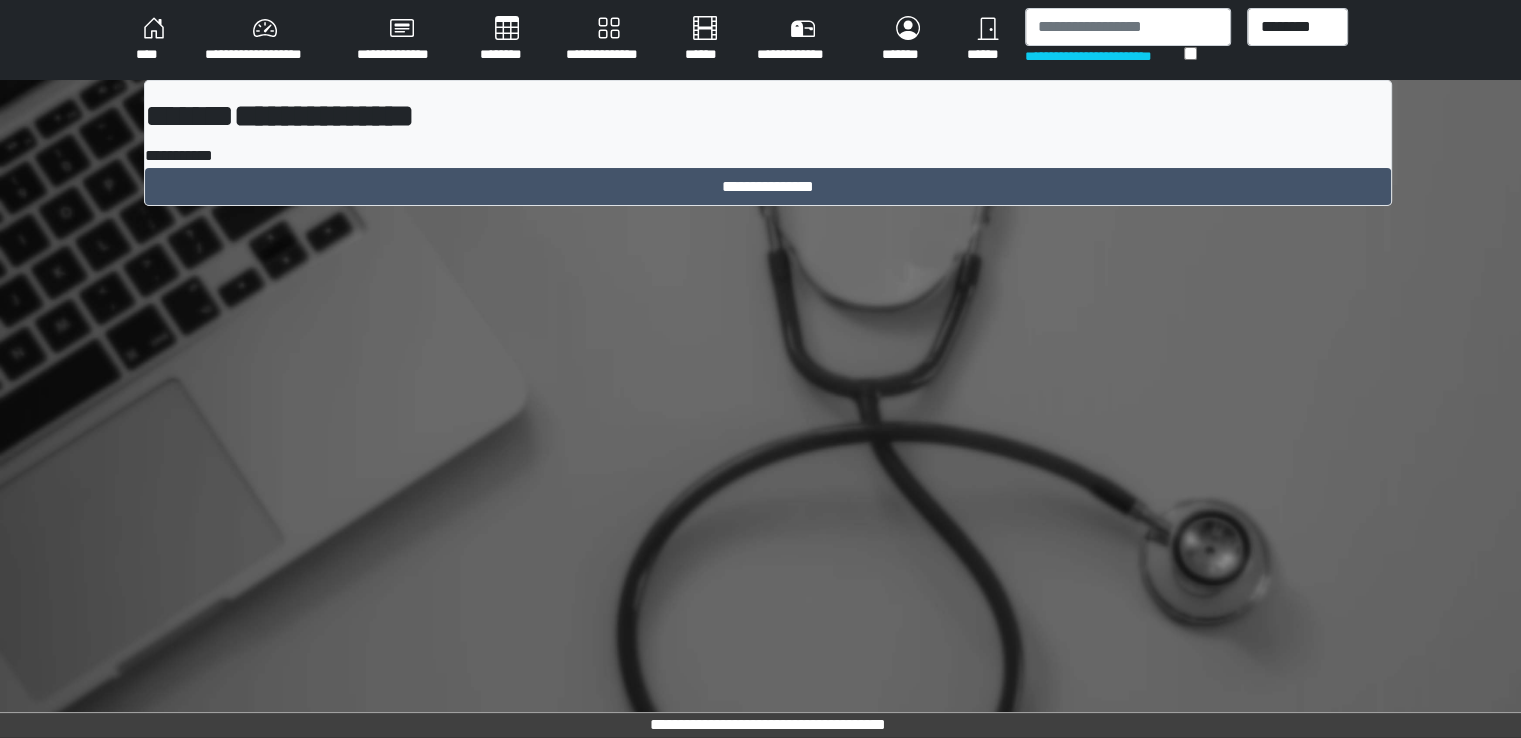 scroll, scrollTop: 0, scrollLeft: 0, axis: both 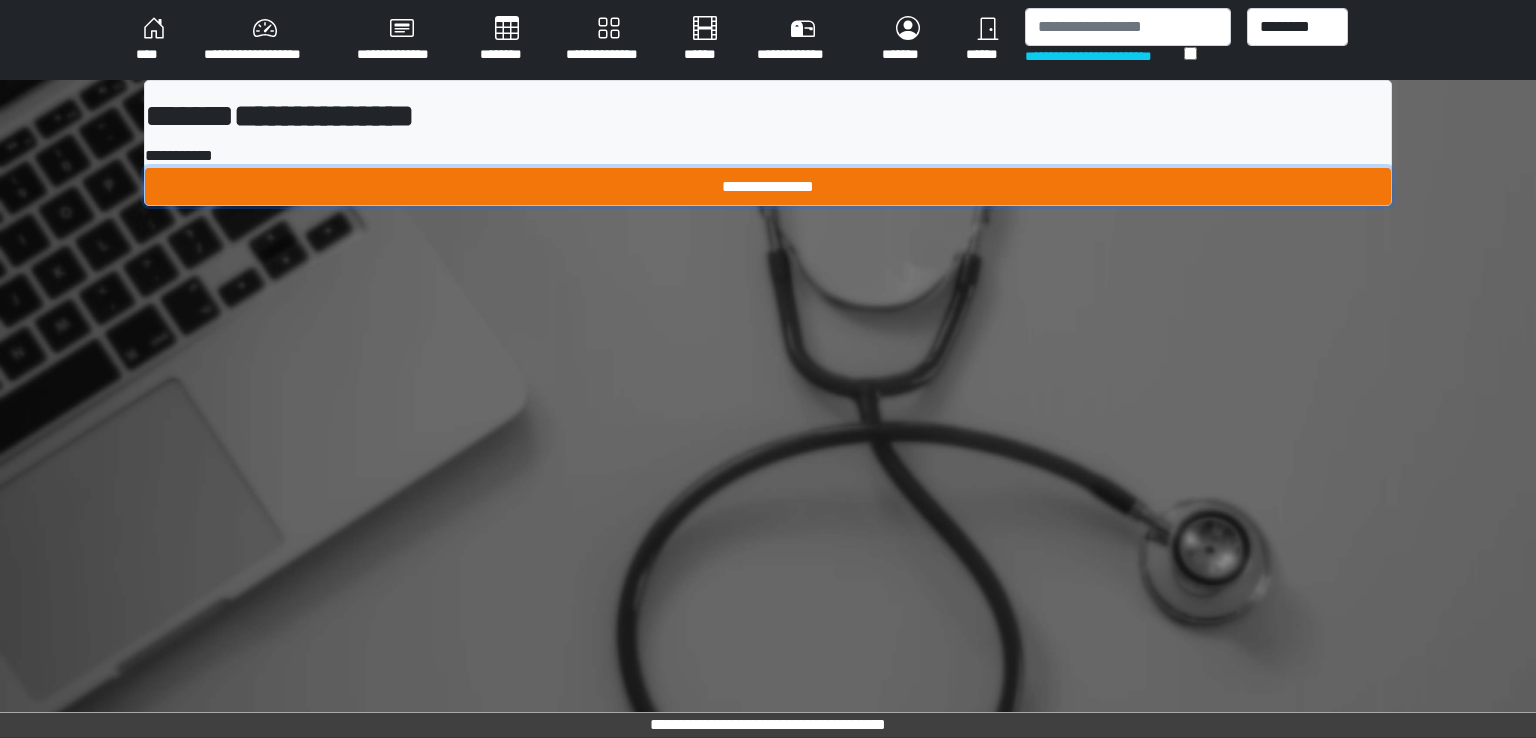 click on "**********" at bounding box center (768, 187) 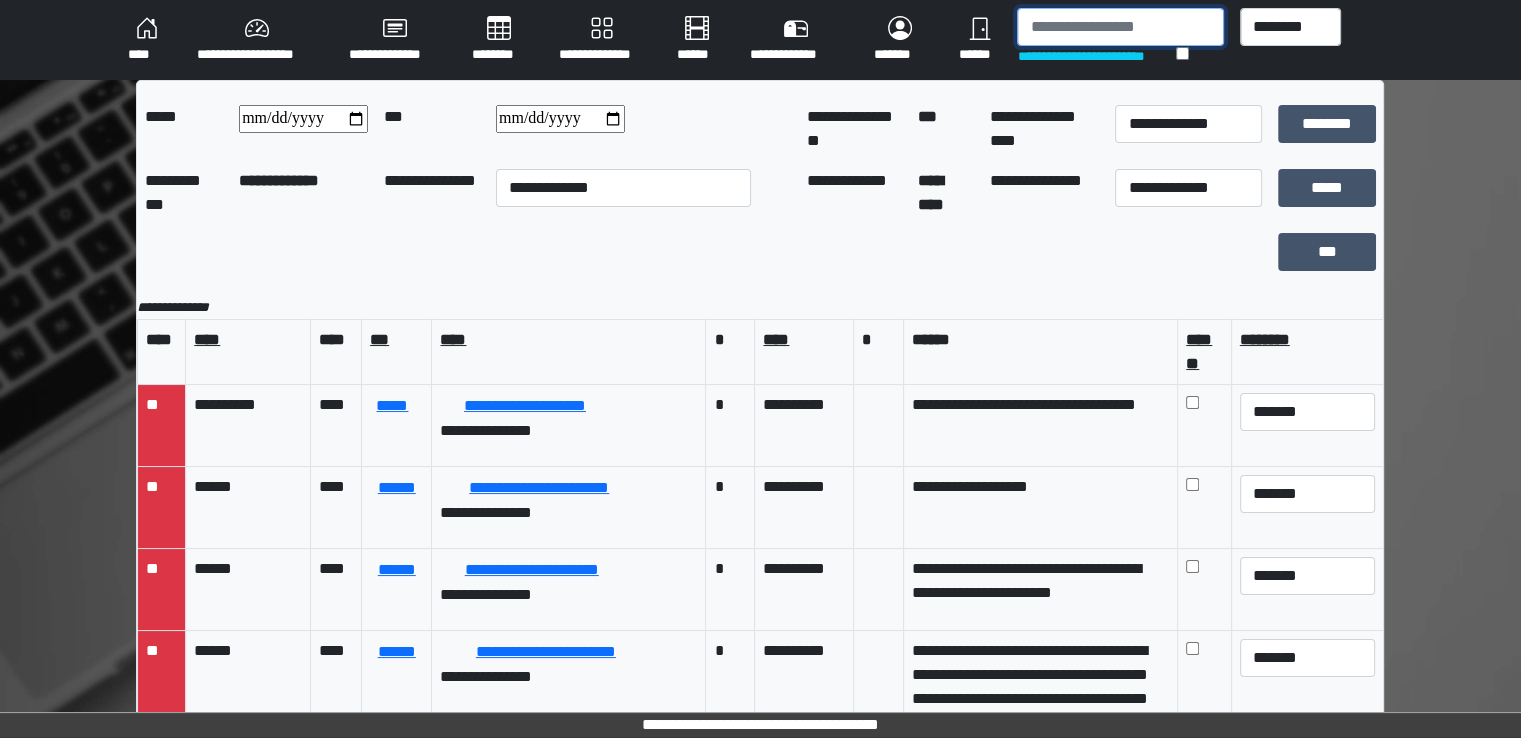 click at bounding box center (1120, 27) 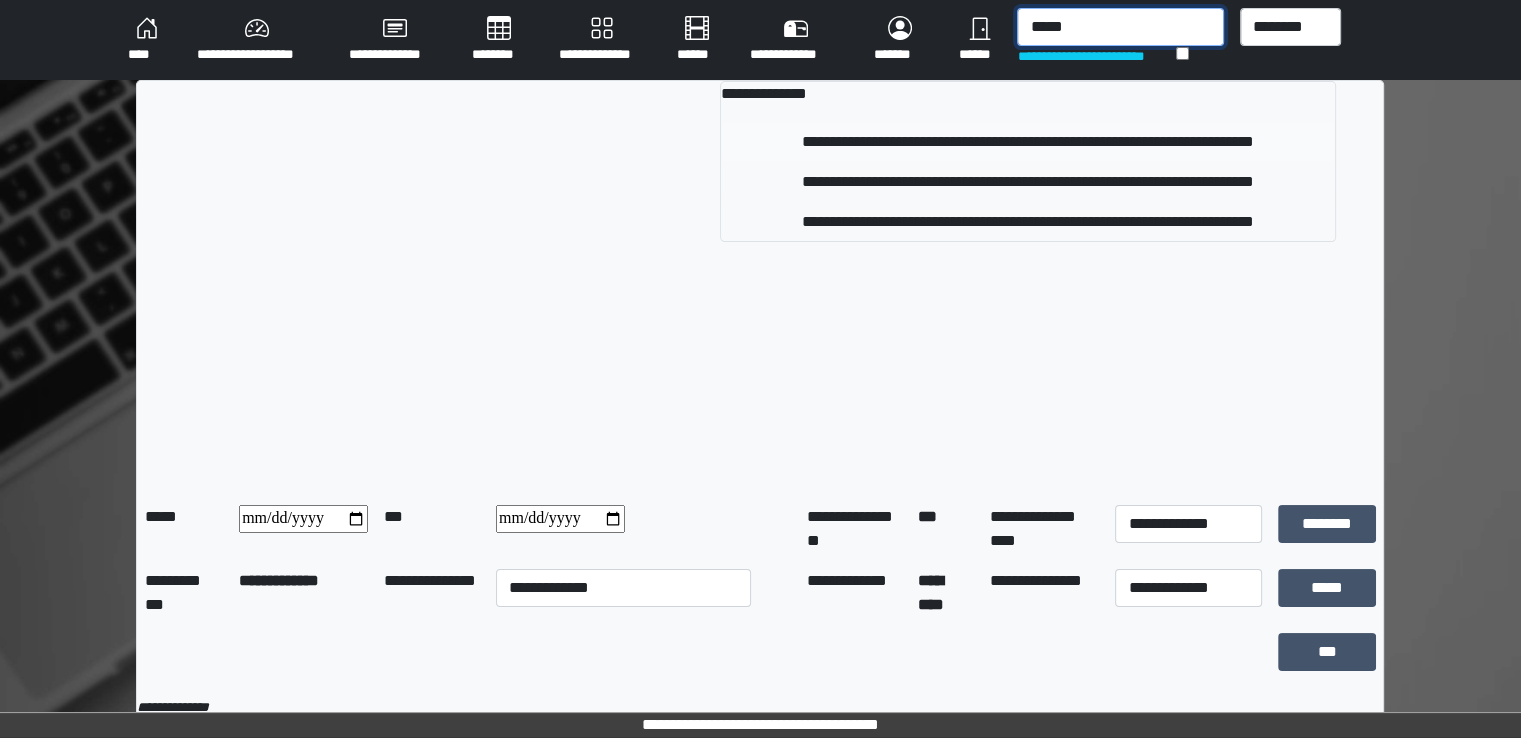 type on "*****" 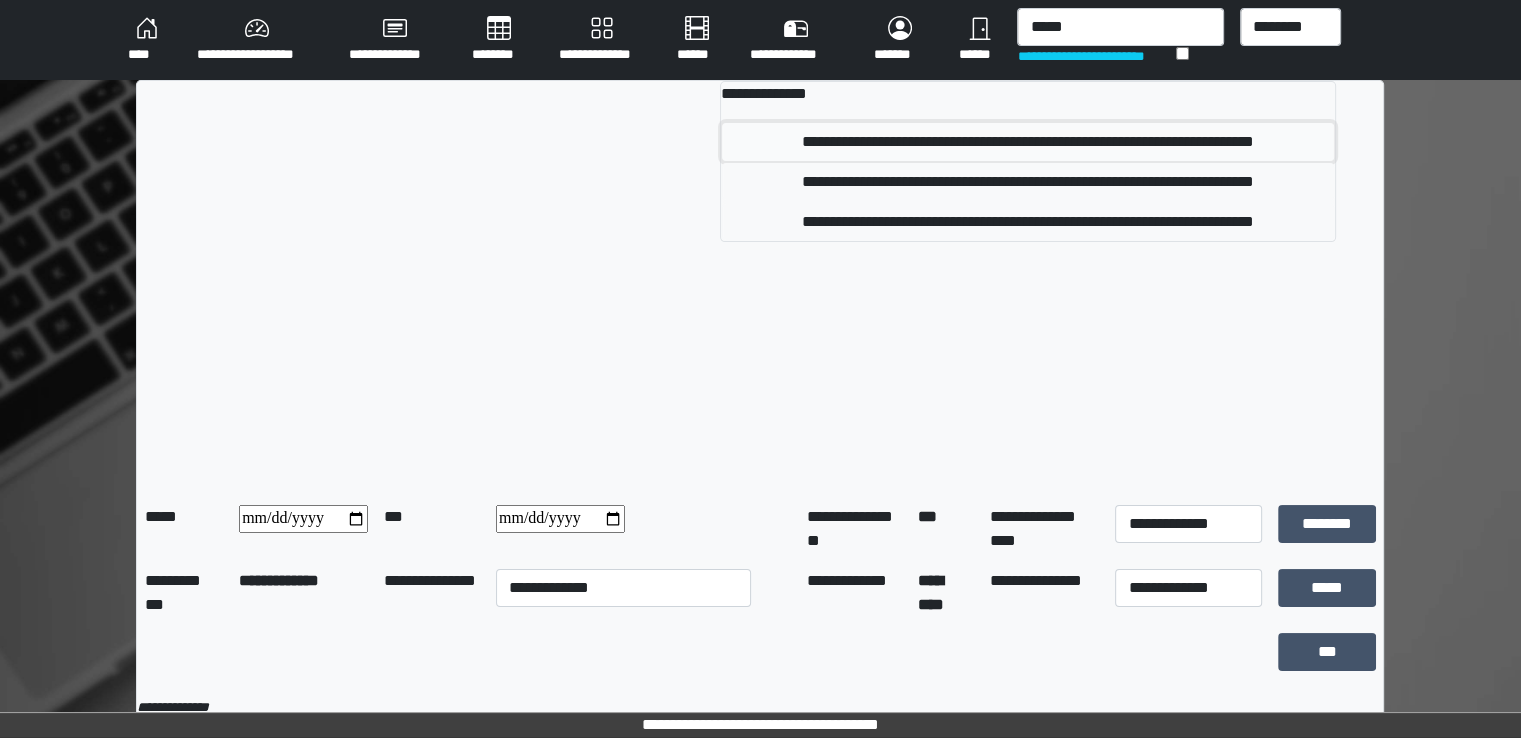 click on "**********" at bounding box center (1028, 142) 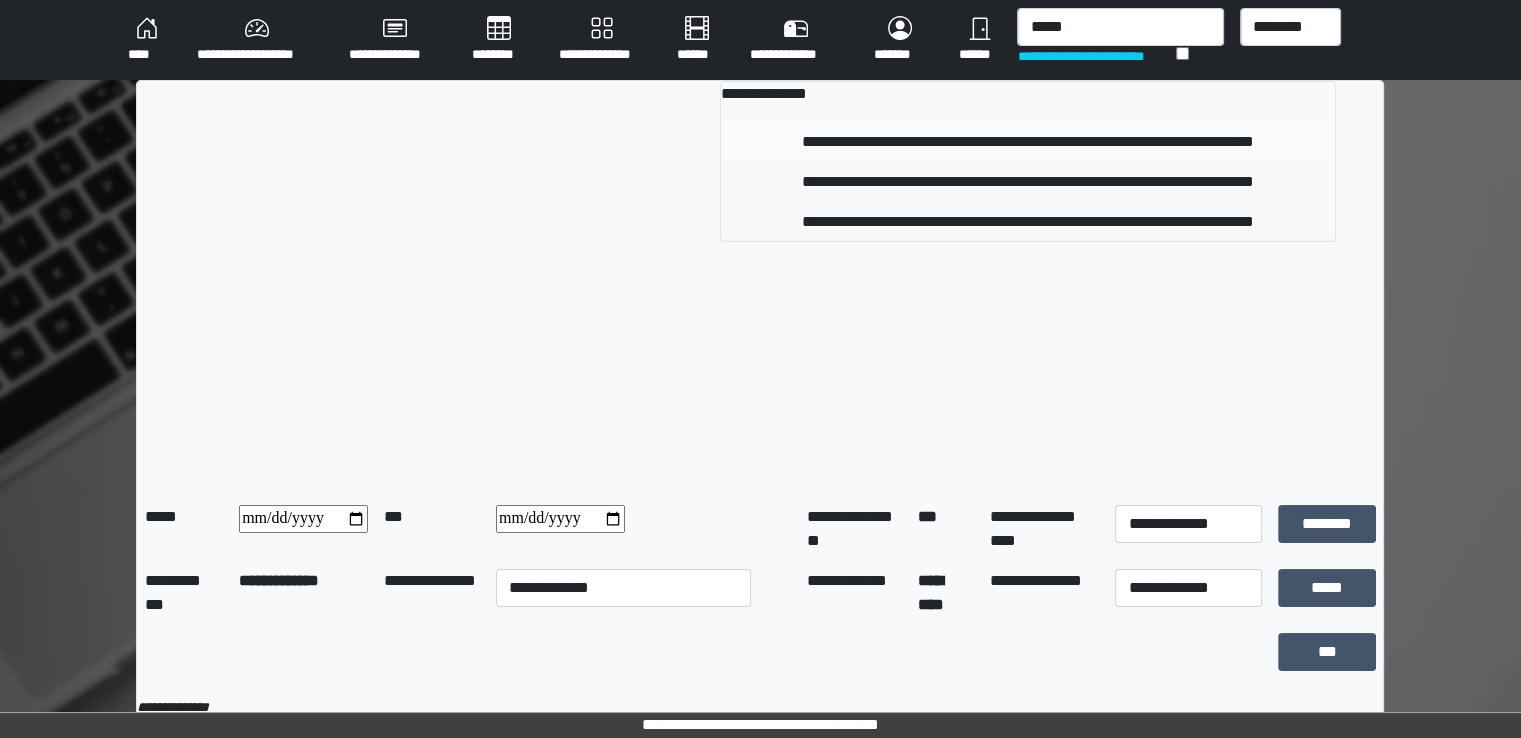 type 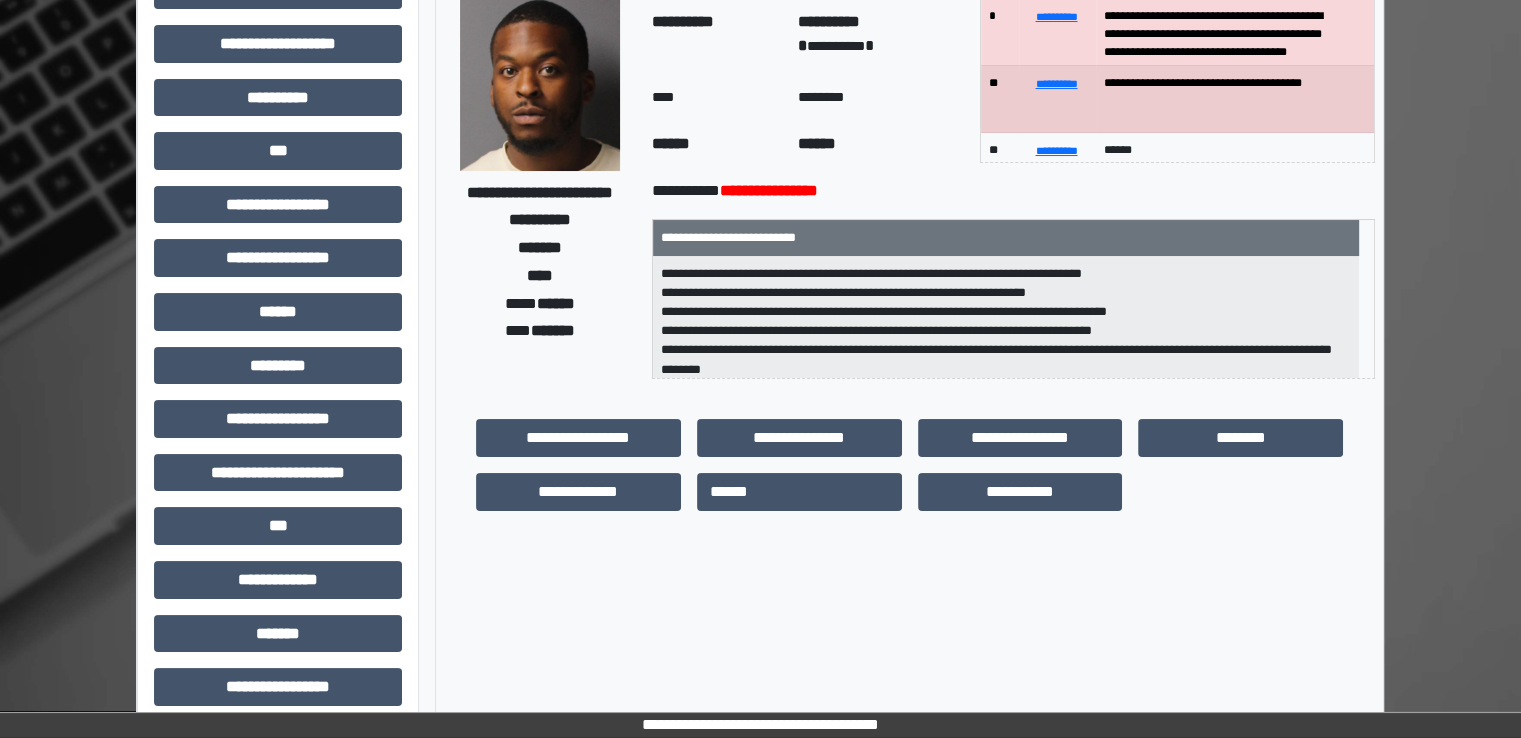 scroll, scrollTop: 428, scrollLeft: 0, axis: vertical 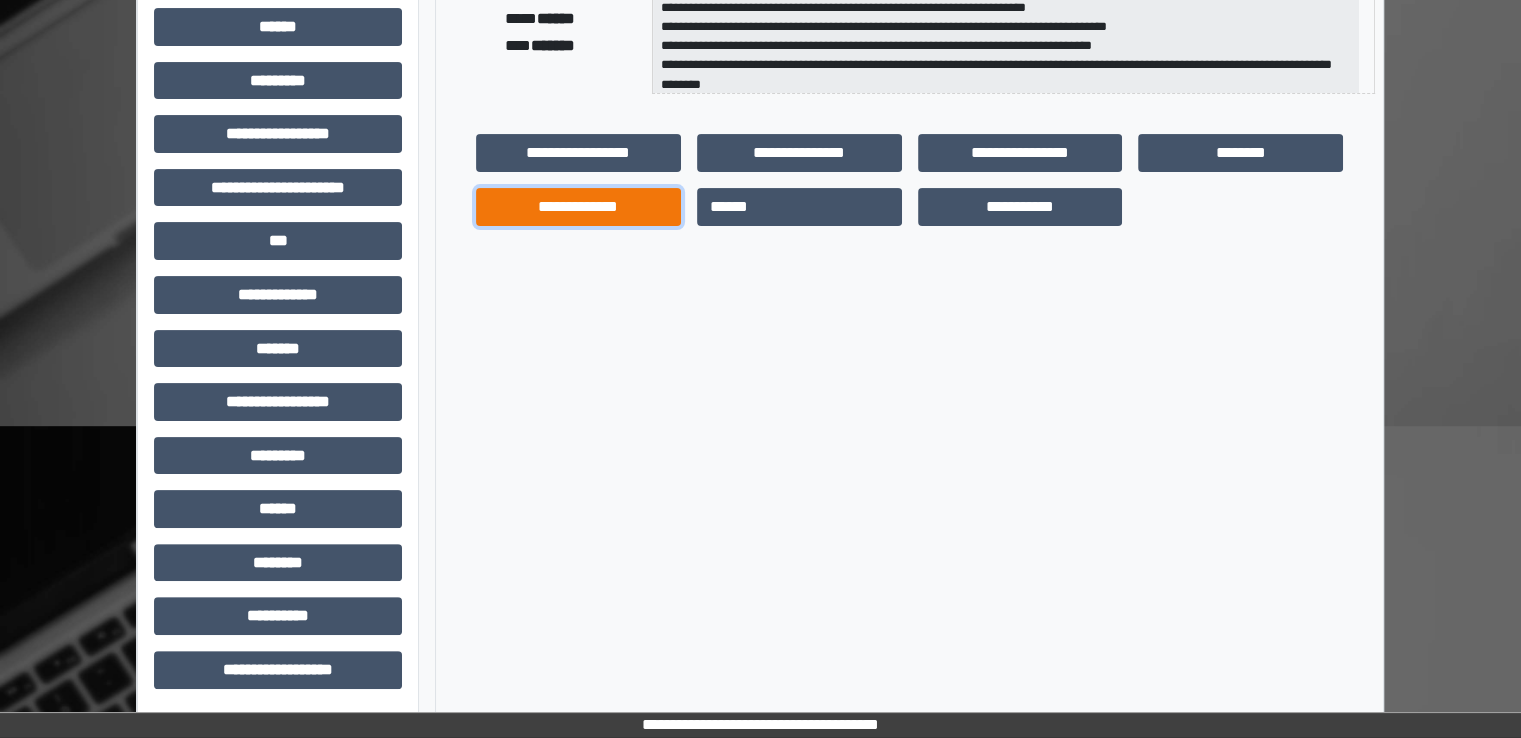 click on "**********" at bounding box center [578, 207] 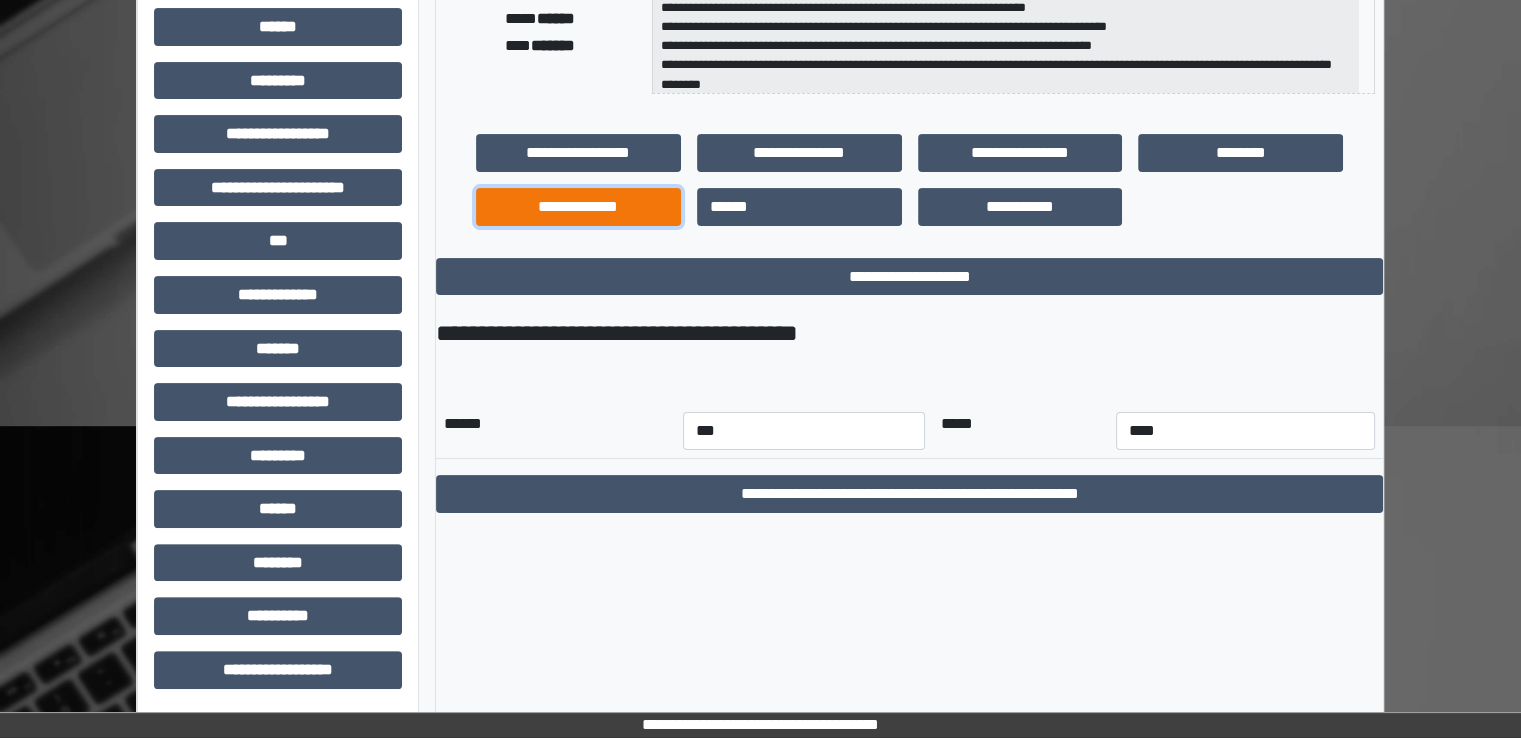 click on "**********" at bounding box center [578, 207] 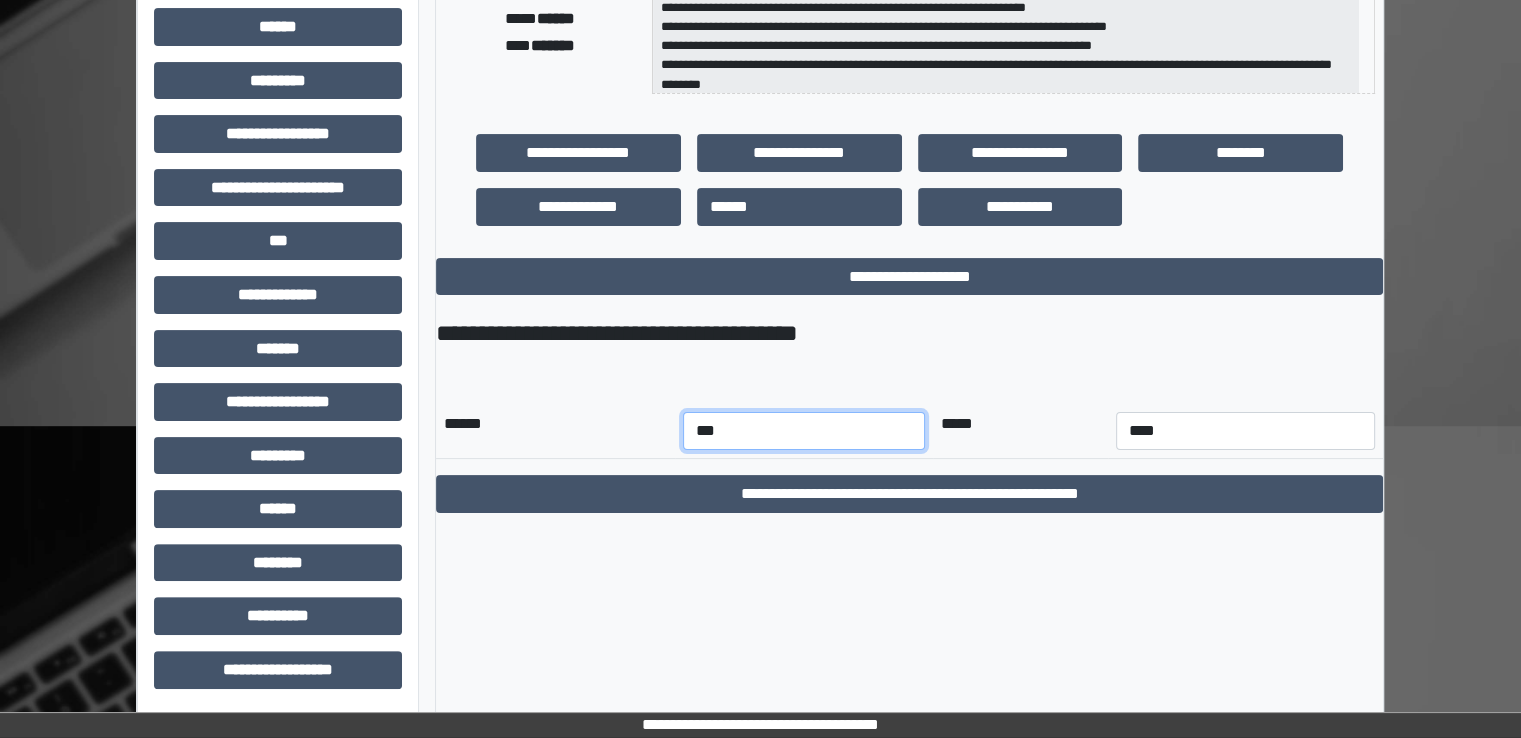 click on "***
***
***
***
***
***
***
***
***
***
***
***" at bounding box center (804, 431) 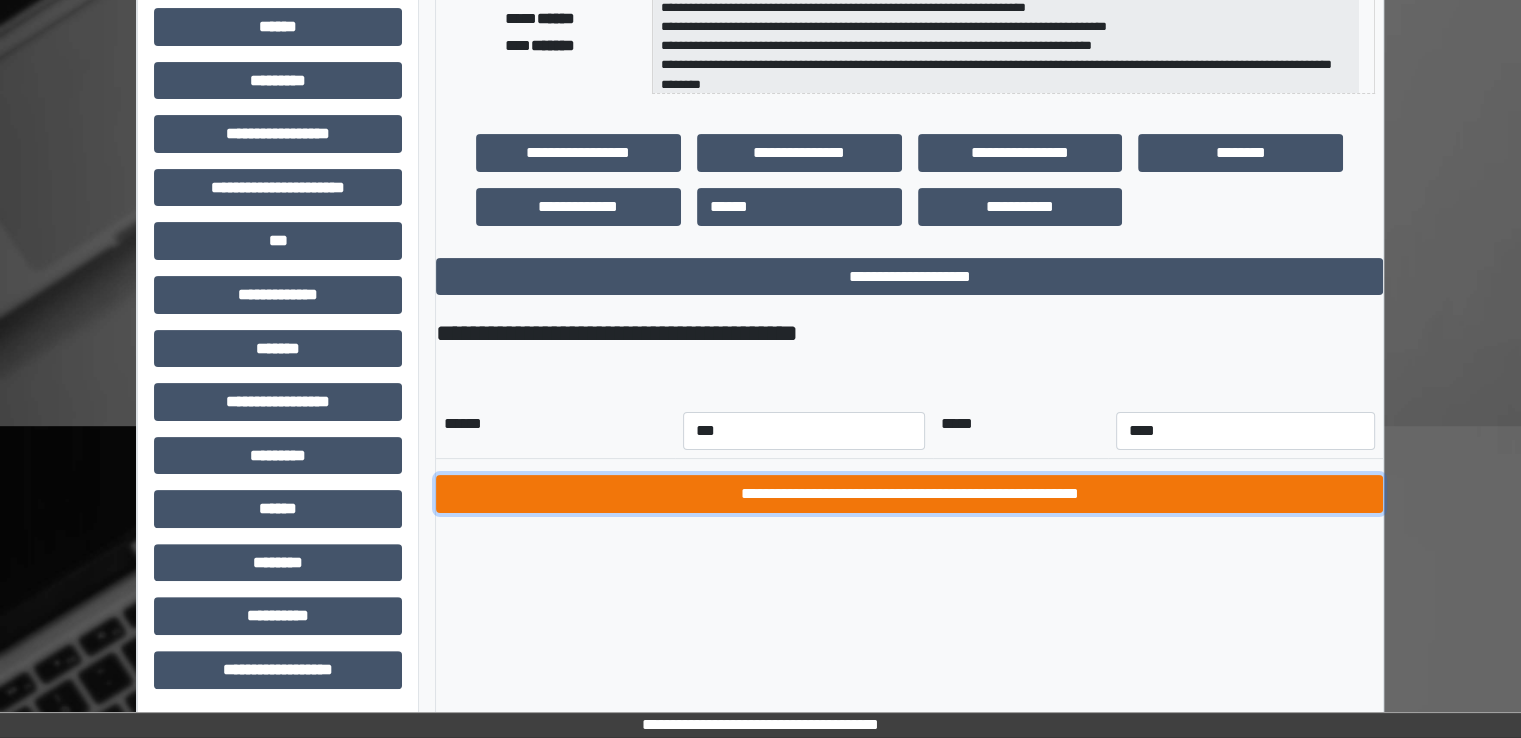 click on "**********" at bounding box center (909, 494) 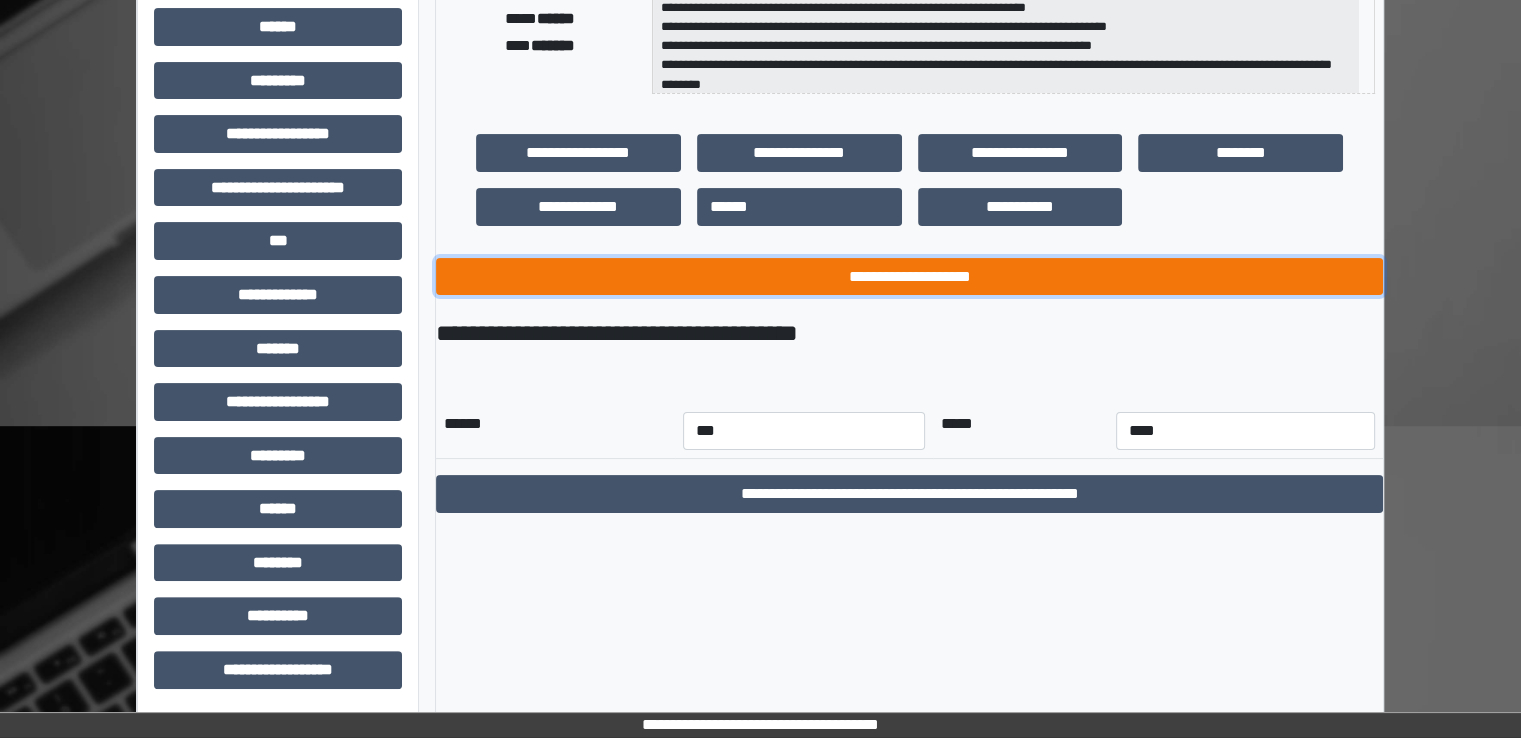 click on "**********" at bounding box center (909, 277) 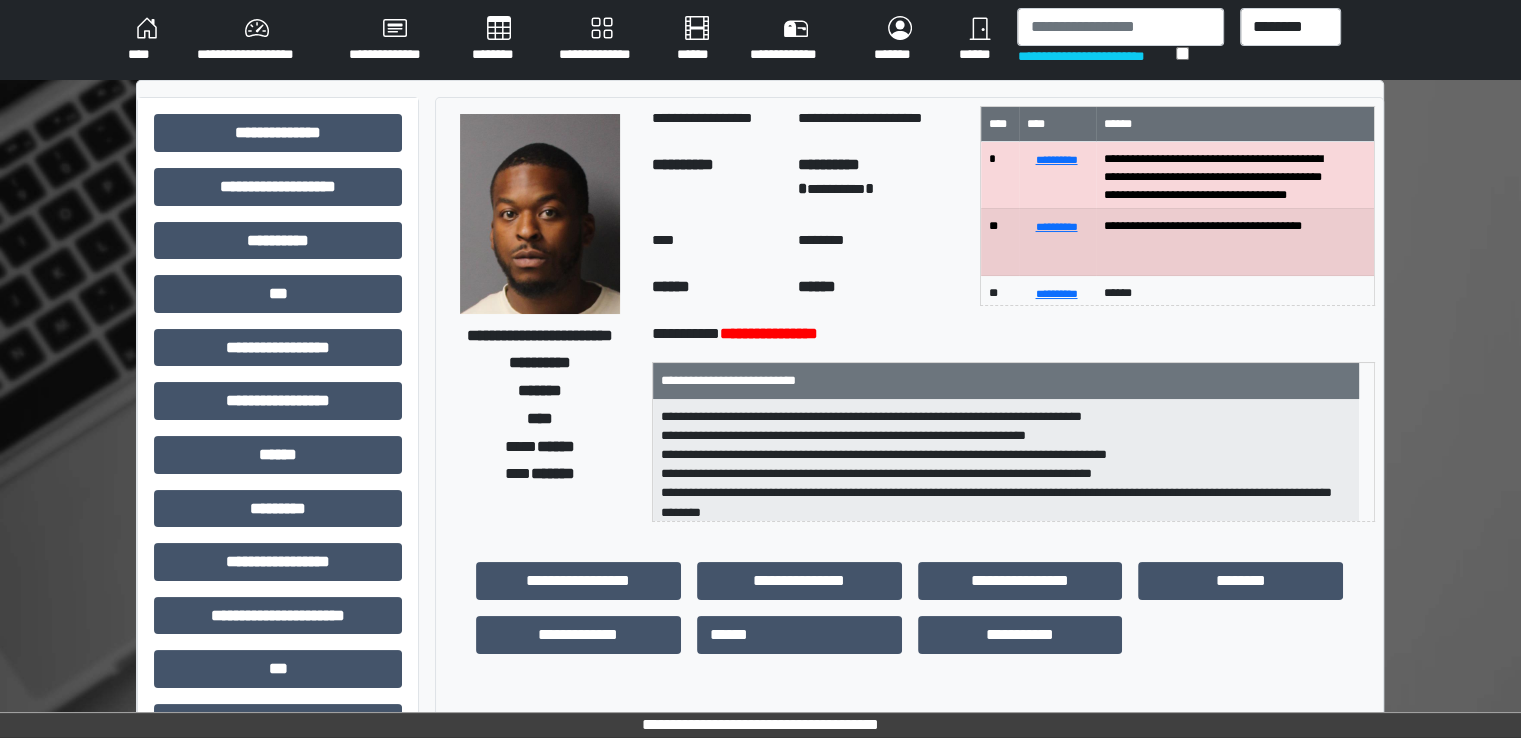 scroll, scrollTop: 0, scrollLeft: 0, axis: both 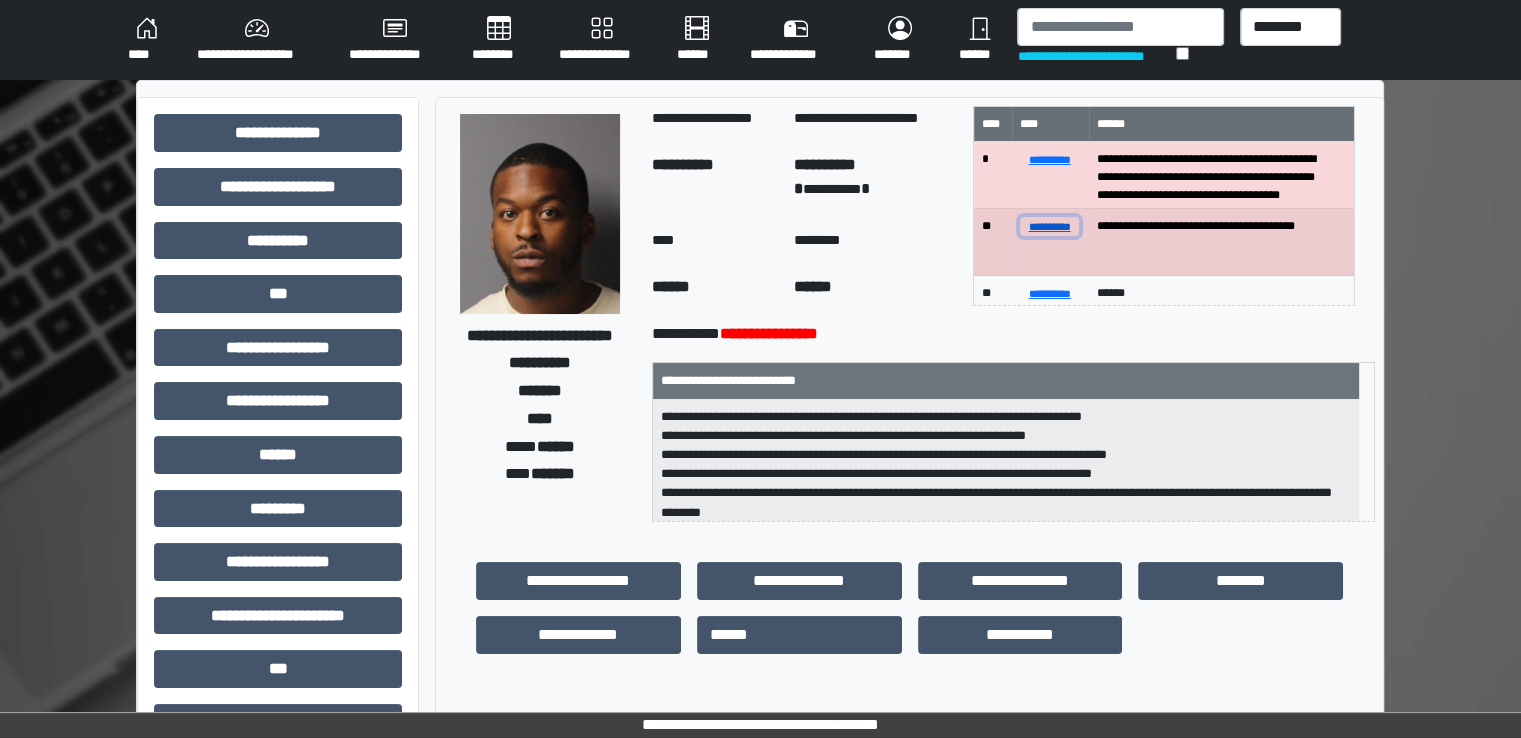 click on "**********" at bounding box center (1050, 226) 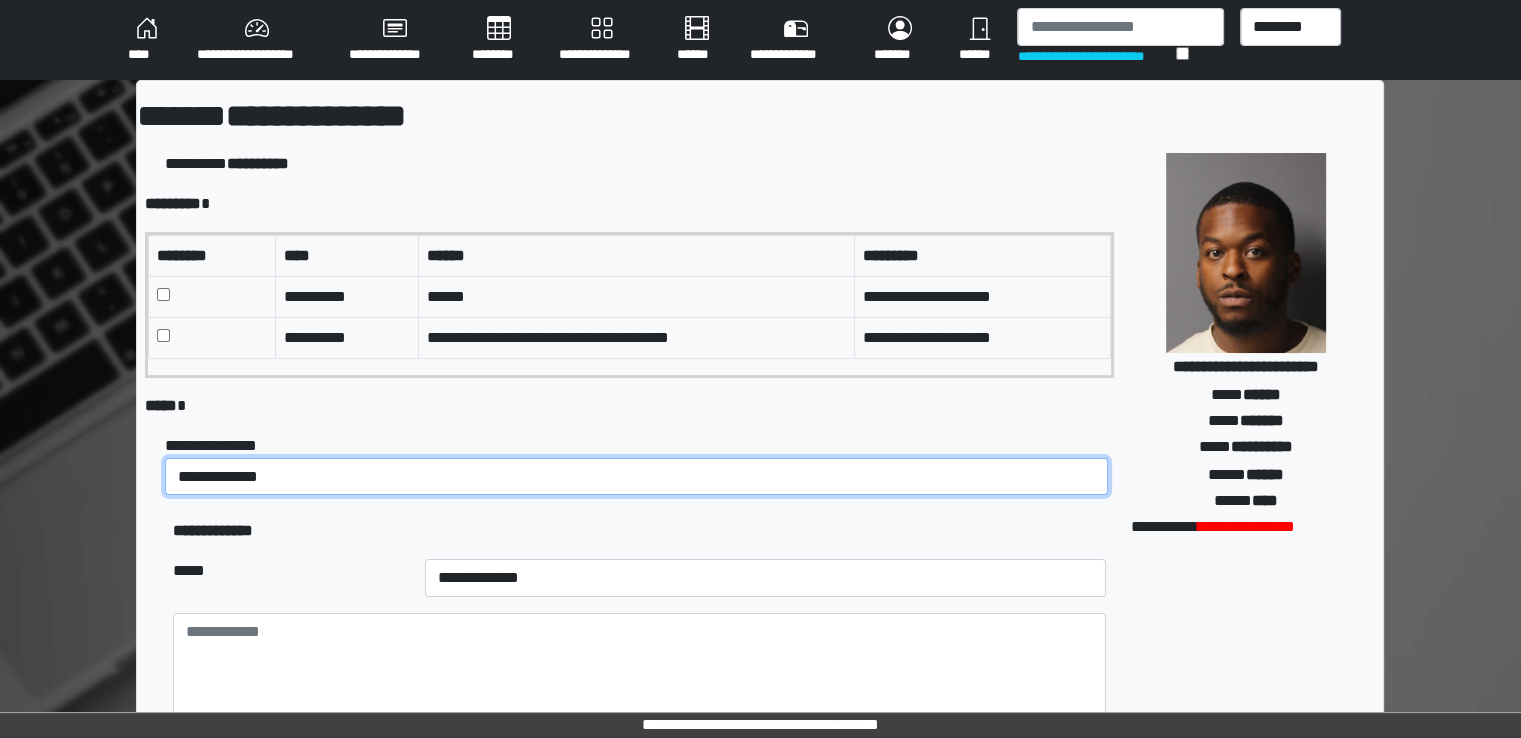 click on "**********" at bounding box center [636, 477] 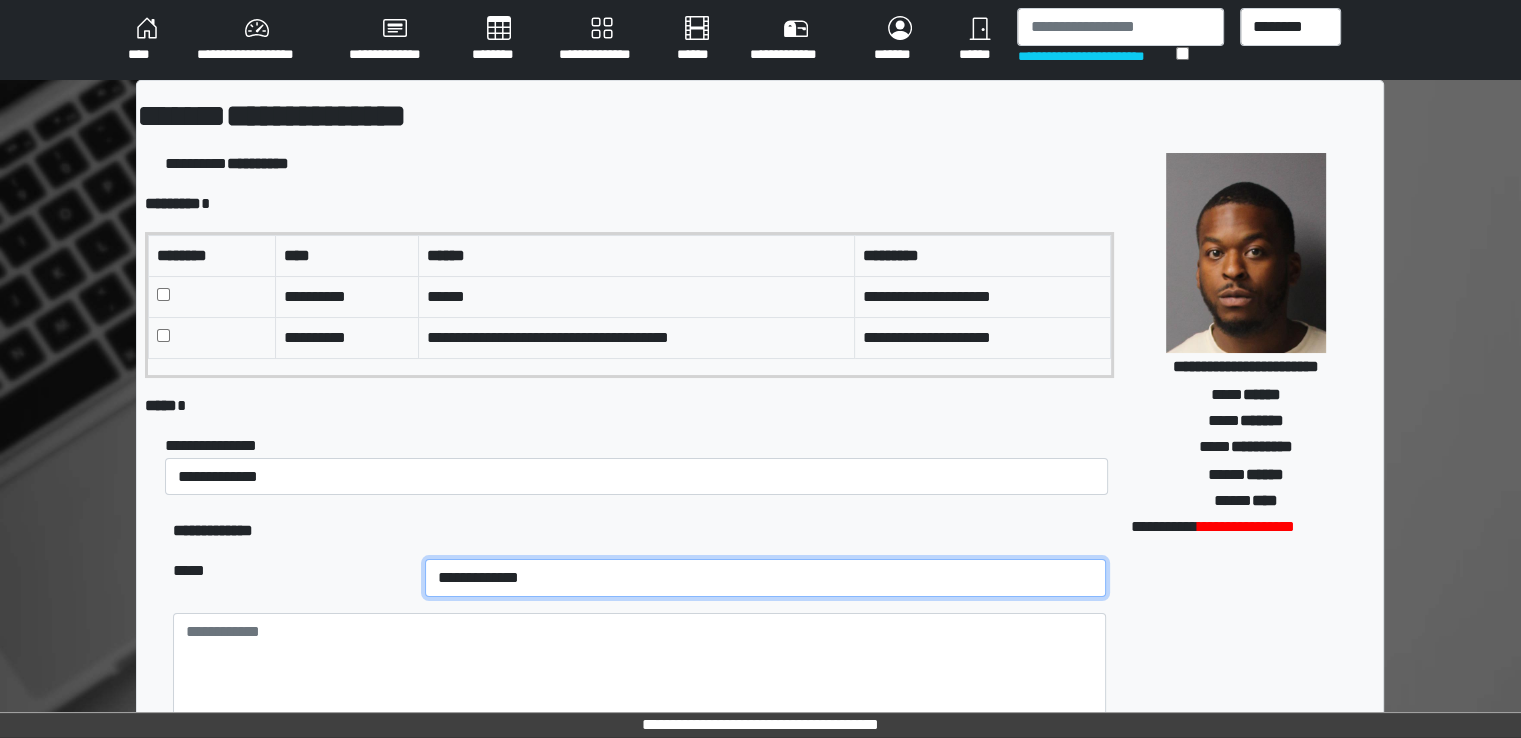 click on "**********" at bounding box center (765, 578) 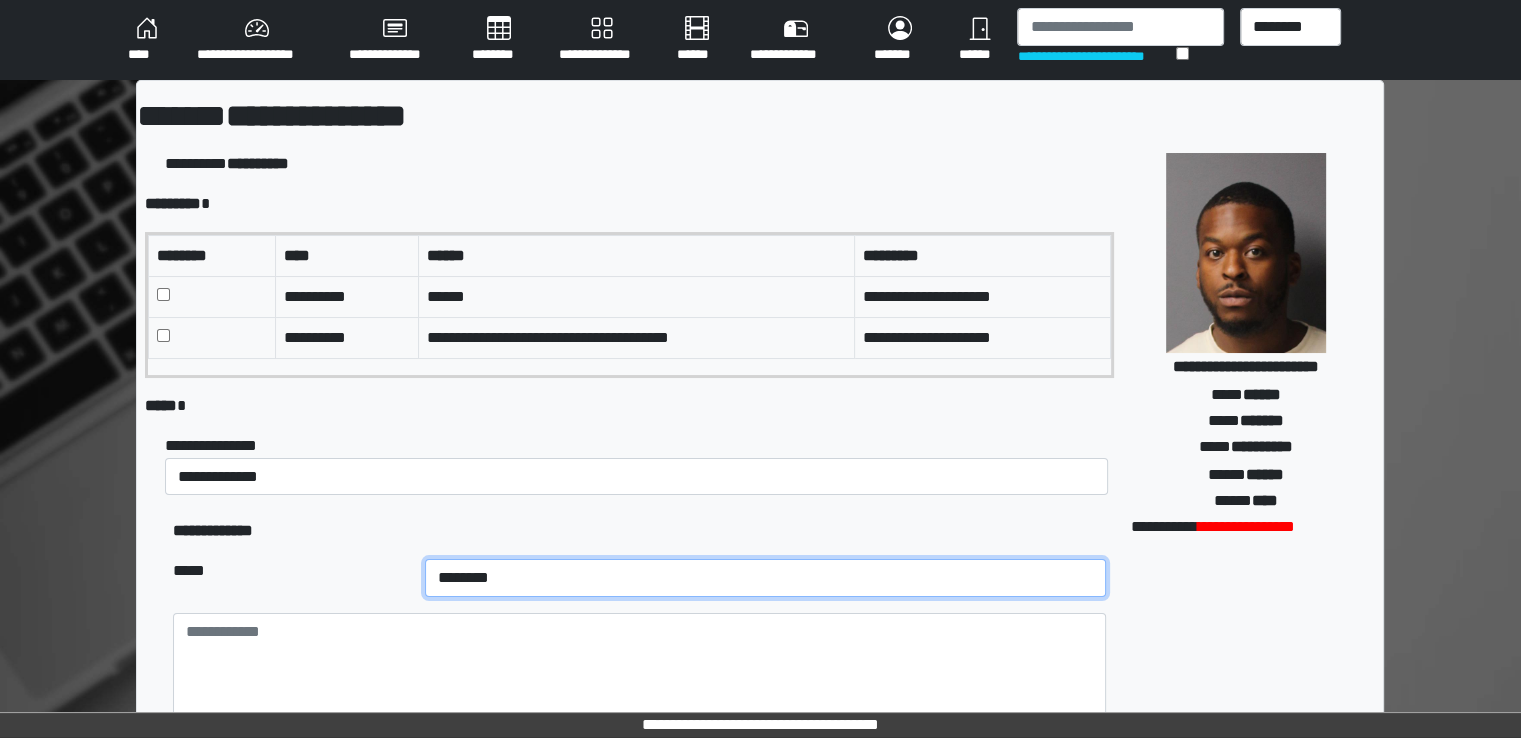 click on "**********" at bounding box center (765, 578) 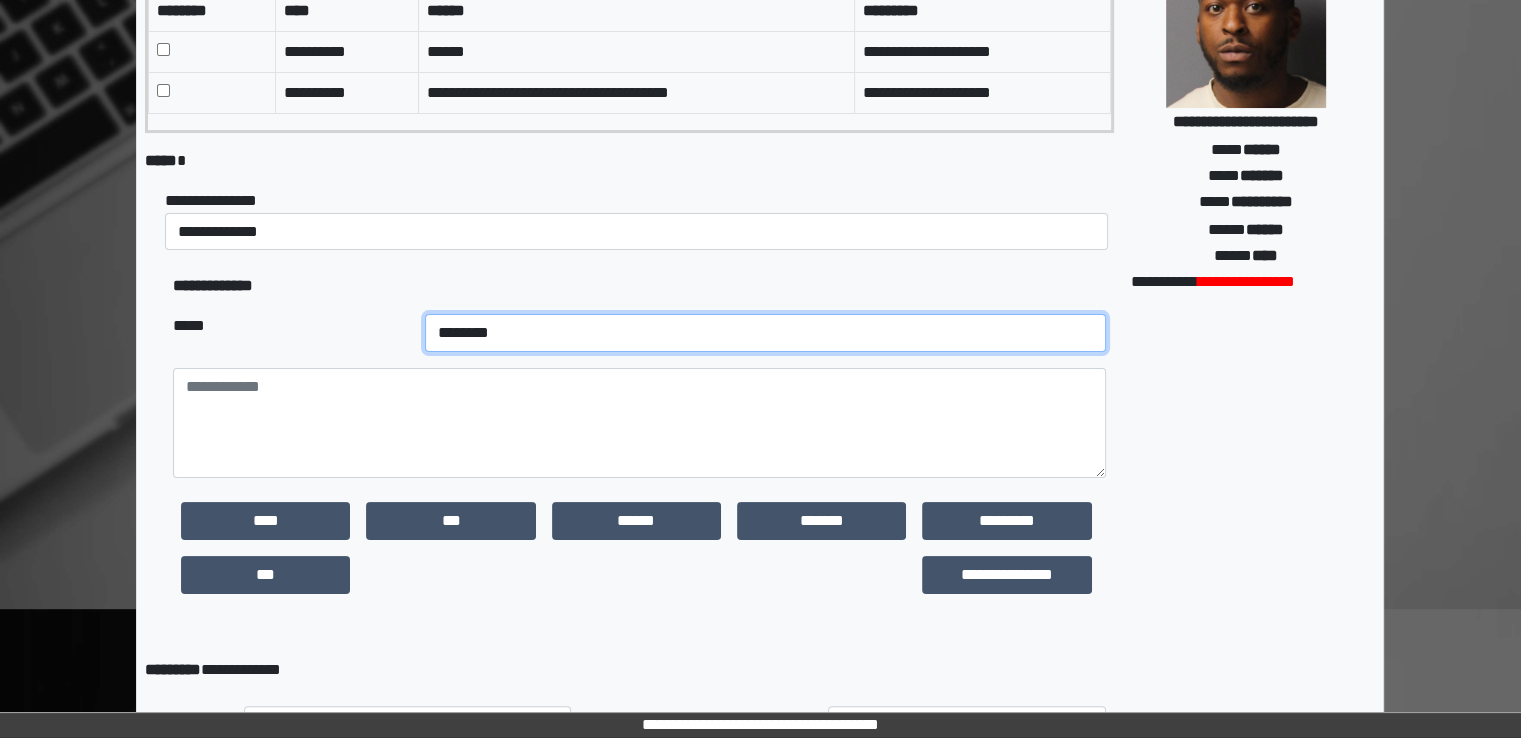 scroll, scrollTop: 300, scrollLeft: 0, axis: vertical 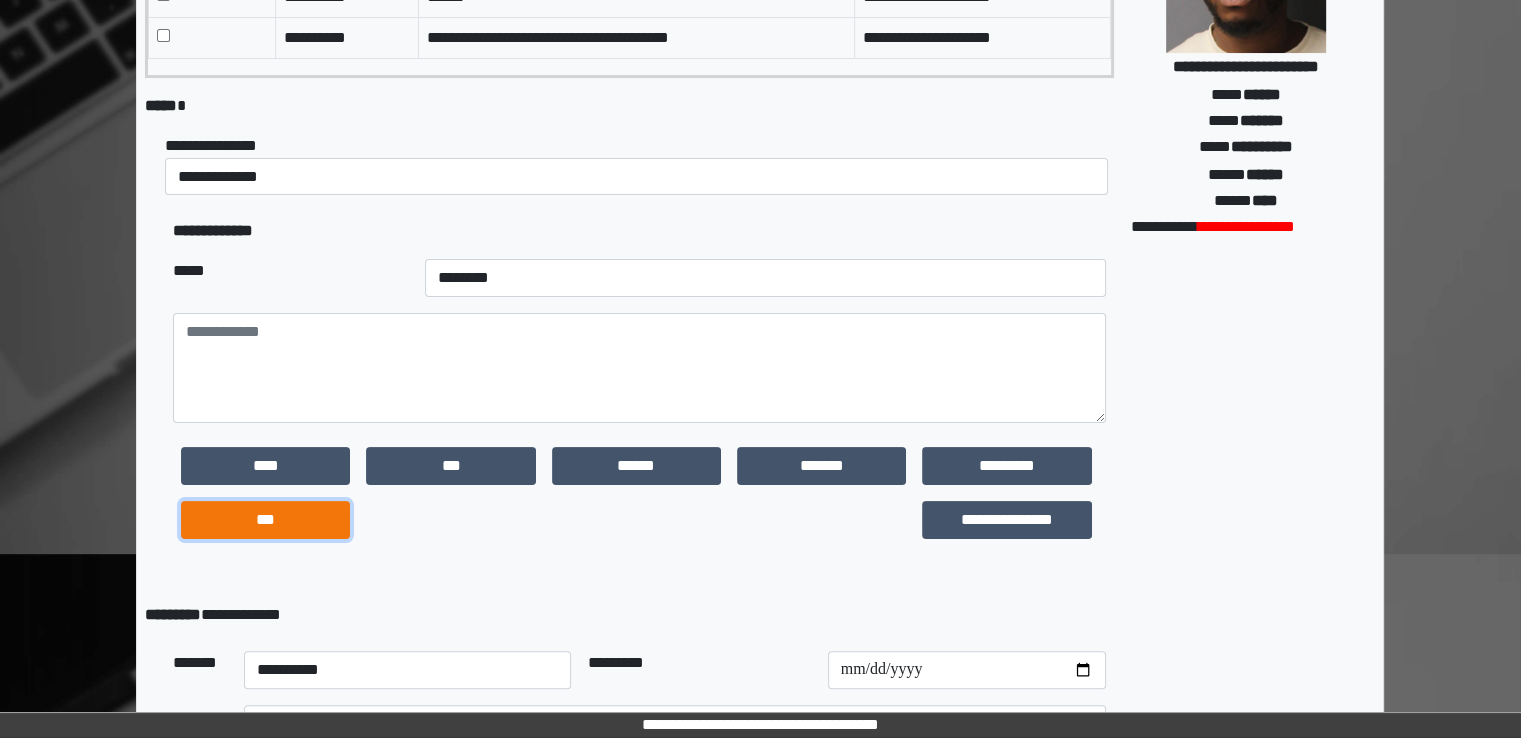 click on "***" at bounding box center [265, 520] 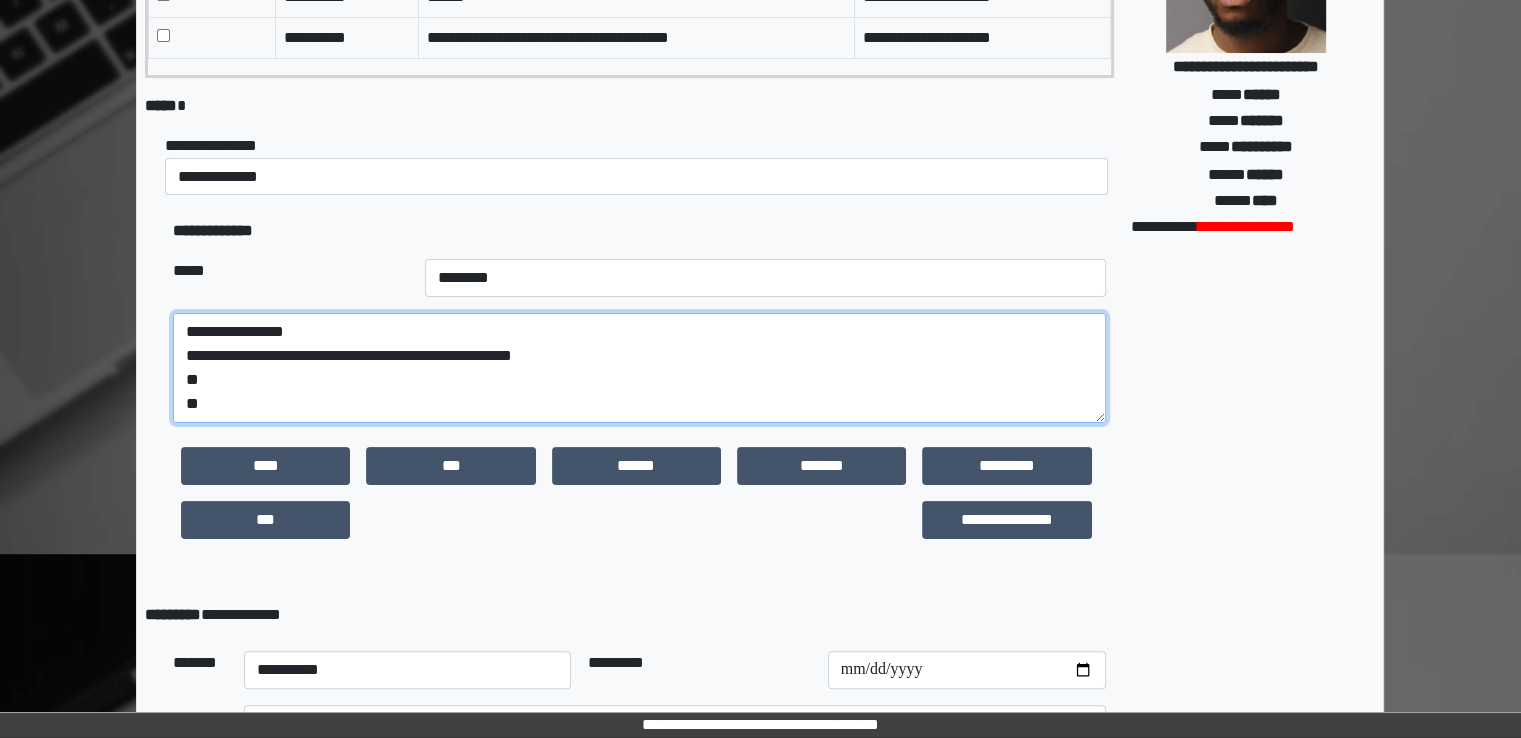 click on "**********" at bounding box center [639, 368] 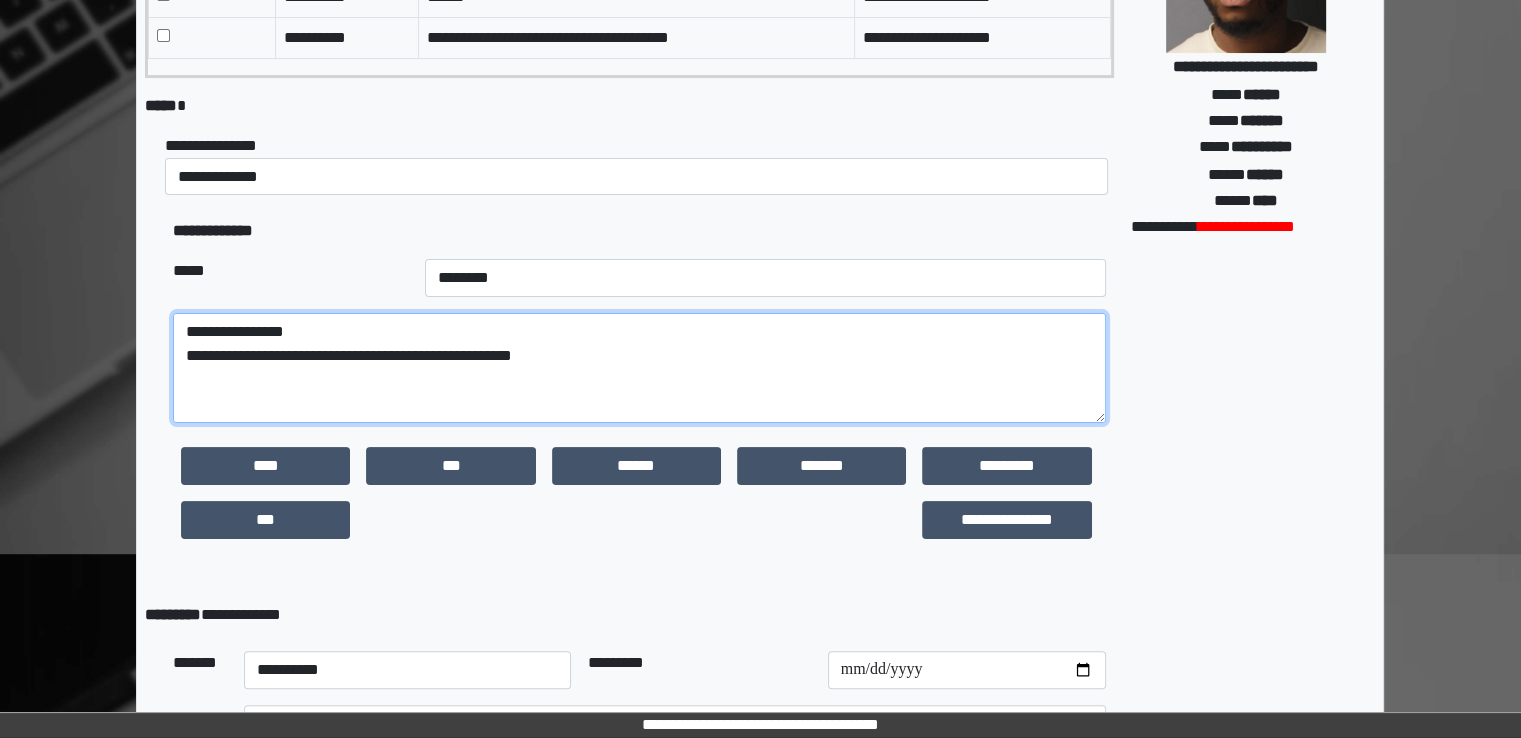 paste on "**********" 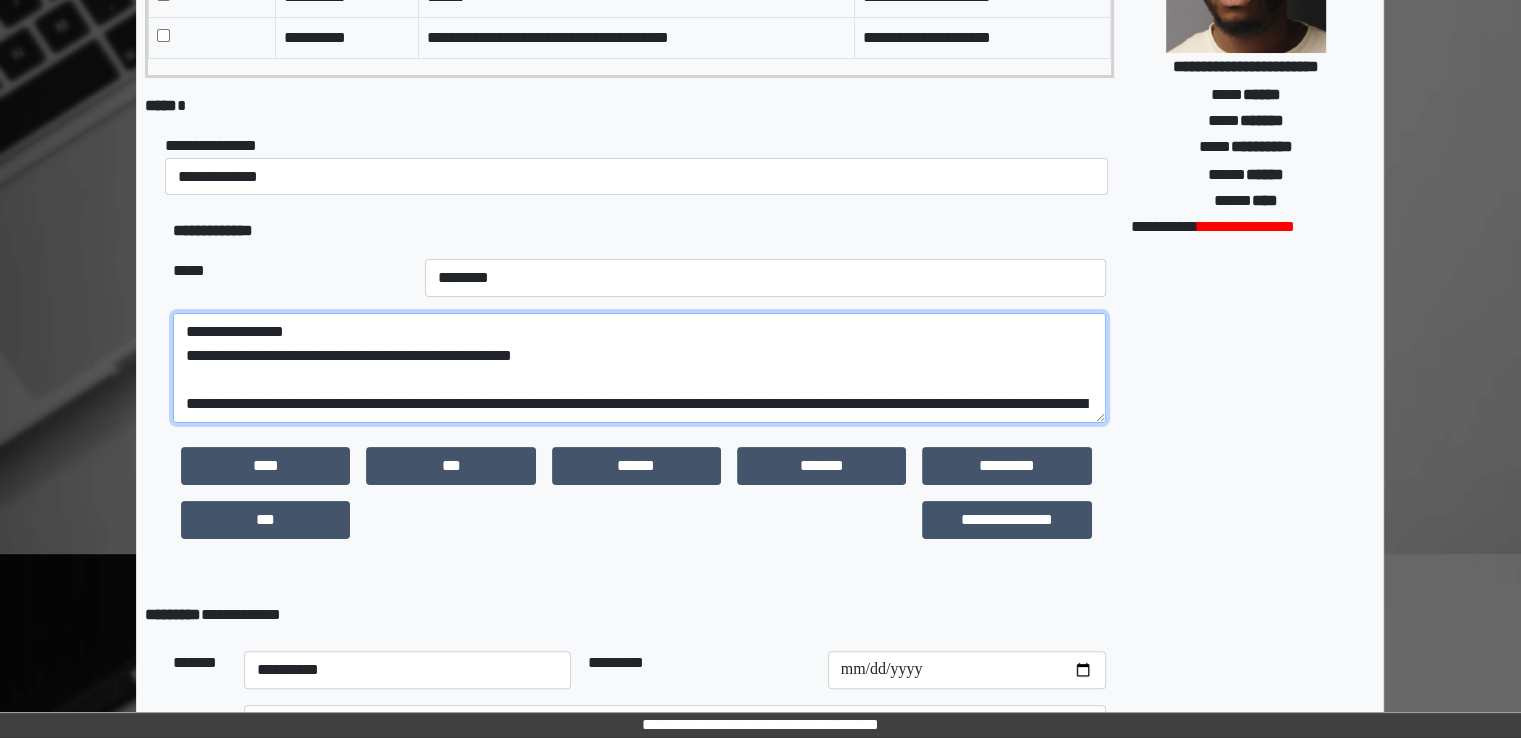 scroll, scrollTop: 328, scrollLeft: 0, axis: vertical 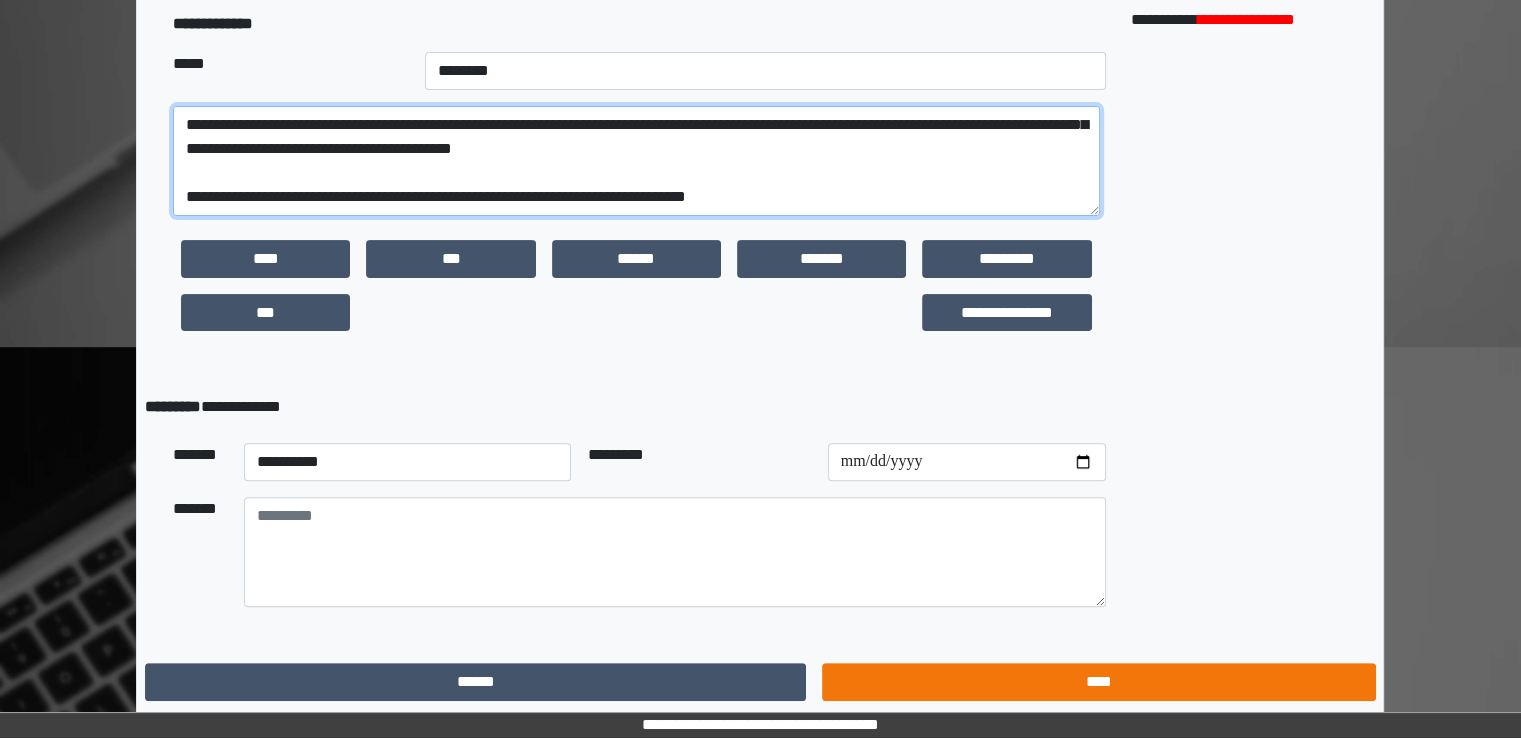 type on "**********" 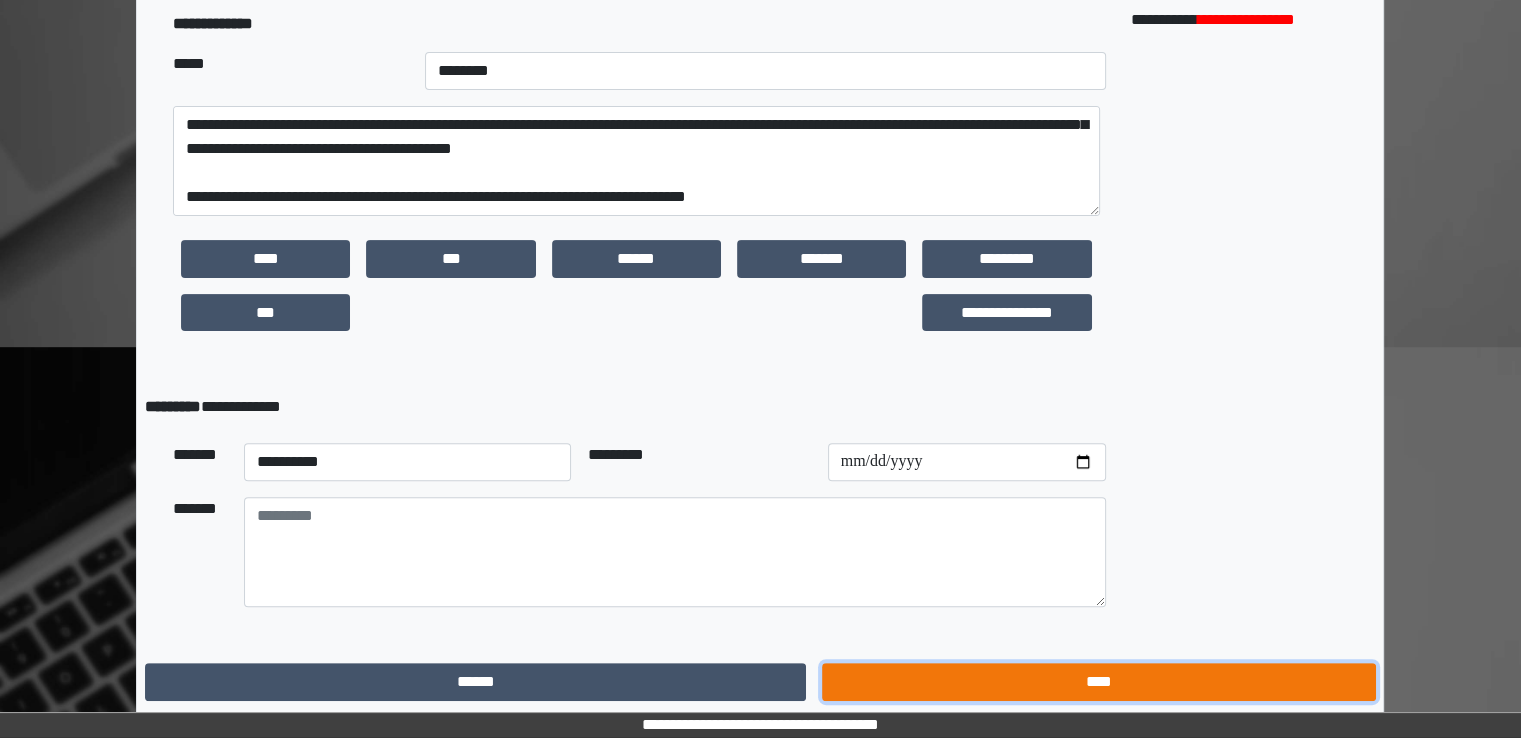 click on "****" at bounding box center (1098, 682) 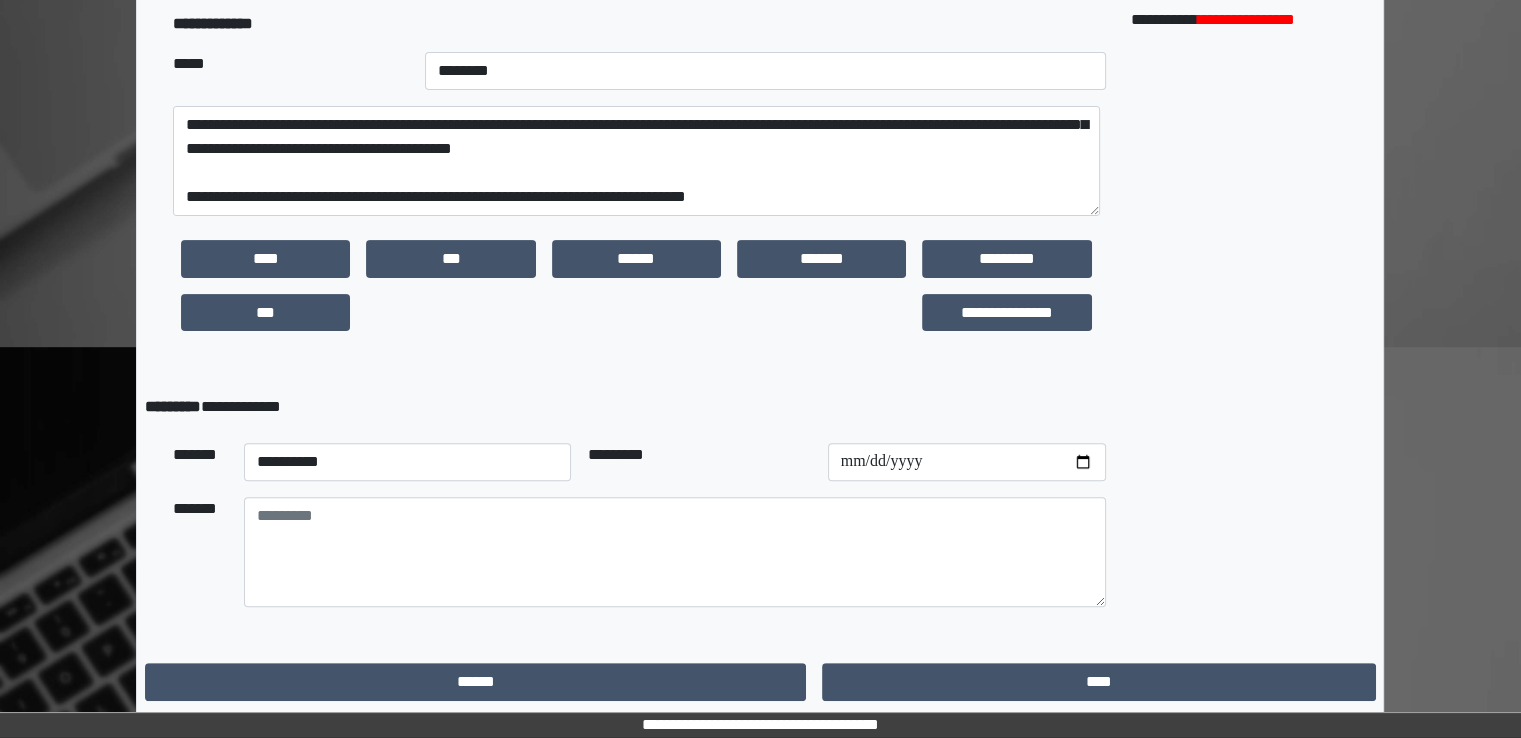 scroll, scrollTop: 0, scrollLeft: 0, axis: both 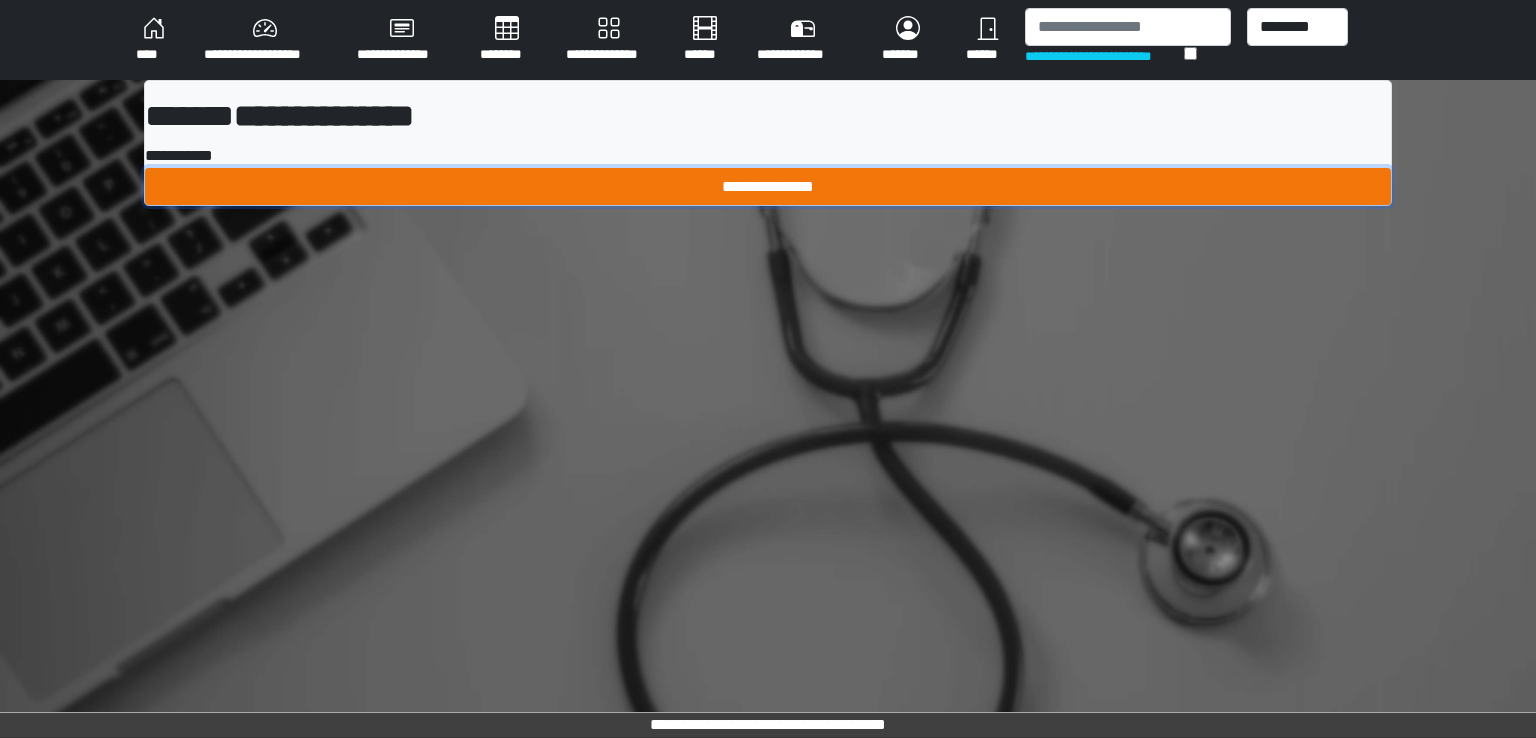click on "**********" at bounding box center (768, 187) 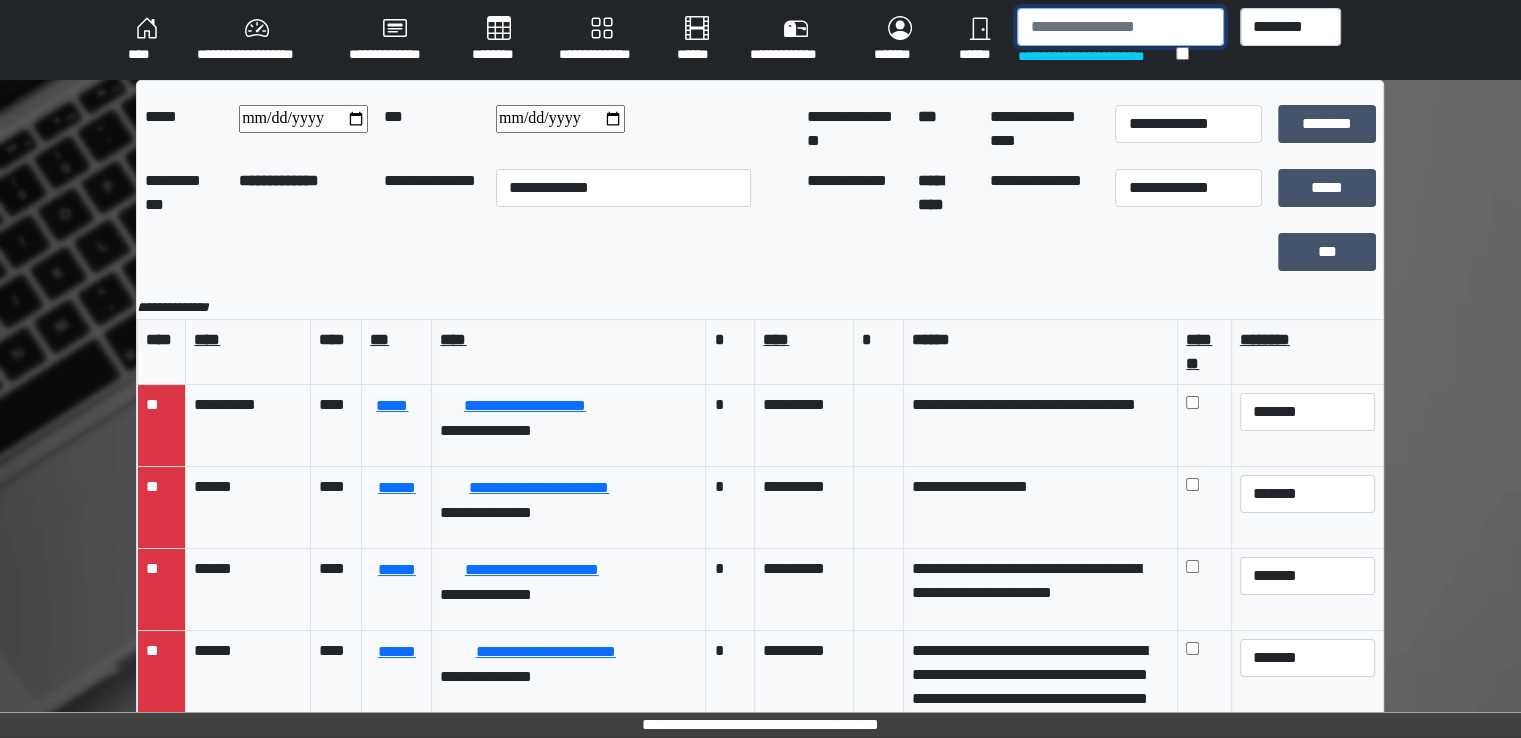 click at bounding box center (1120, 27) 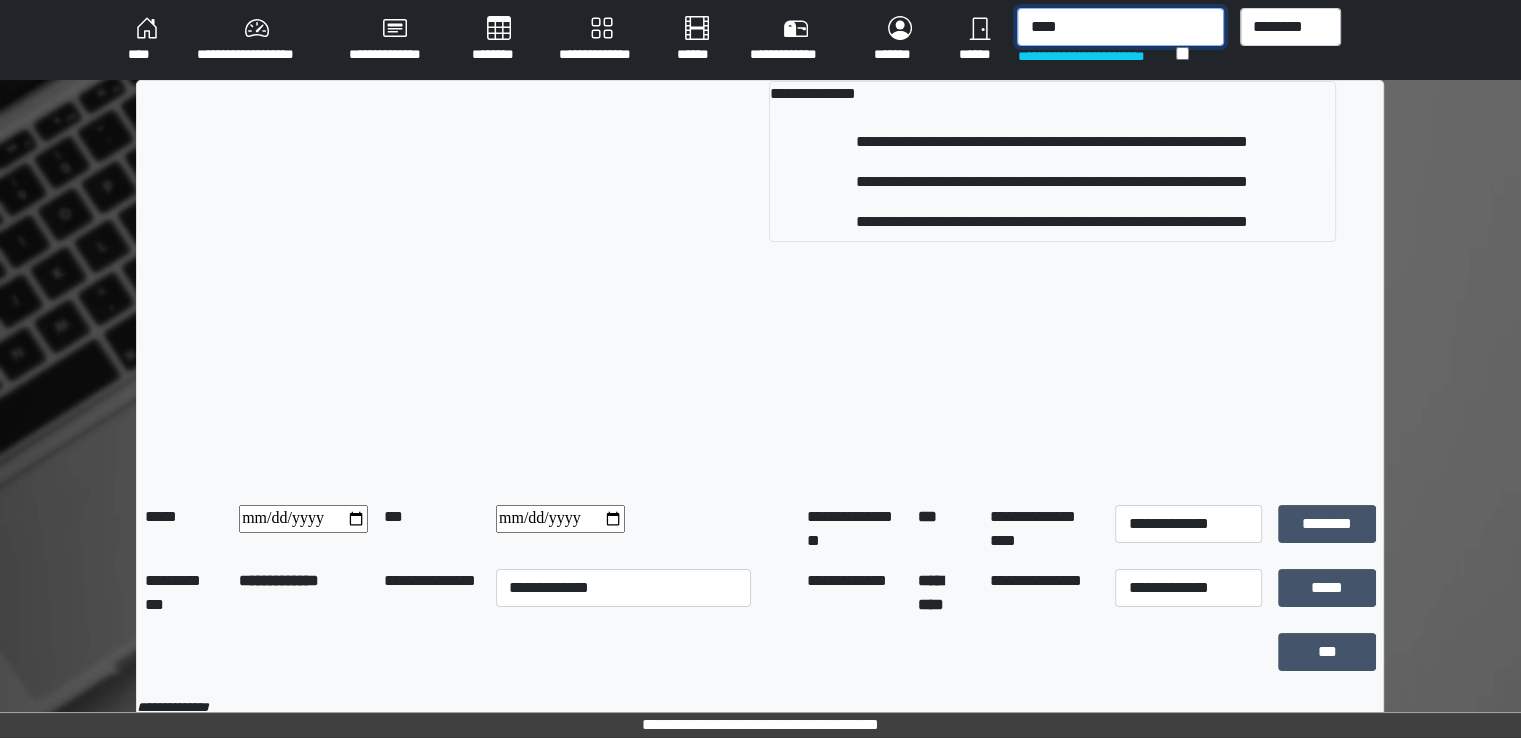 type on "****" 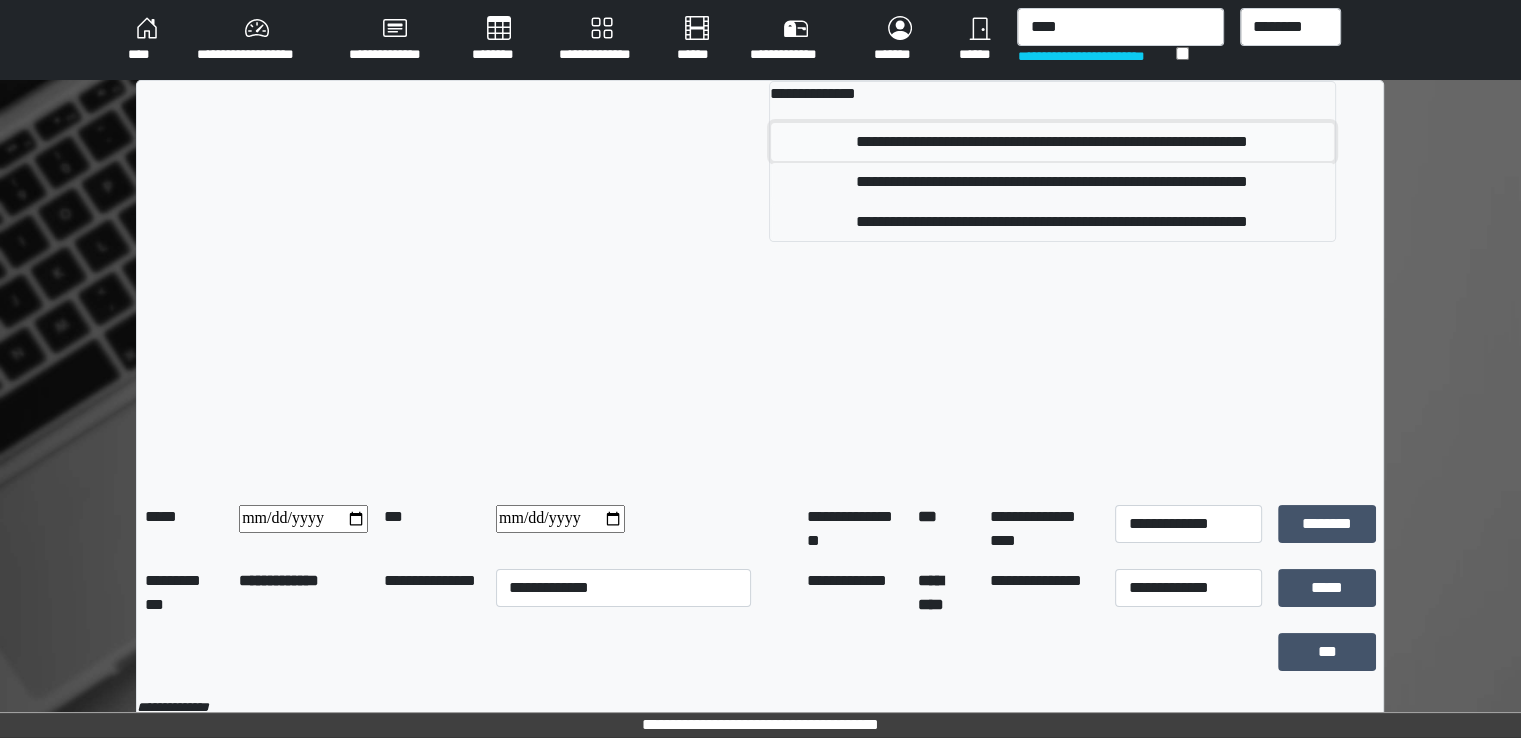 click on "**********" at bounding box center [1052, 142] 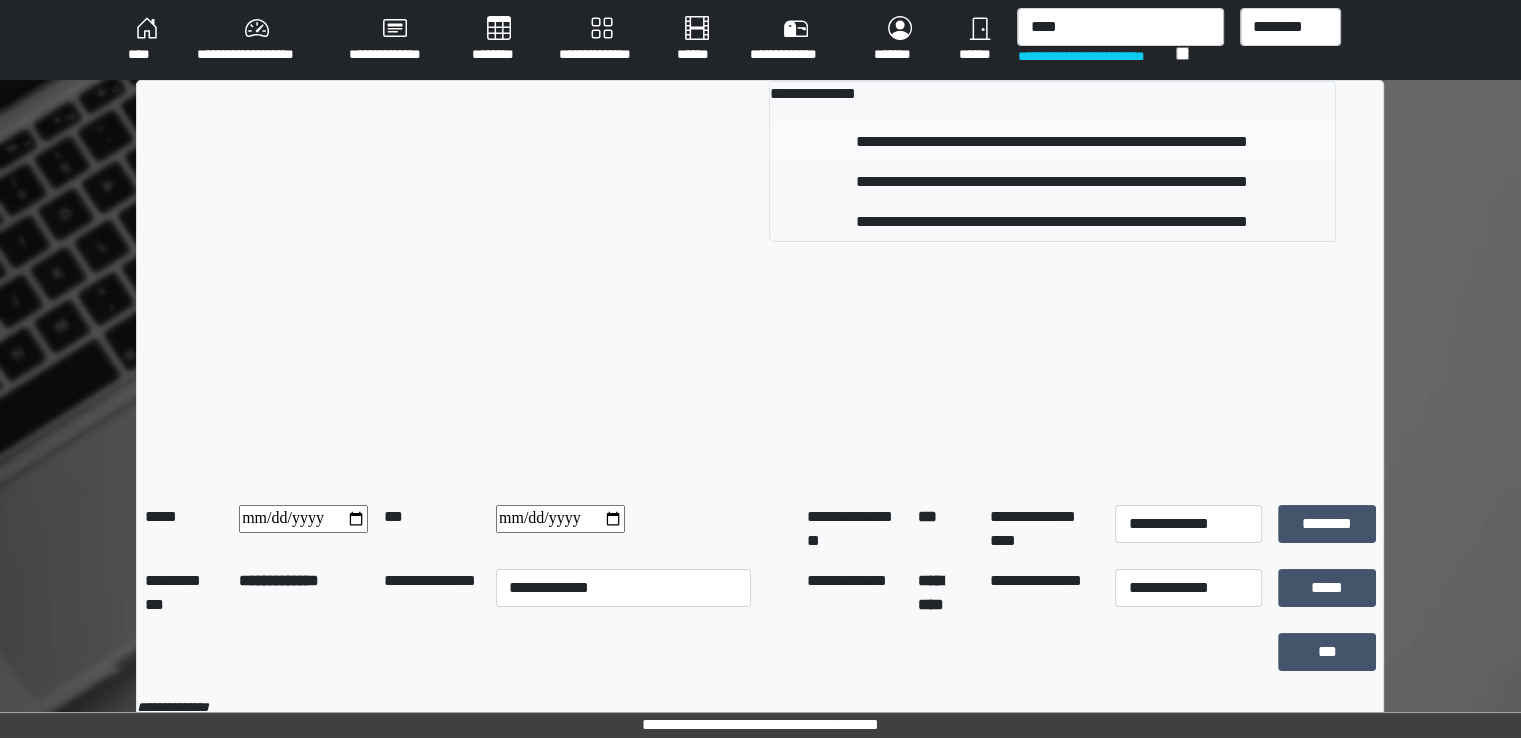 type 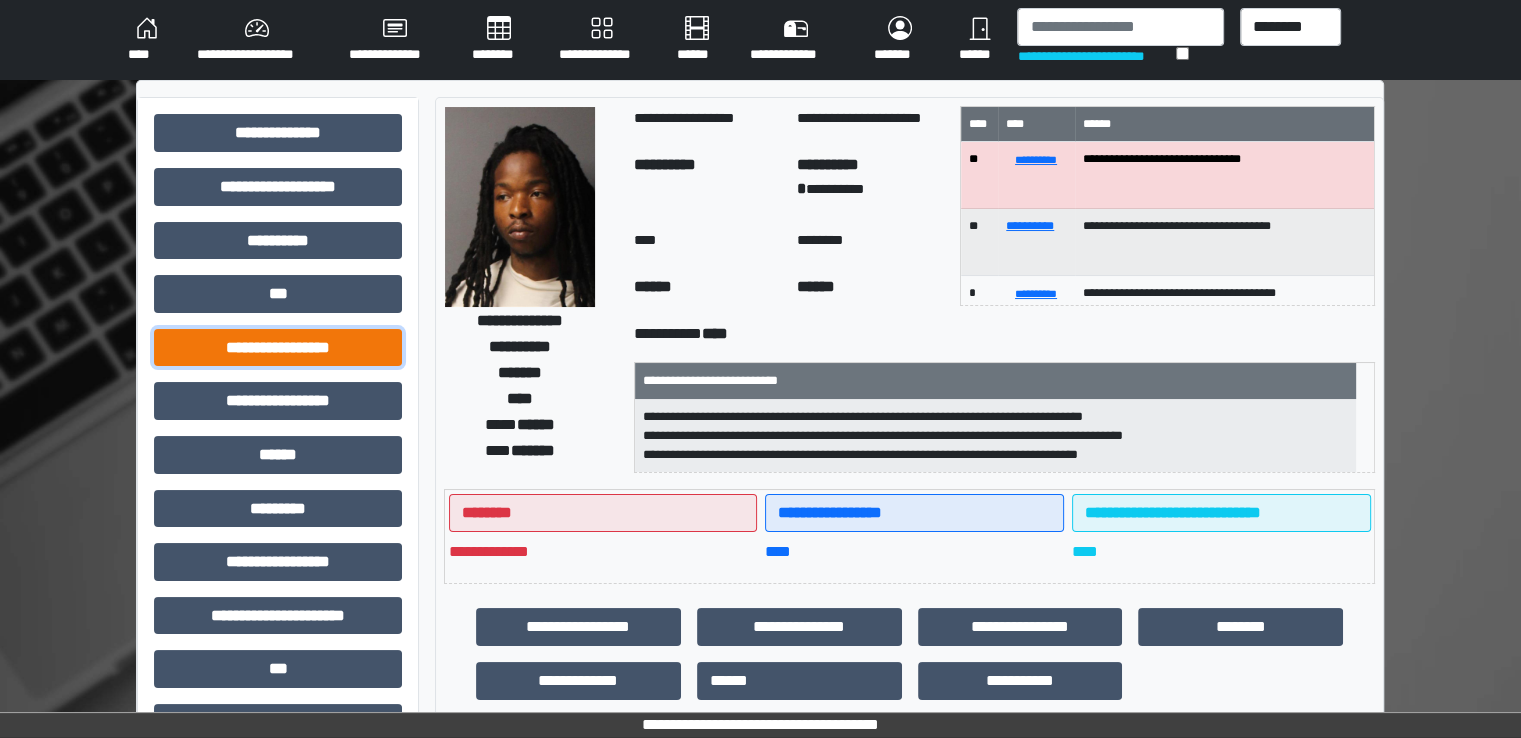 click on "**********" at bounding box center (278, 348) 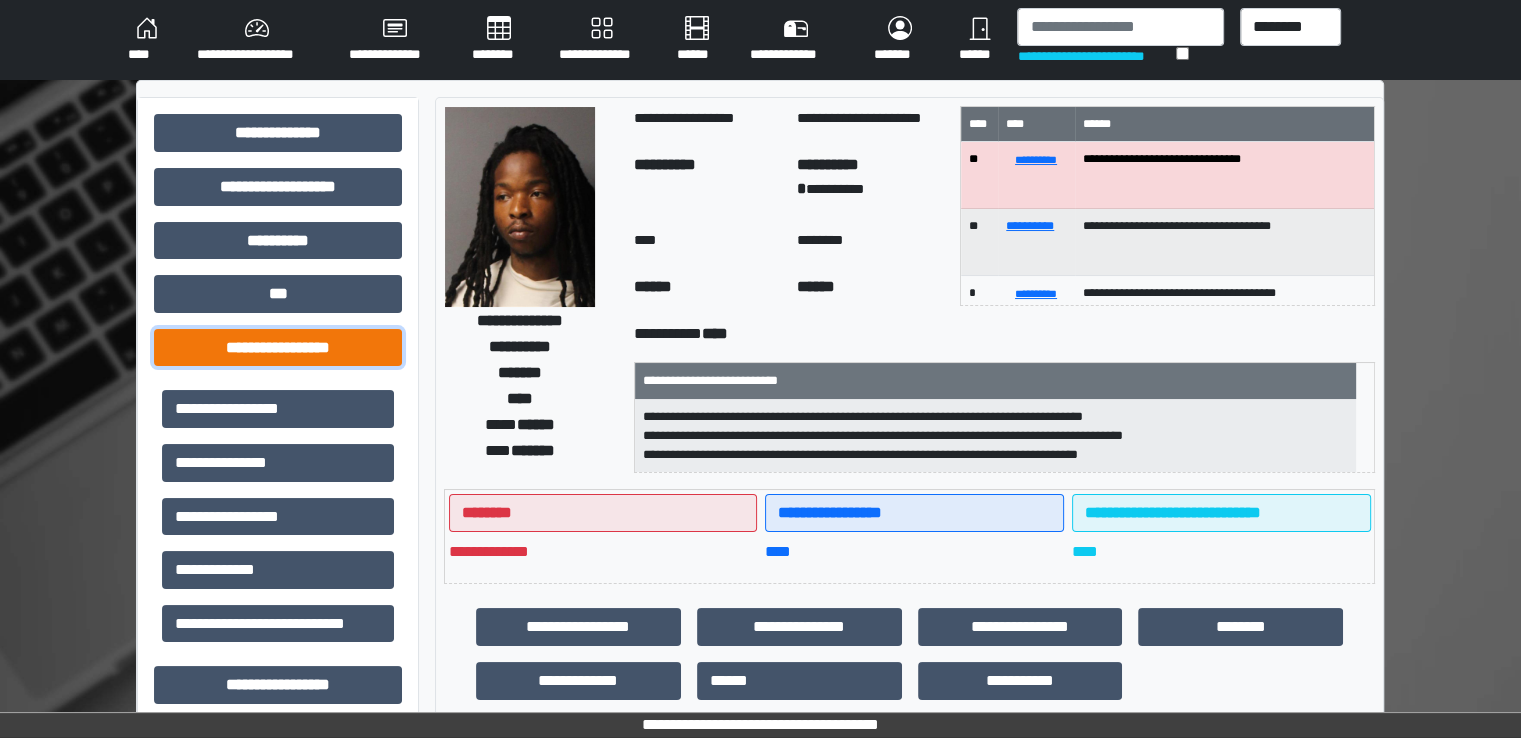 click on "**********" at bounding box center (278, 348) 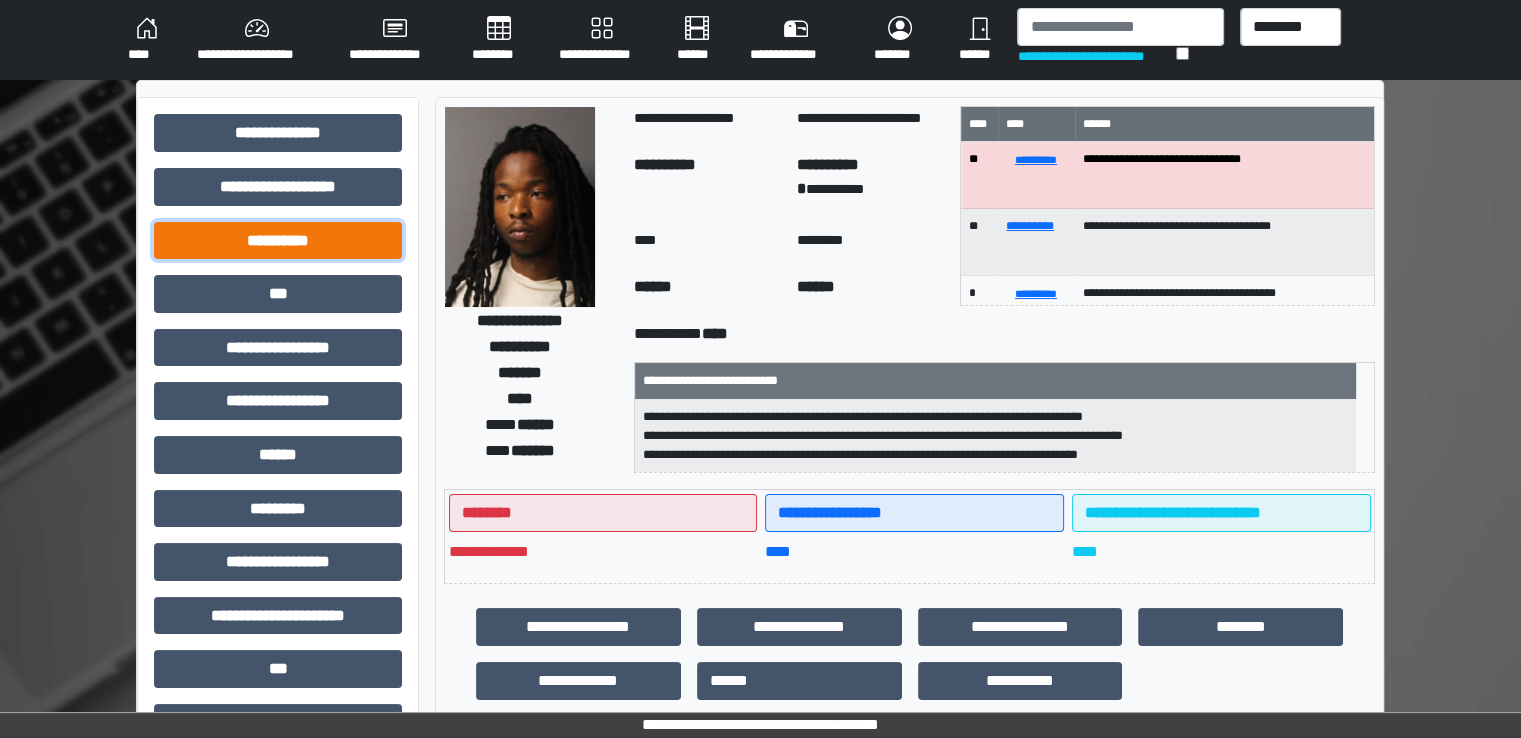click on "**********" at bounding box center [278, 241] 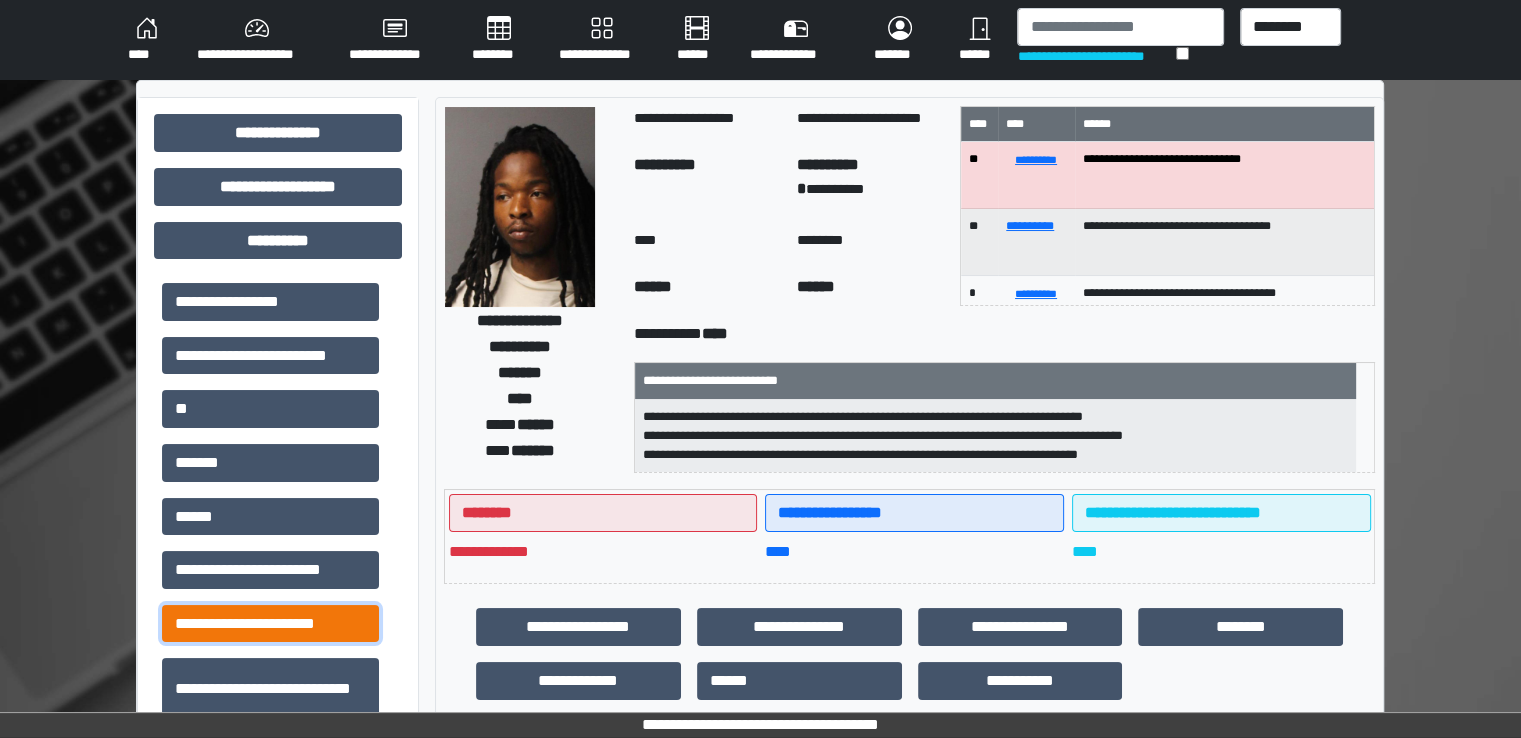 click on "**********" at bounding box center (270, 624) 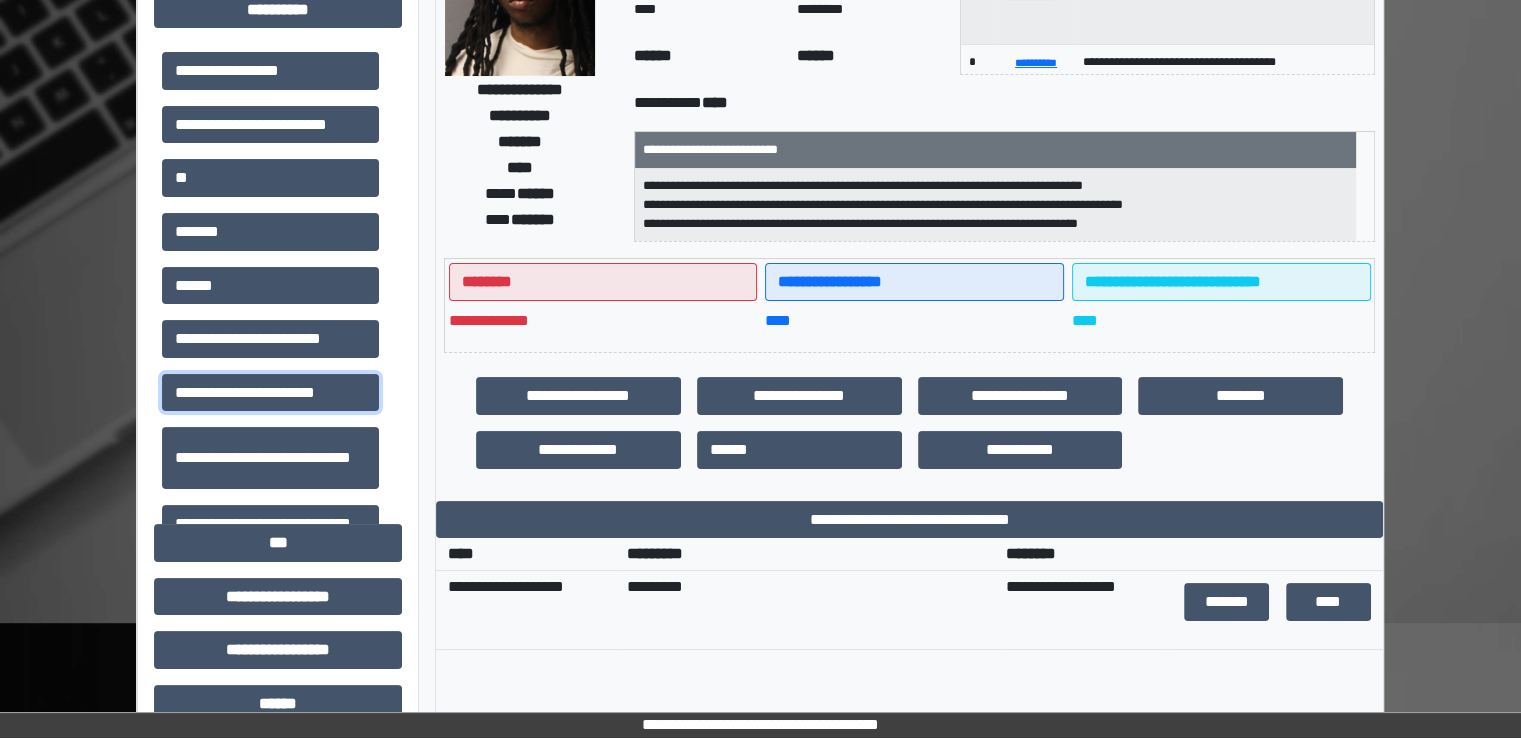 scroll, scrollTop: 300, scrollLeft: 0, axis: vertical 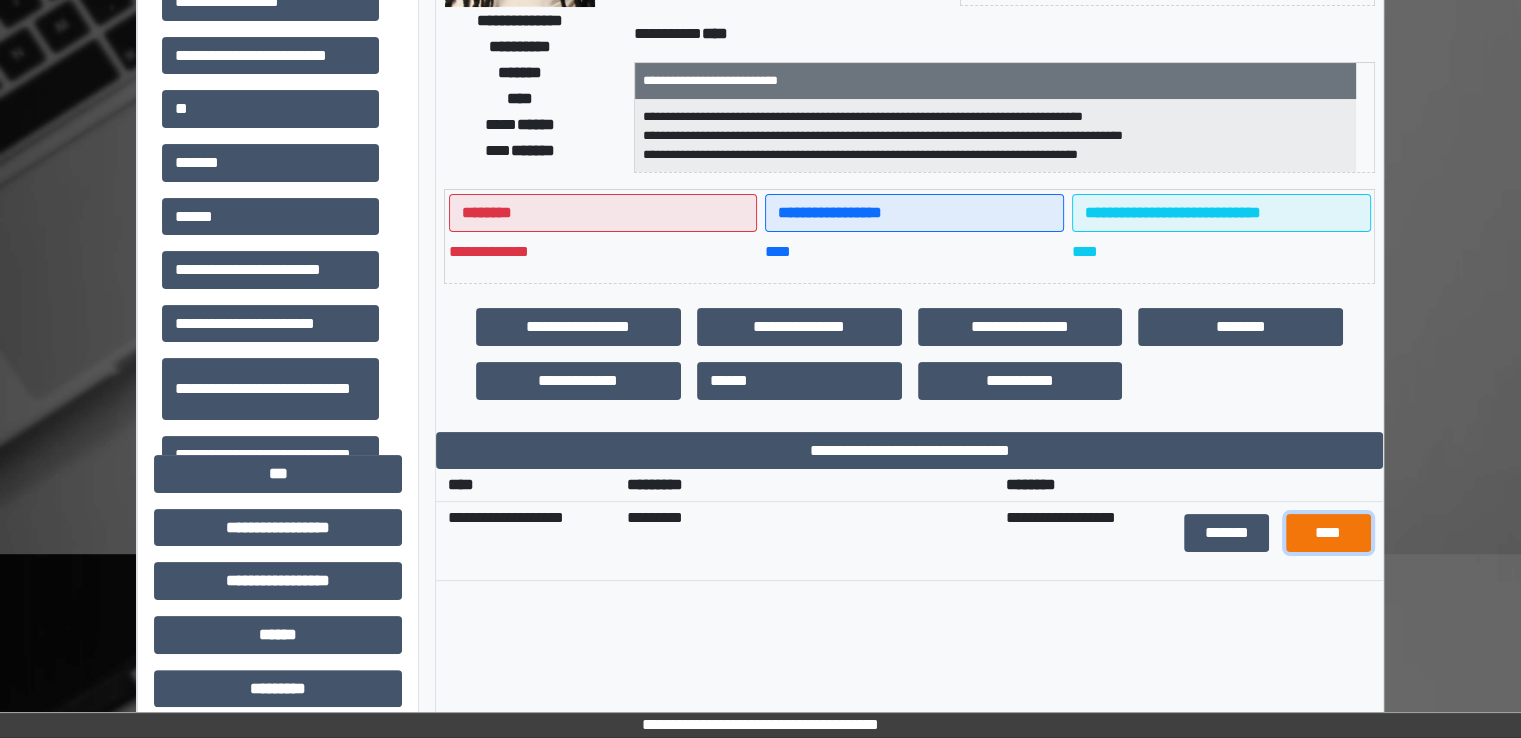 click on "****" at bounding box center [1328, 533] 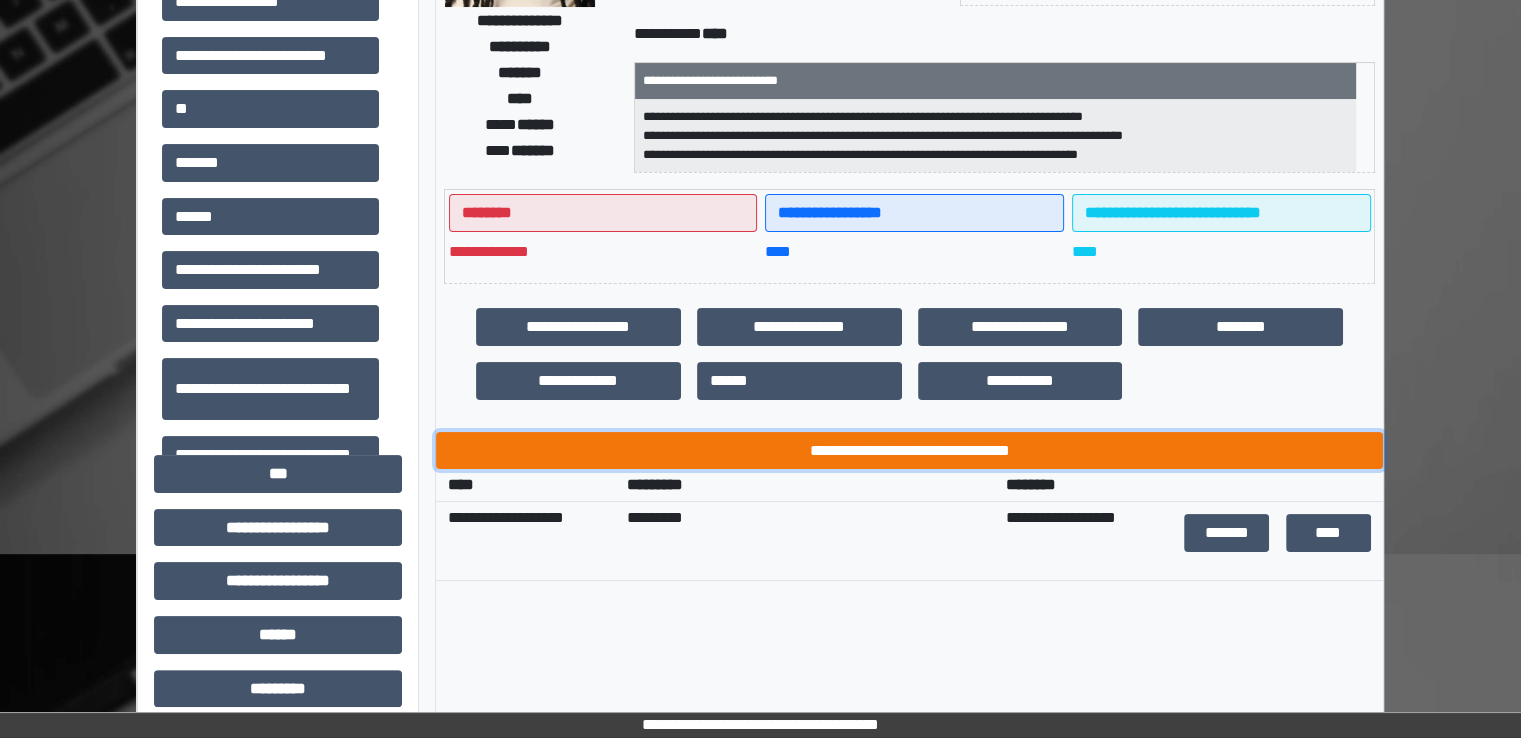 click on "**********" at bounding box center [909, 451] 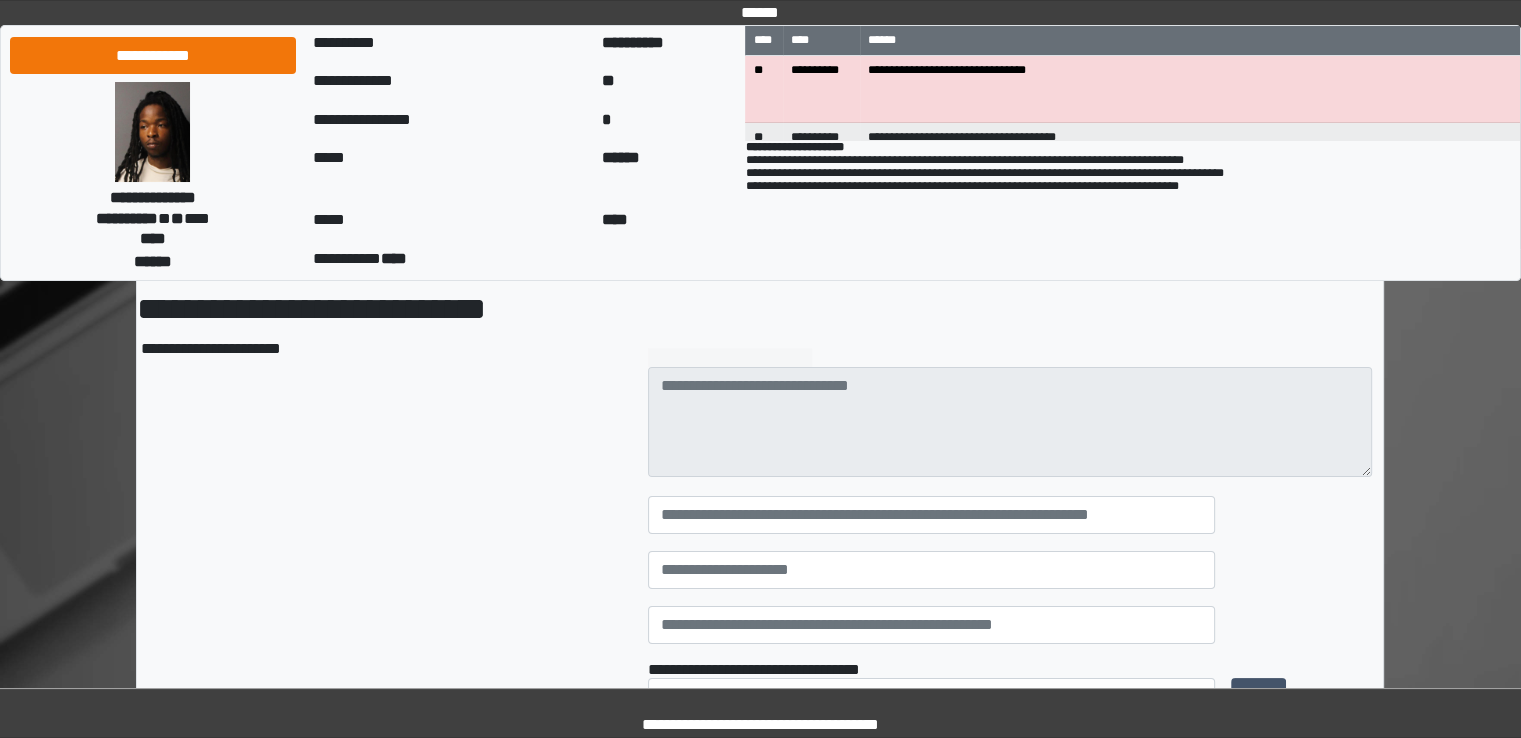 scroll, scrollTop: 300, scrollLeft: 0, axis: vertical 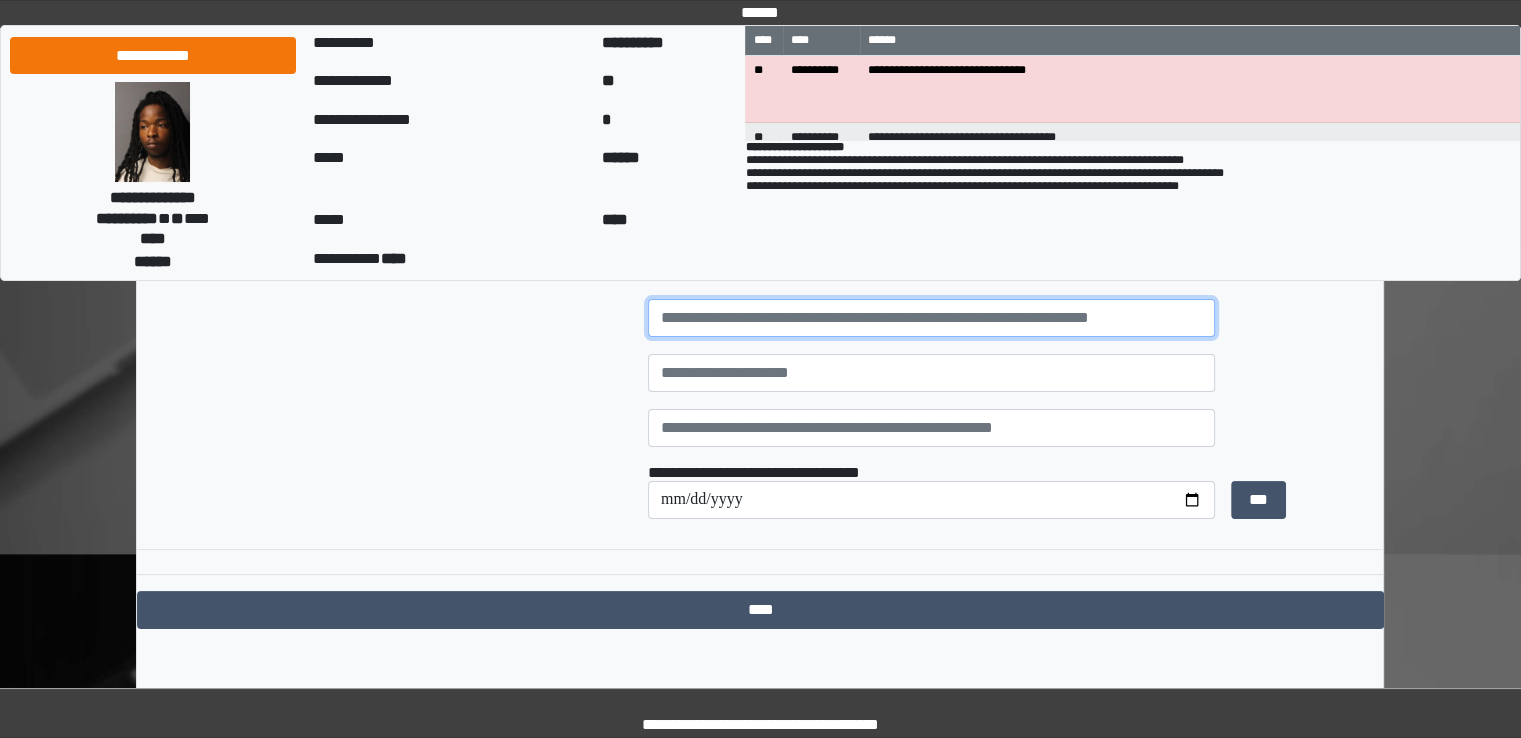 click at bounding box center (931, 318) 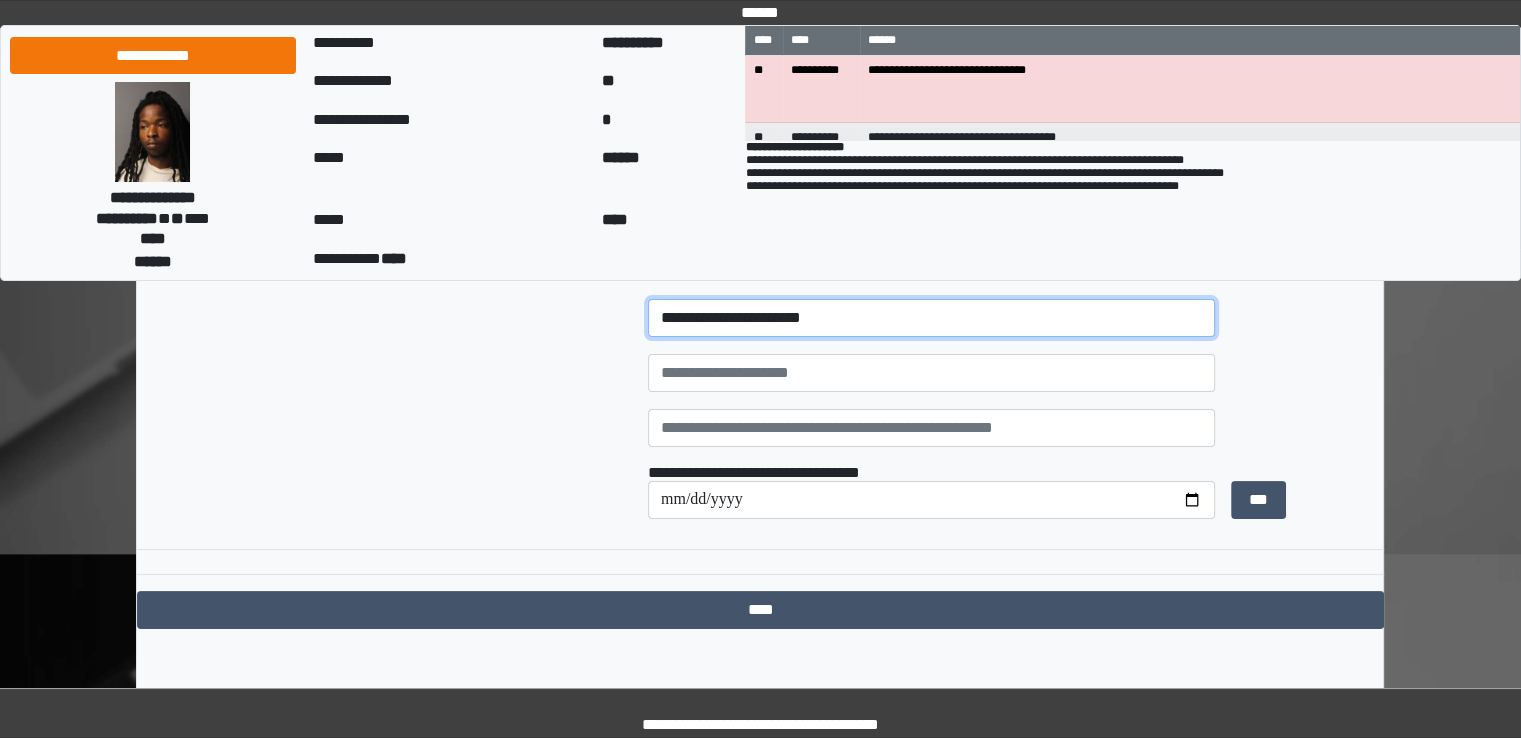 type on "**********" 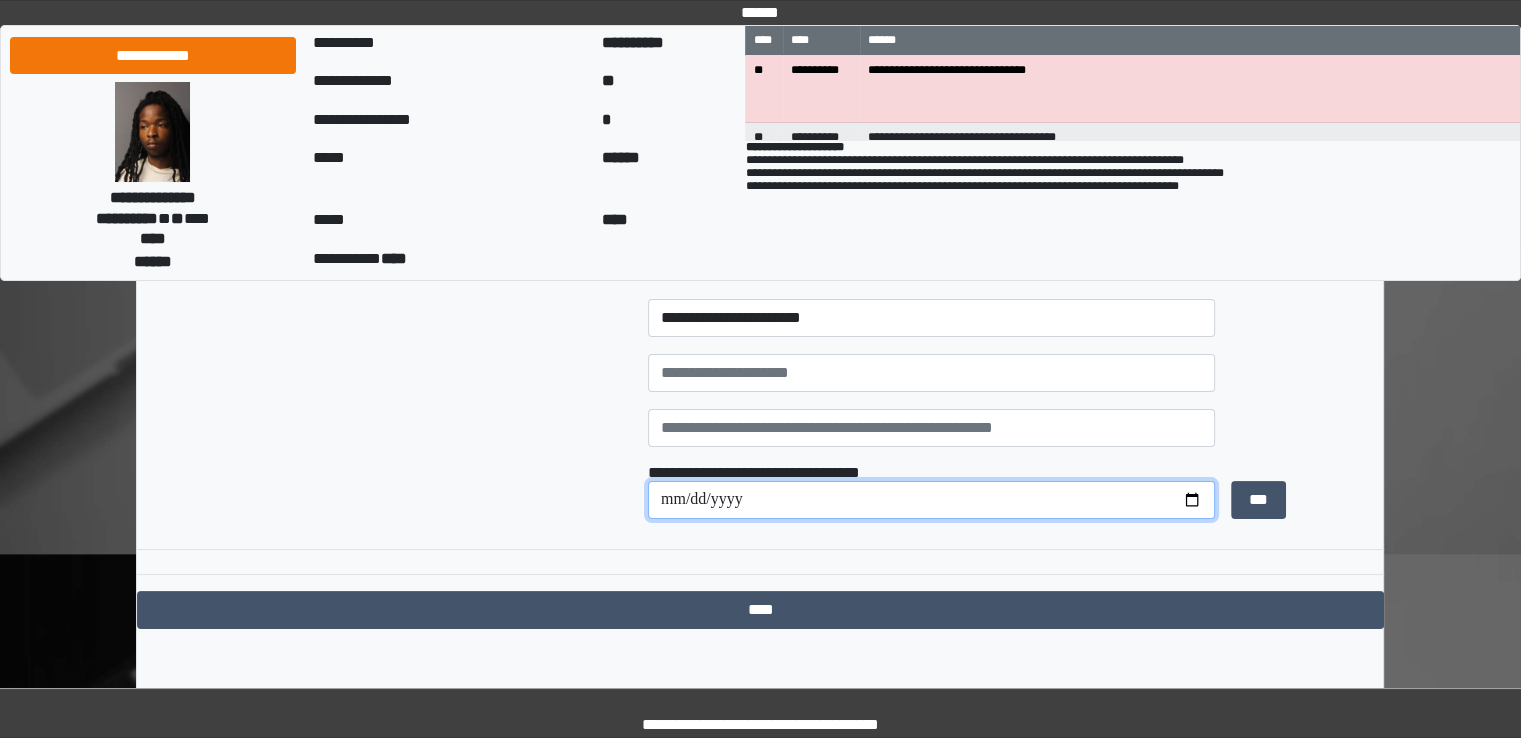 click at bounding box center [931, 500] 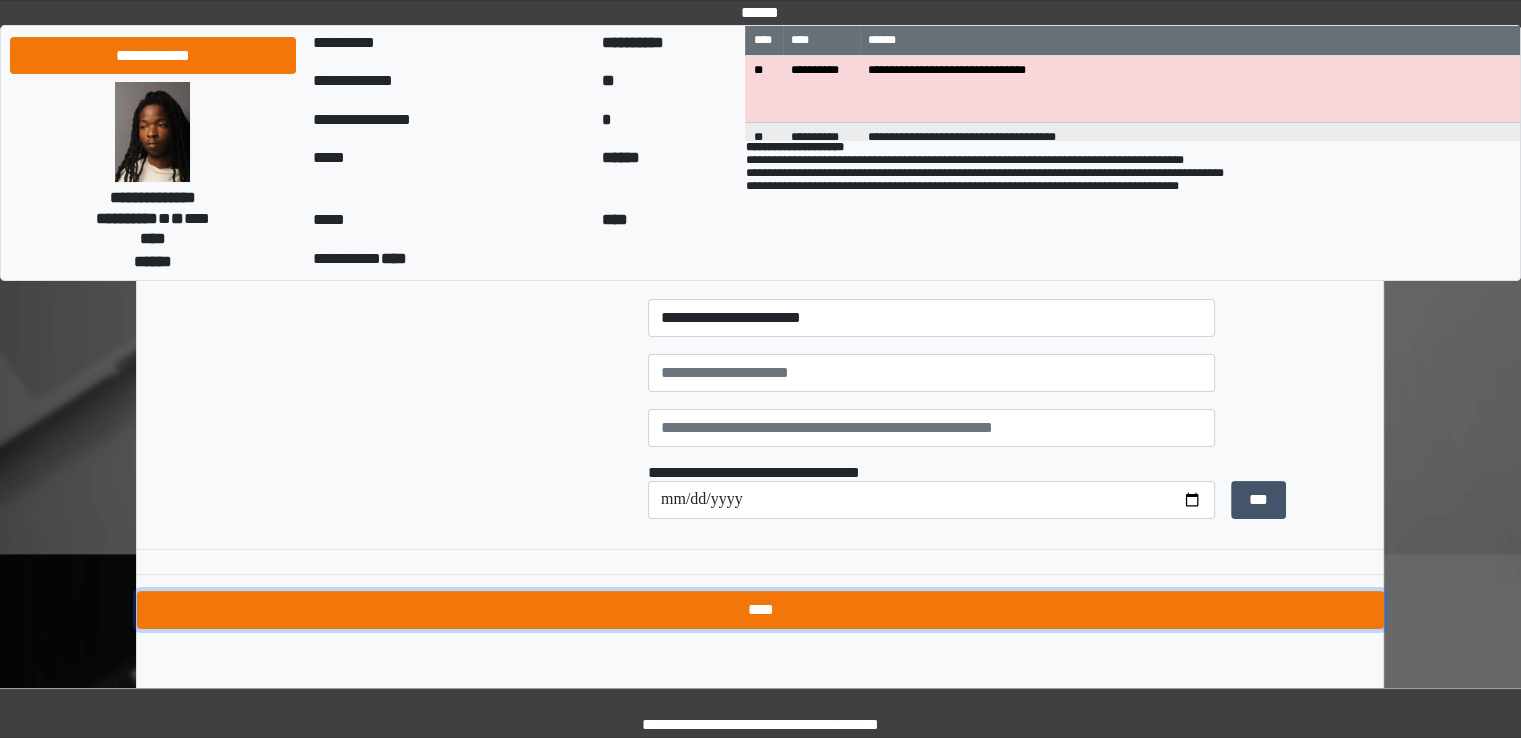 click on "****" at bounding box center [760, 610] 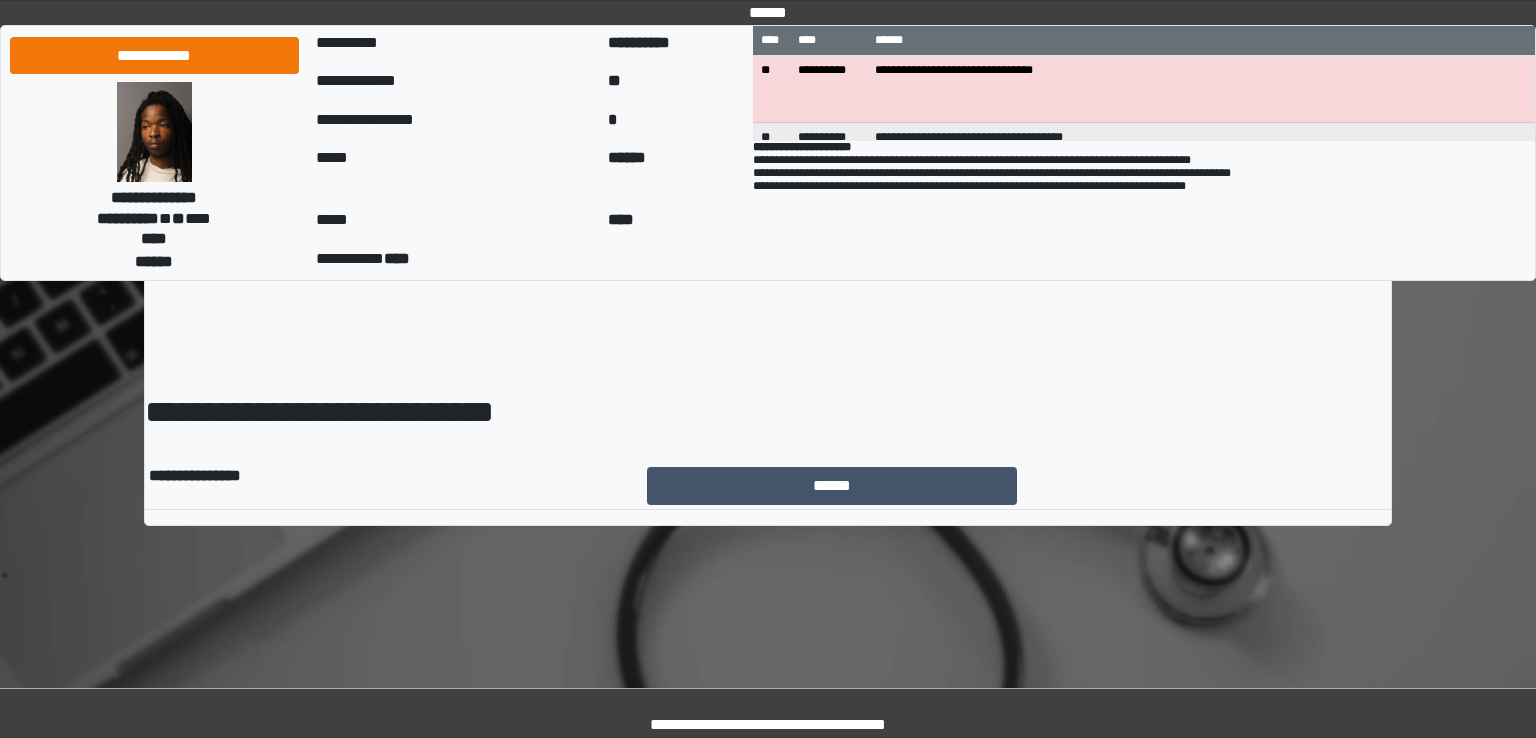 scroll, scrollTop: 0, scrollLeft: 0, axis: both 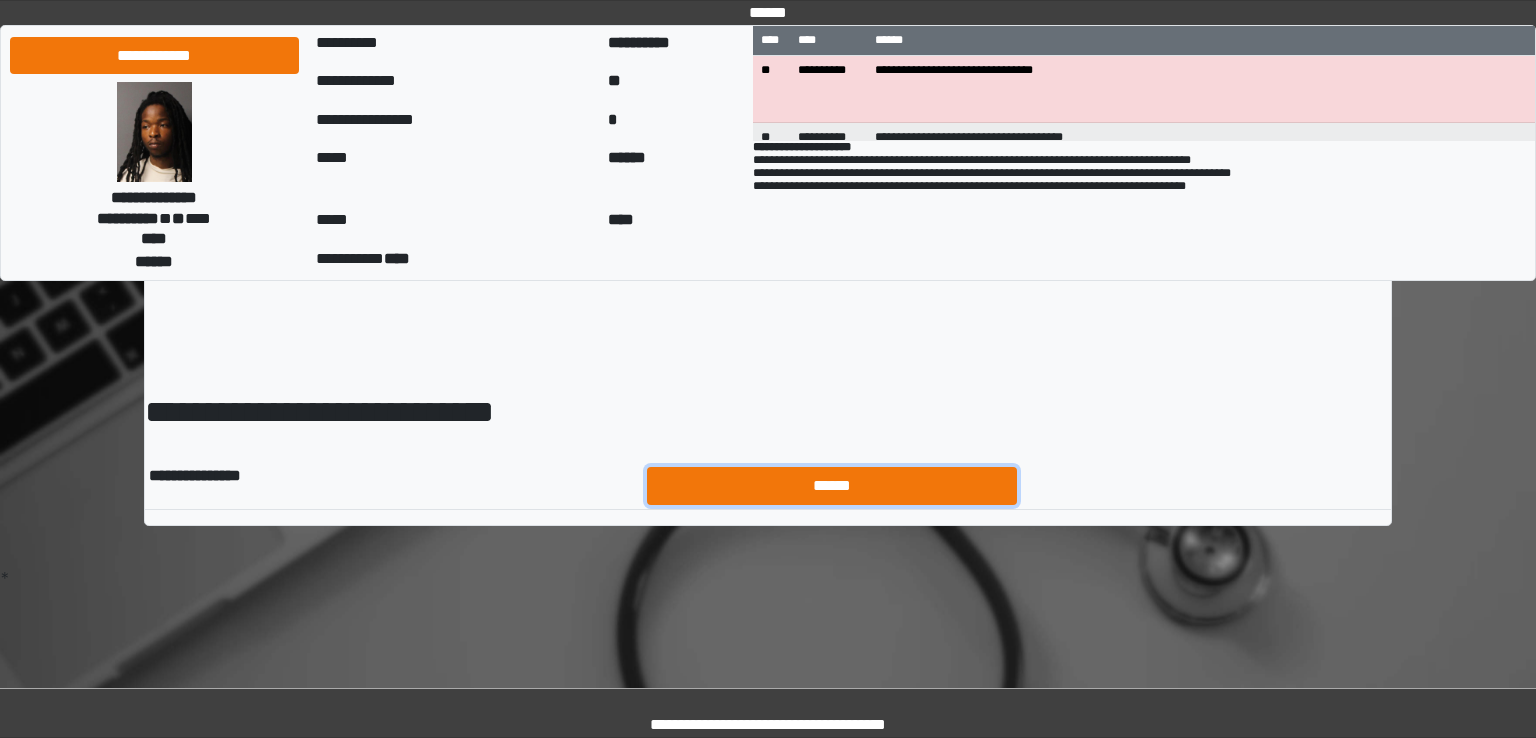 click on "******" at bounding box center (832, 486) 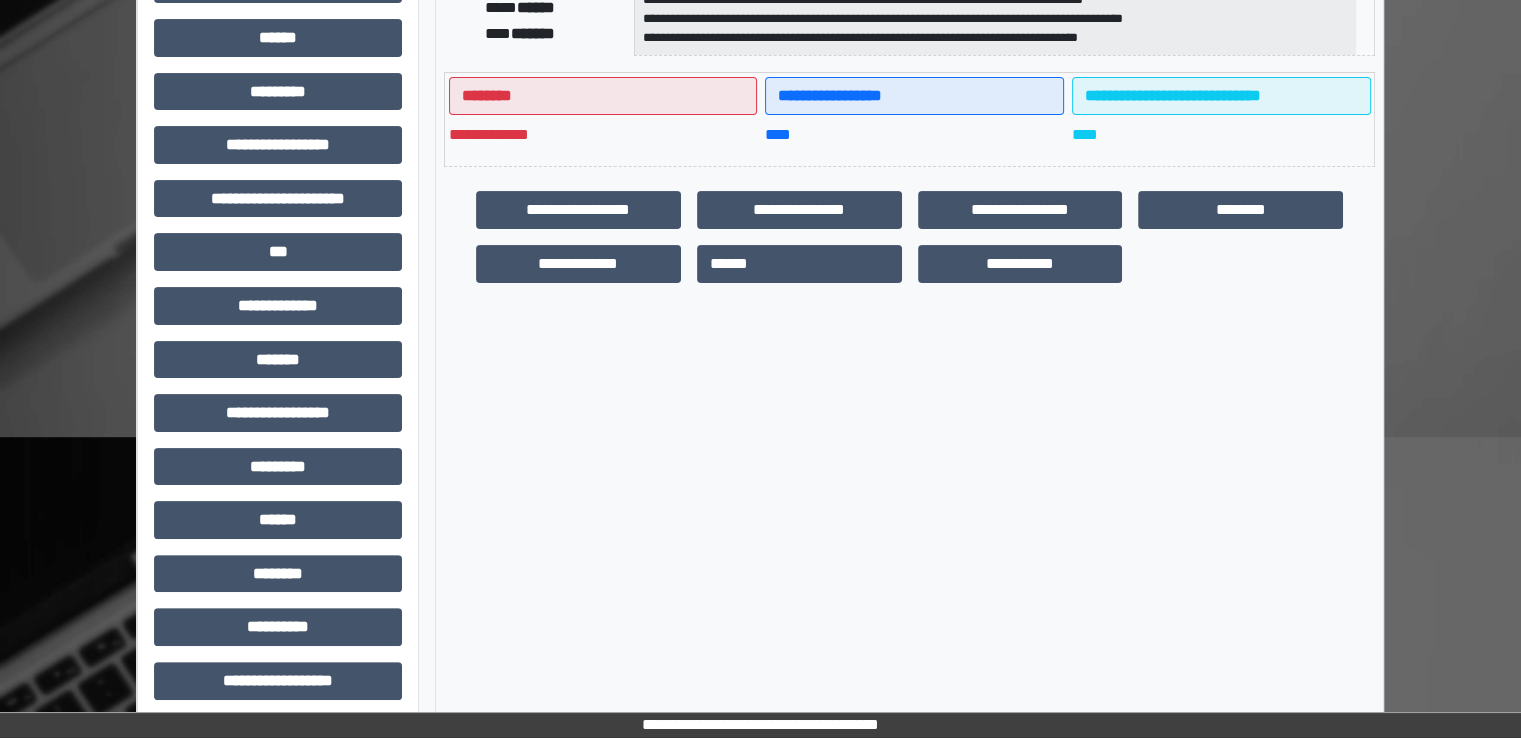 scroll, scrollTop: 428, scrollLeft: 0, axis: vertical 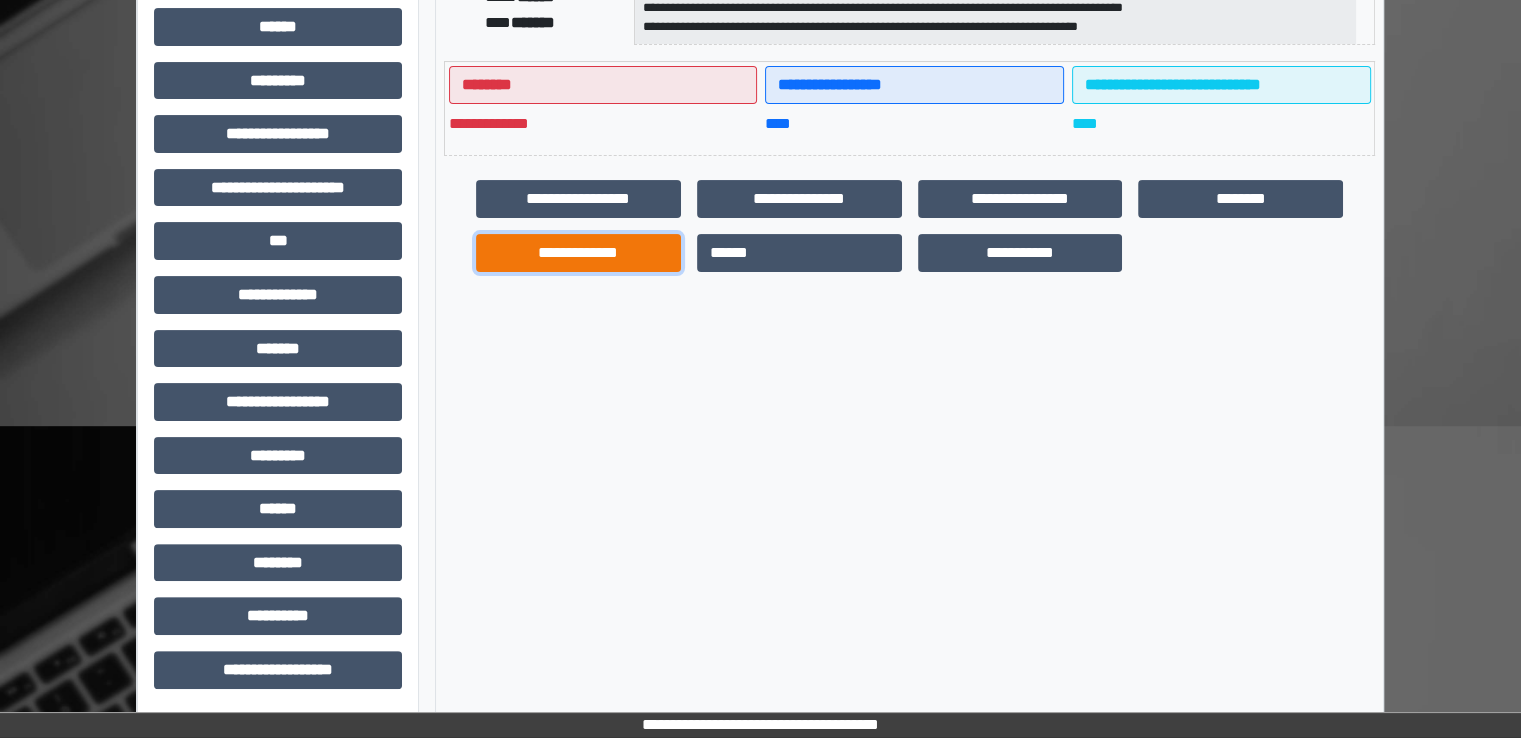 click on "**********" at bounding box center [578, 253] 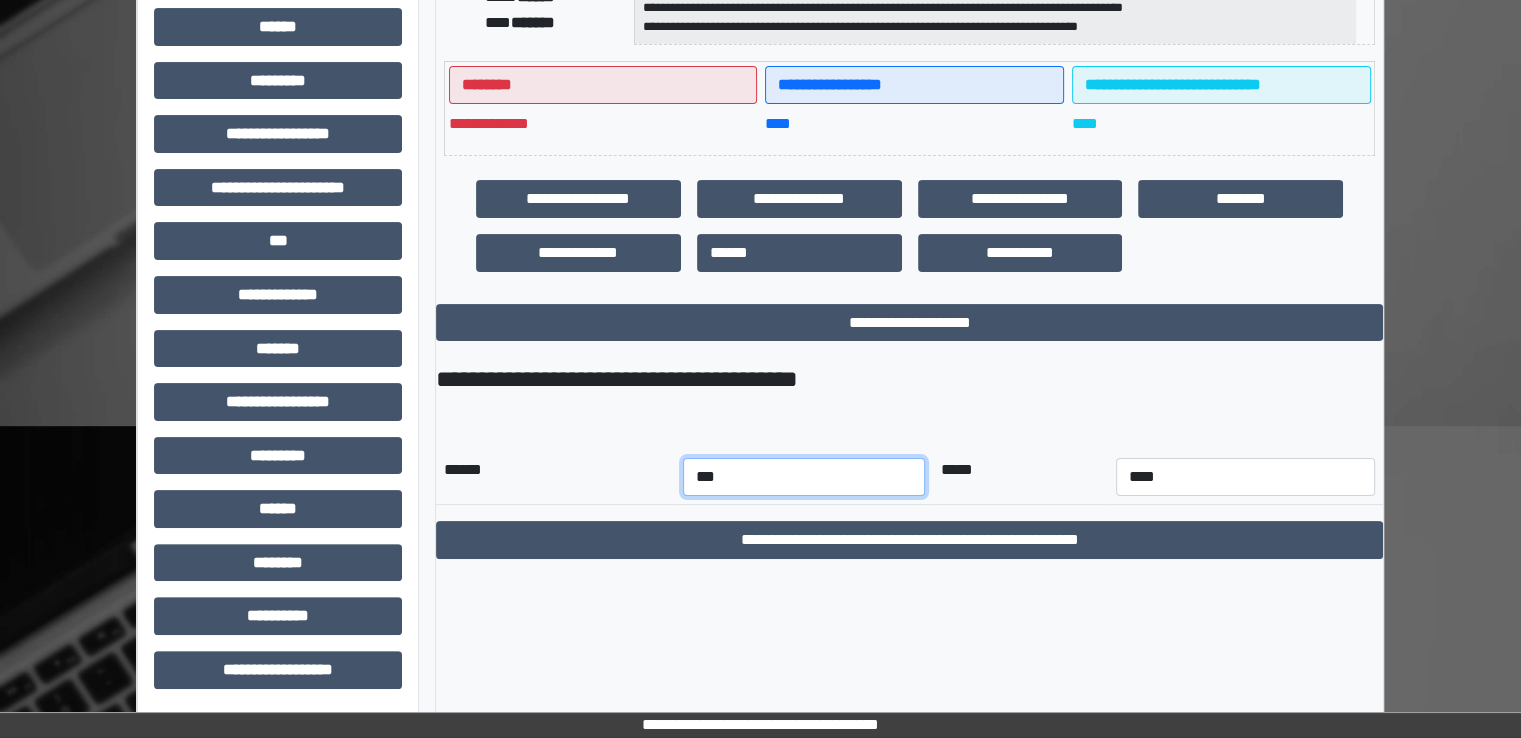 click on "***
***
***
***
***
***
***
***
***
***
***
***" at bounding box center [804, 477] 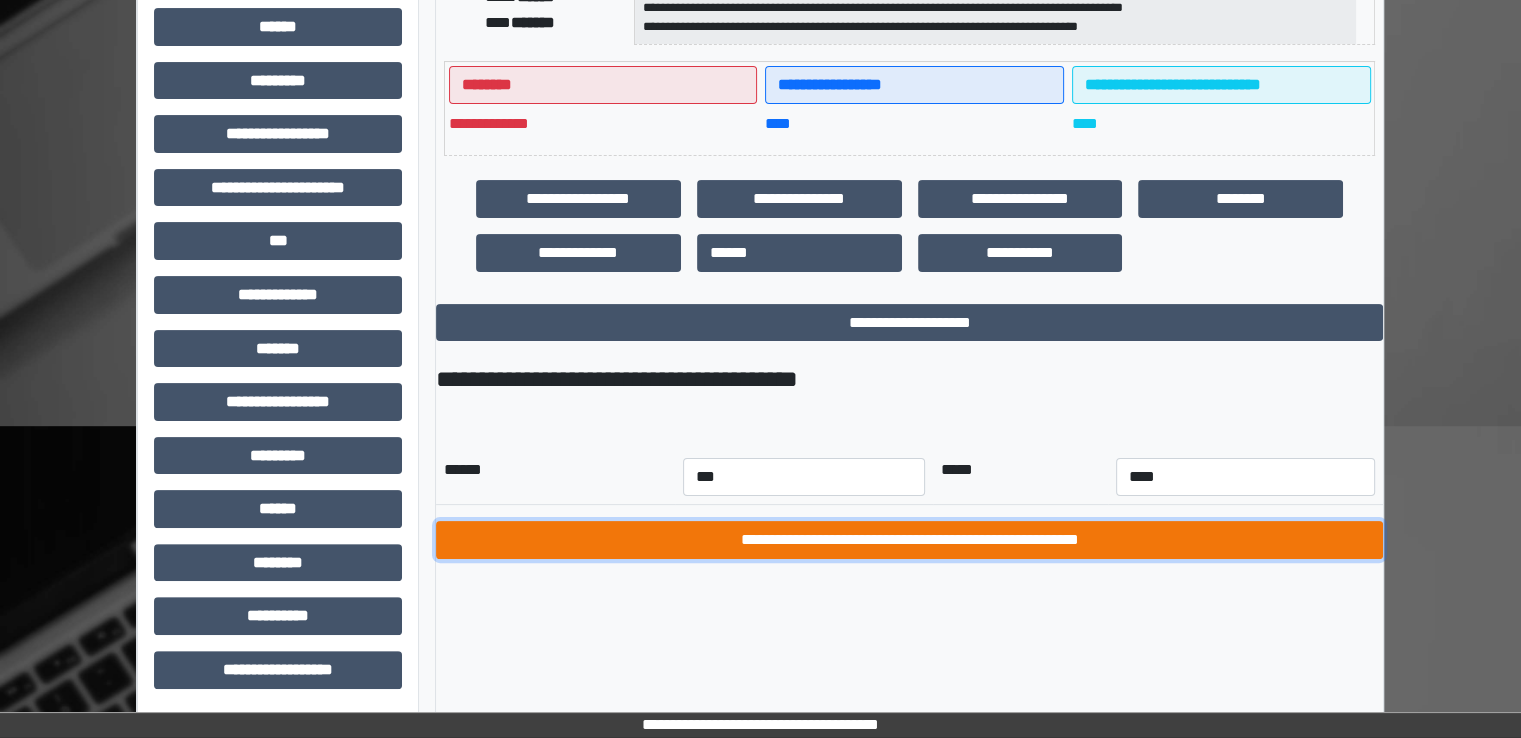 click on "**********" at bounding box center (909, 540) 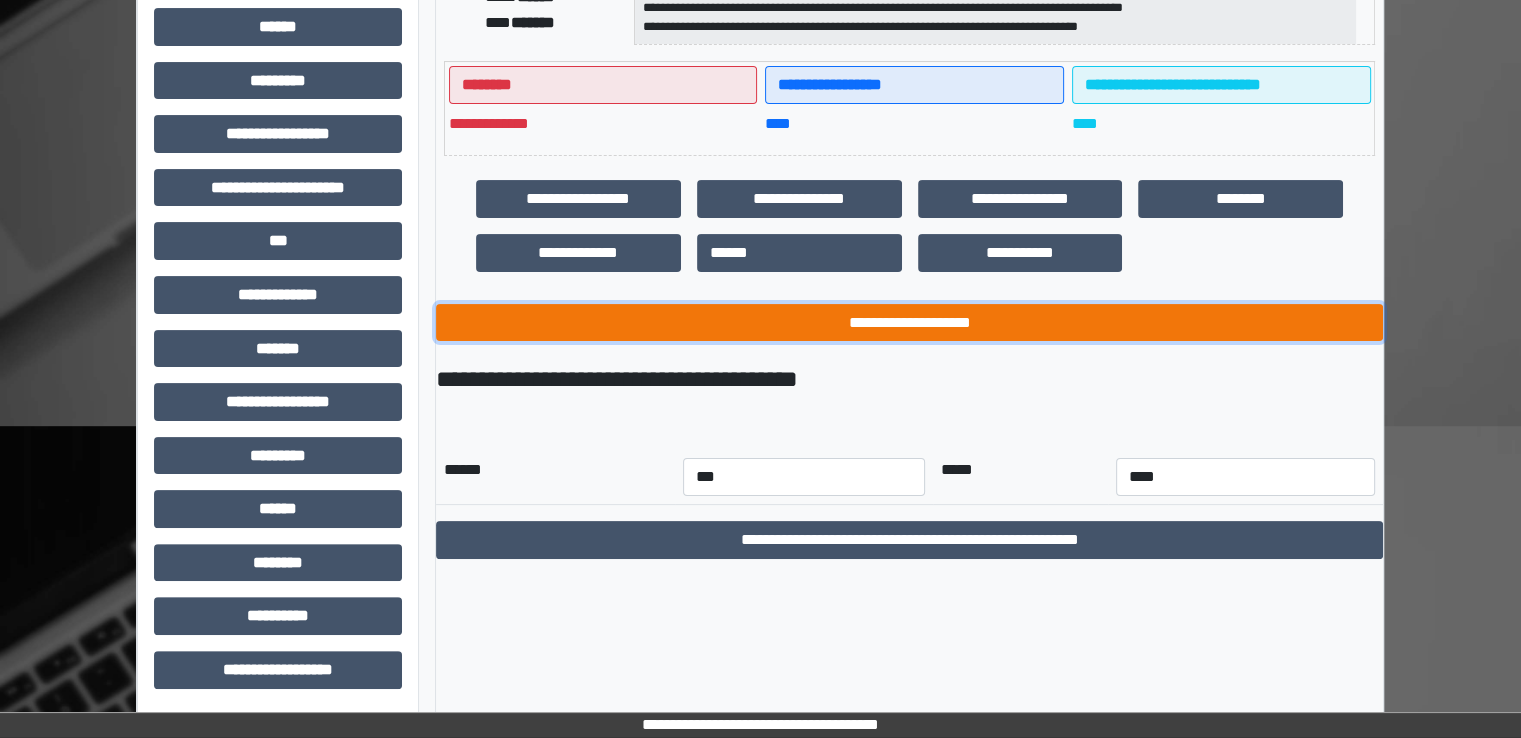 click on "**********" at bounding box center (909, 323) 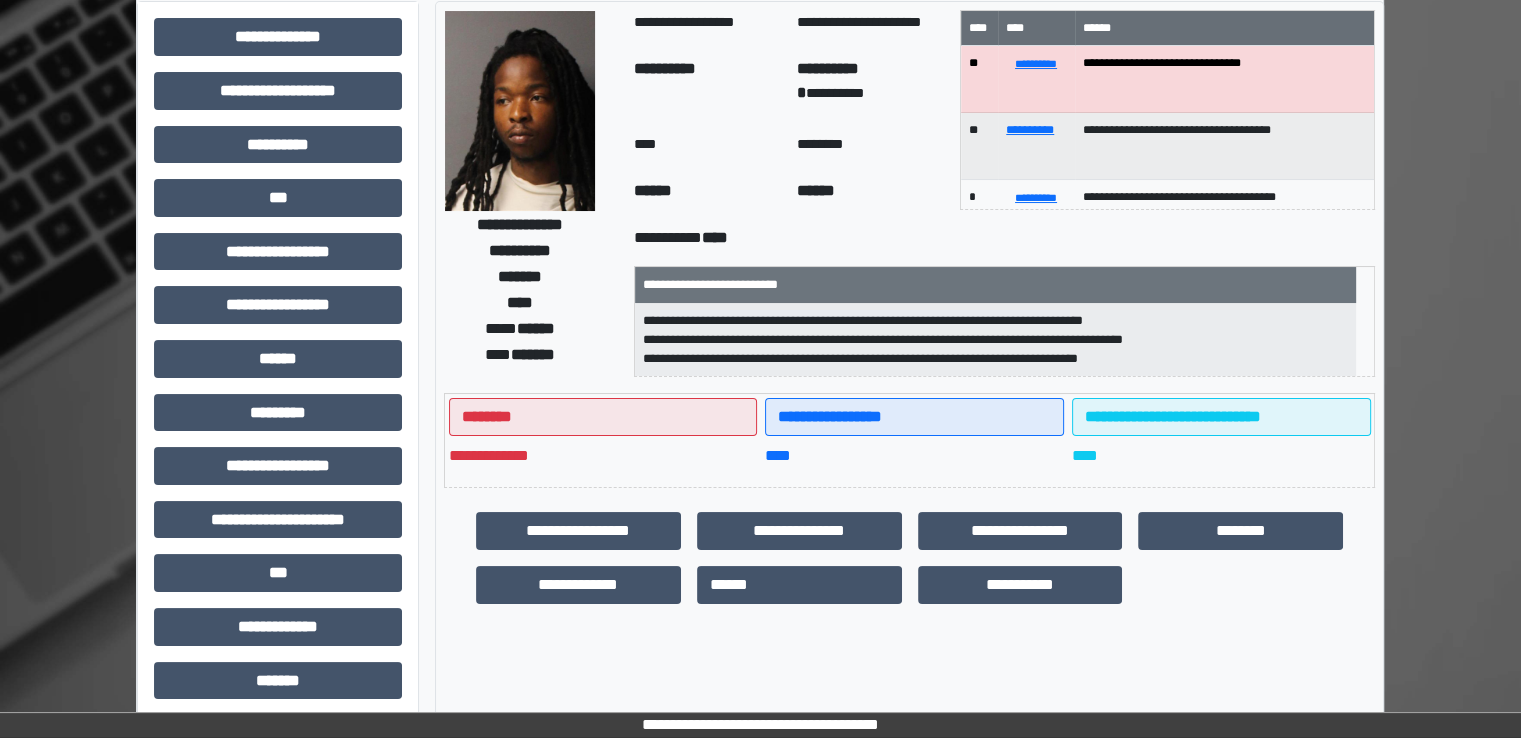 scroll, scrollTop: 0, scrollLeft: 0, axis: both 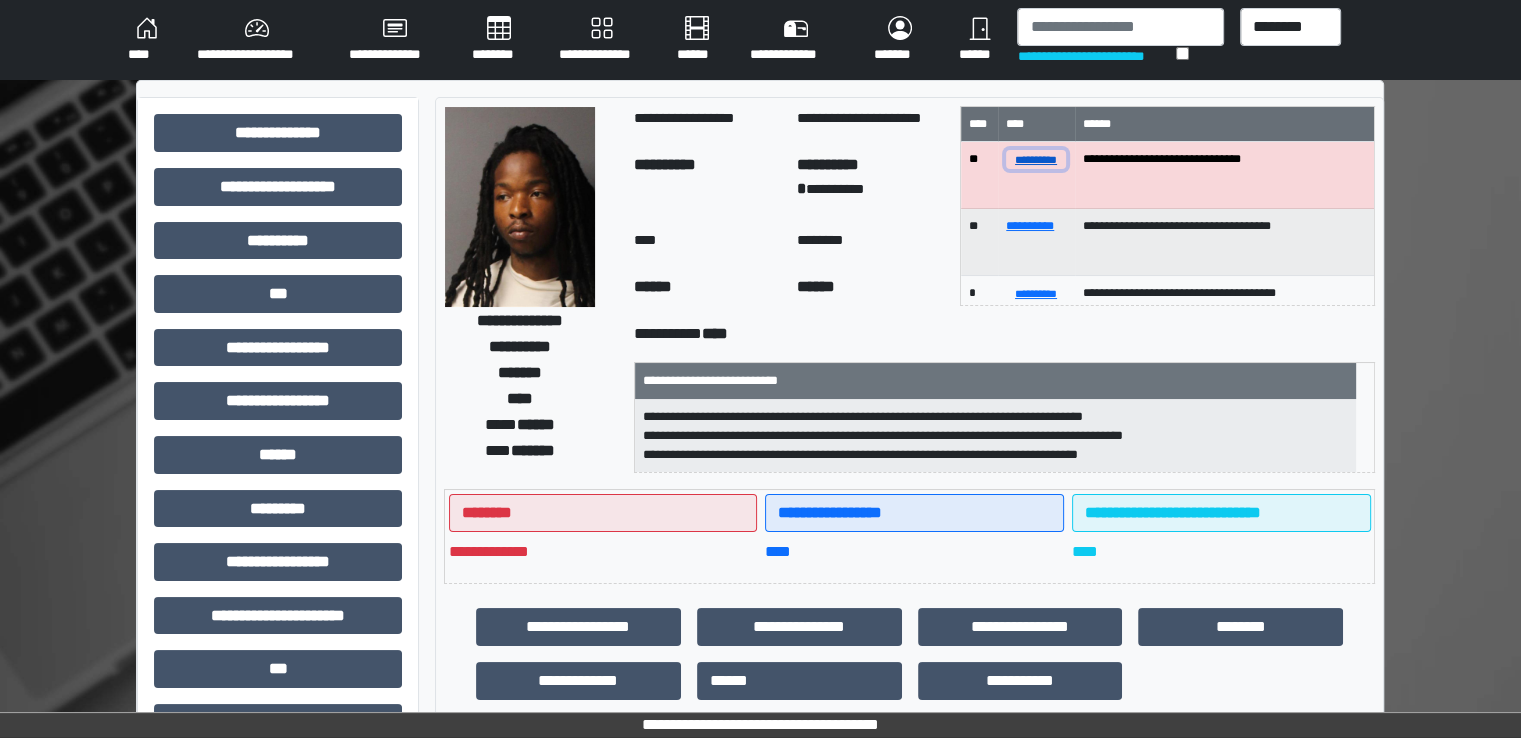 click on "**********" at bounding box center (1036, 159) 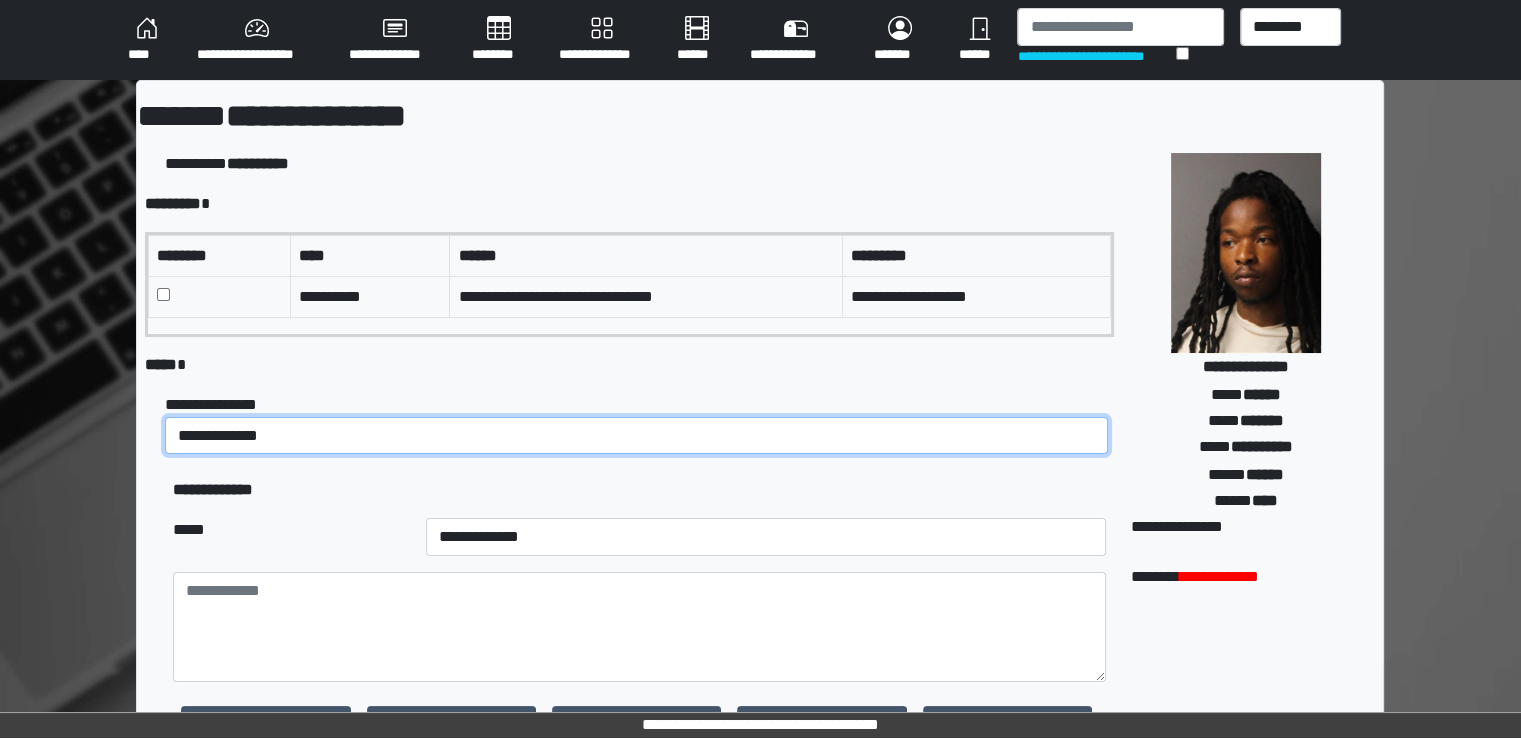 click on "**********" at bounding box center [636, 436] 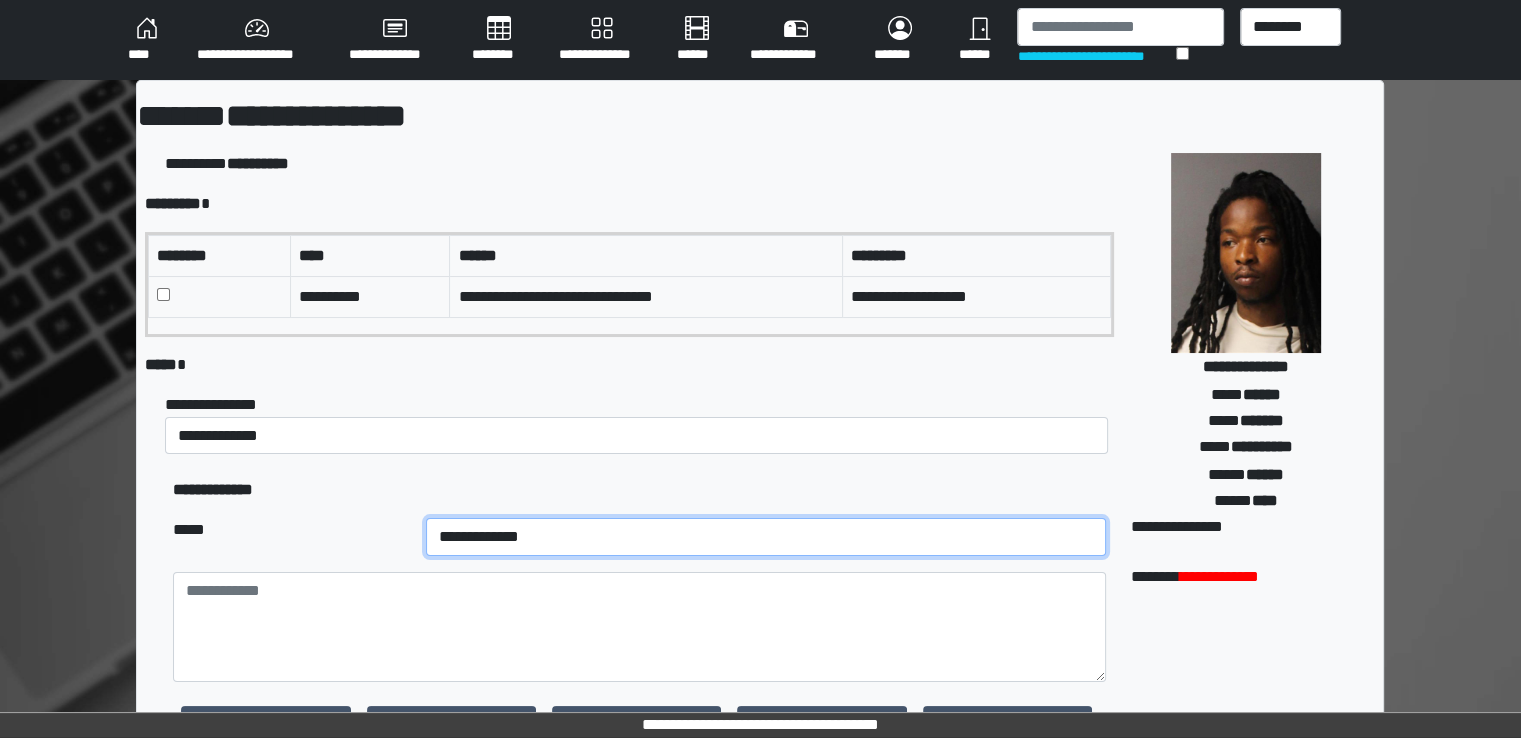 click on "**********" at bounding box center (766, 537) 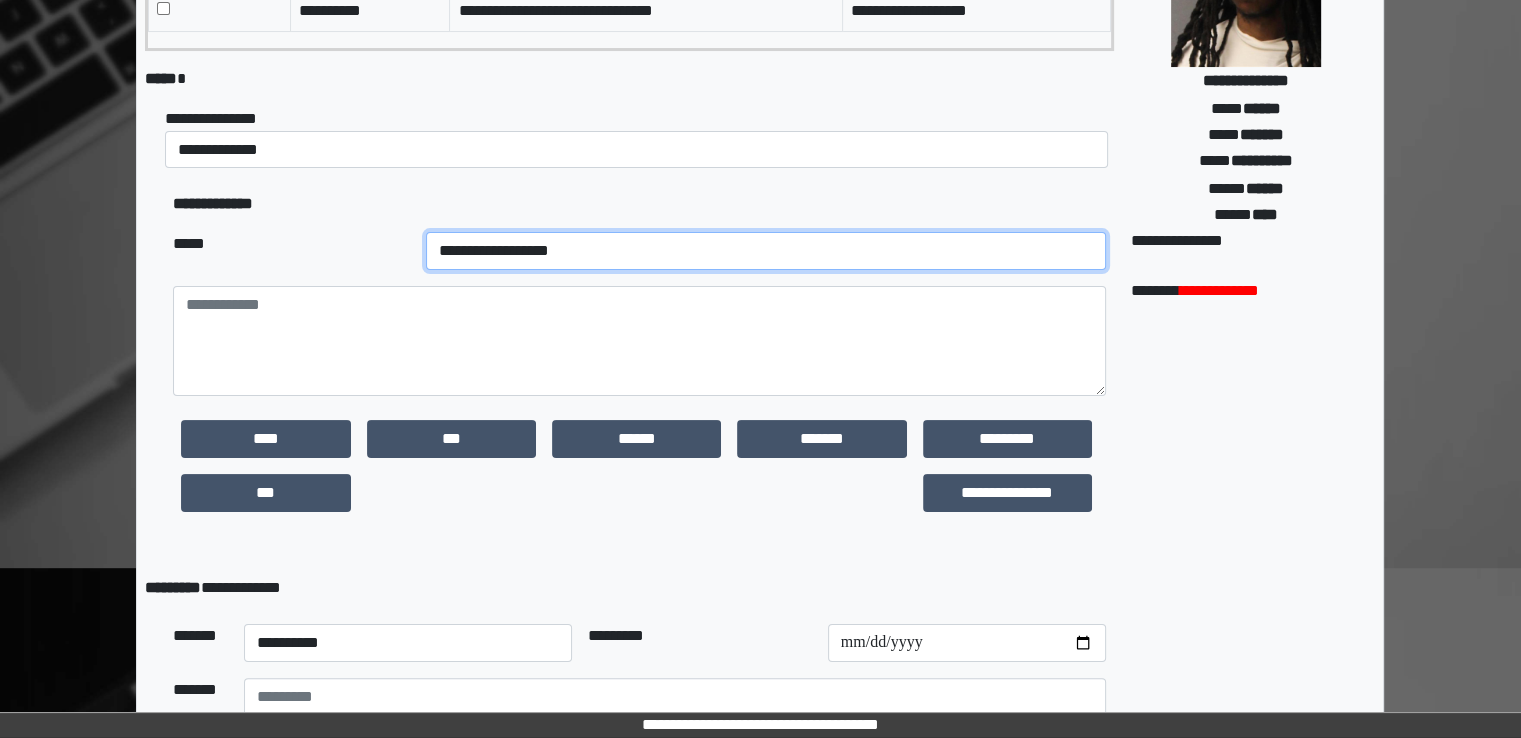 scroll, scrollTop: 300, scrollLeft: 0, axis: vertical 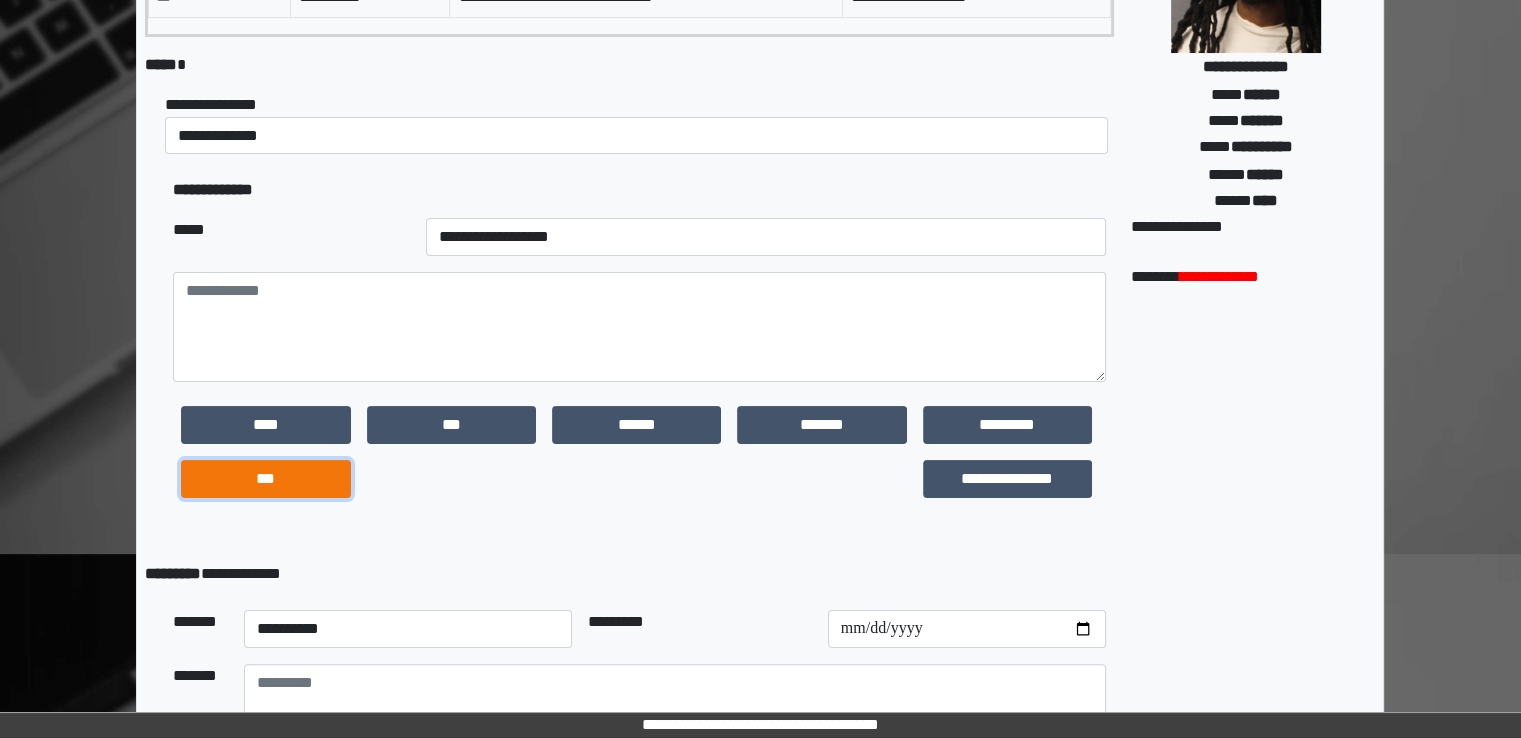 click on "***" at bounding box center [265, 479] 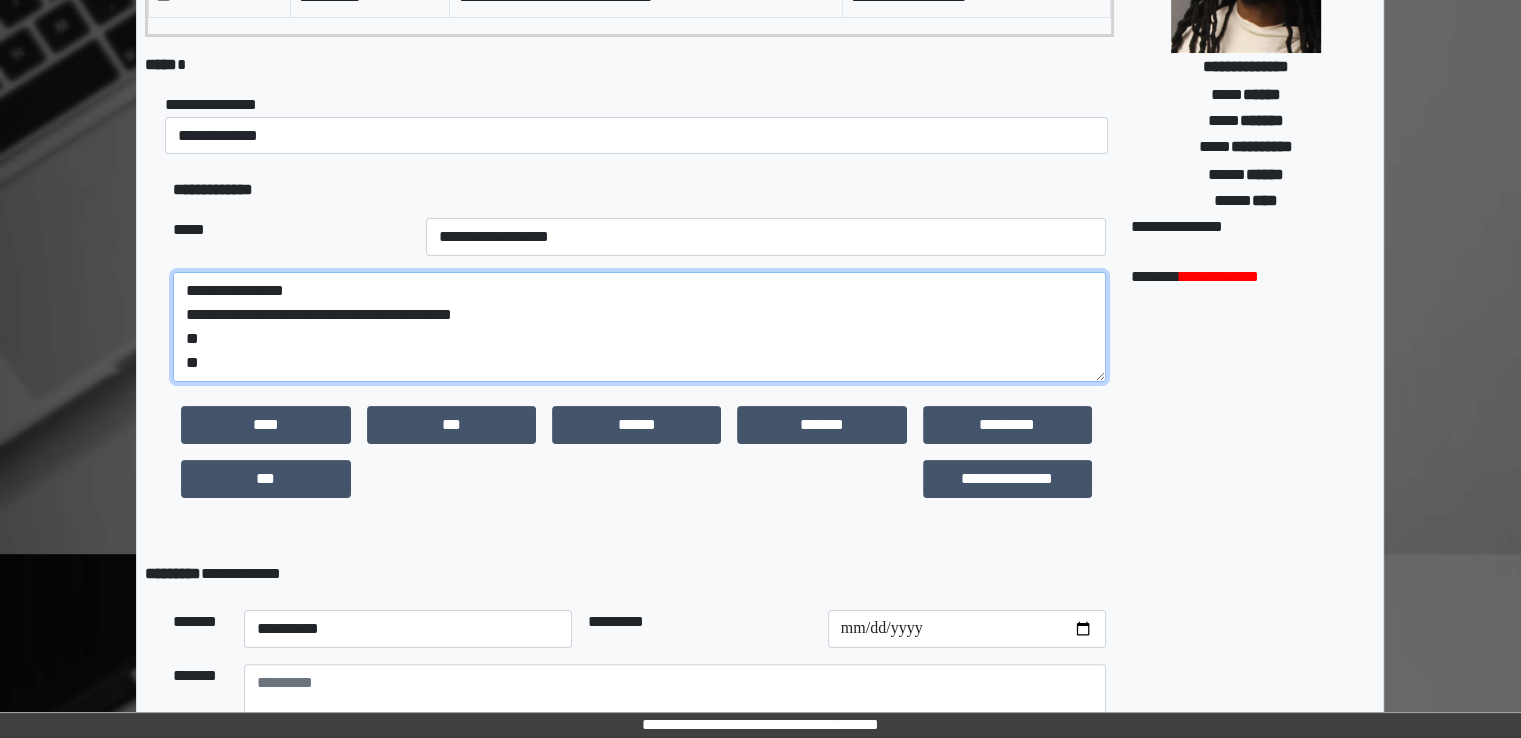 click on "**********" at bounding box center [639, 327] 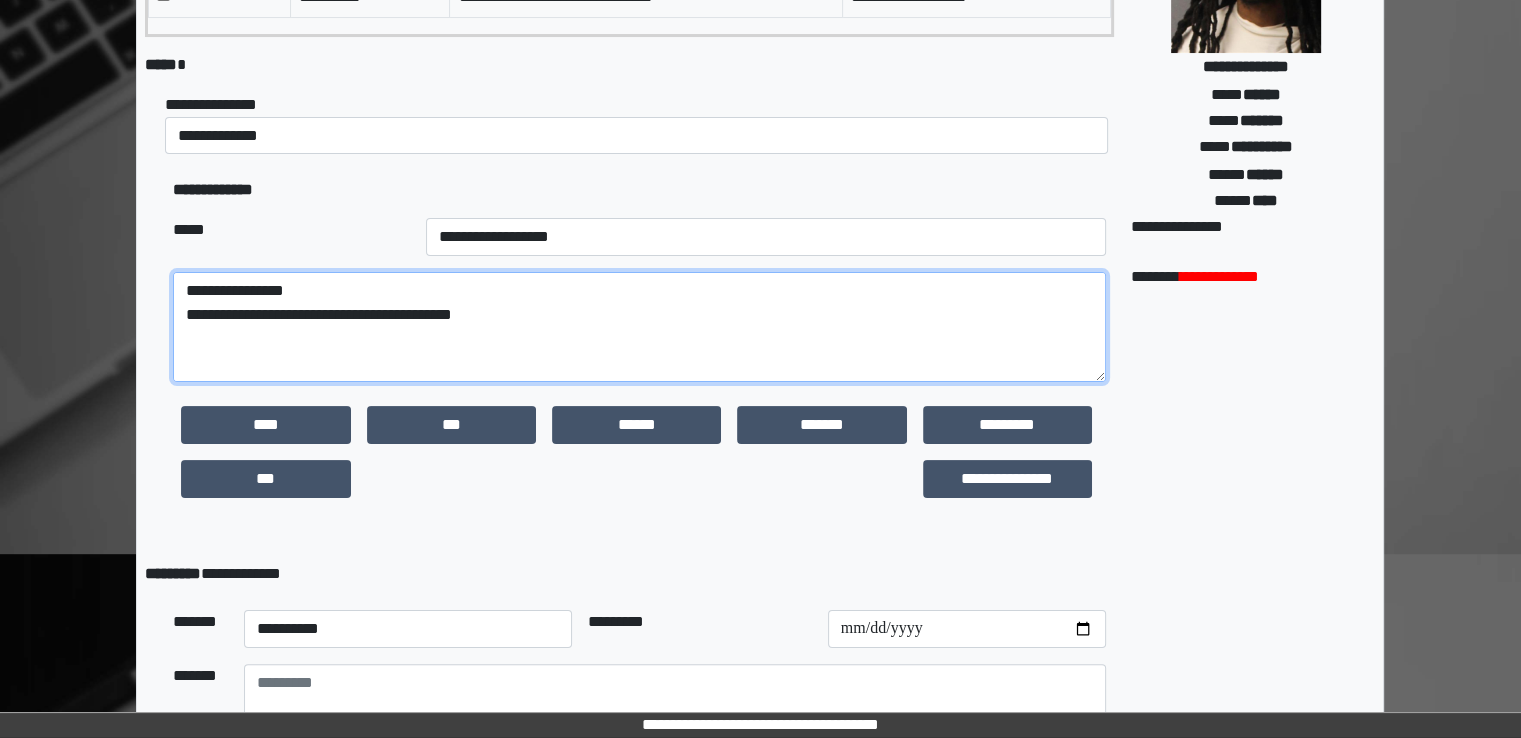 paste on "**********" 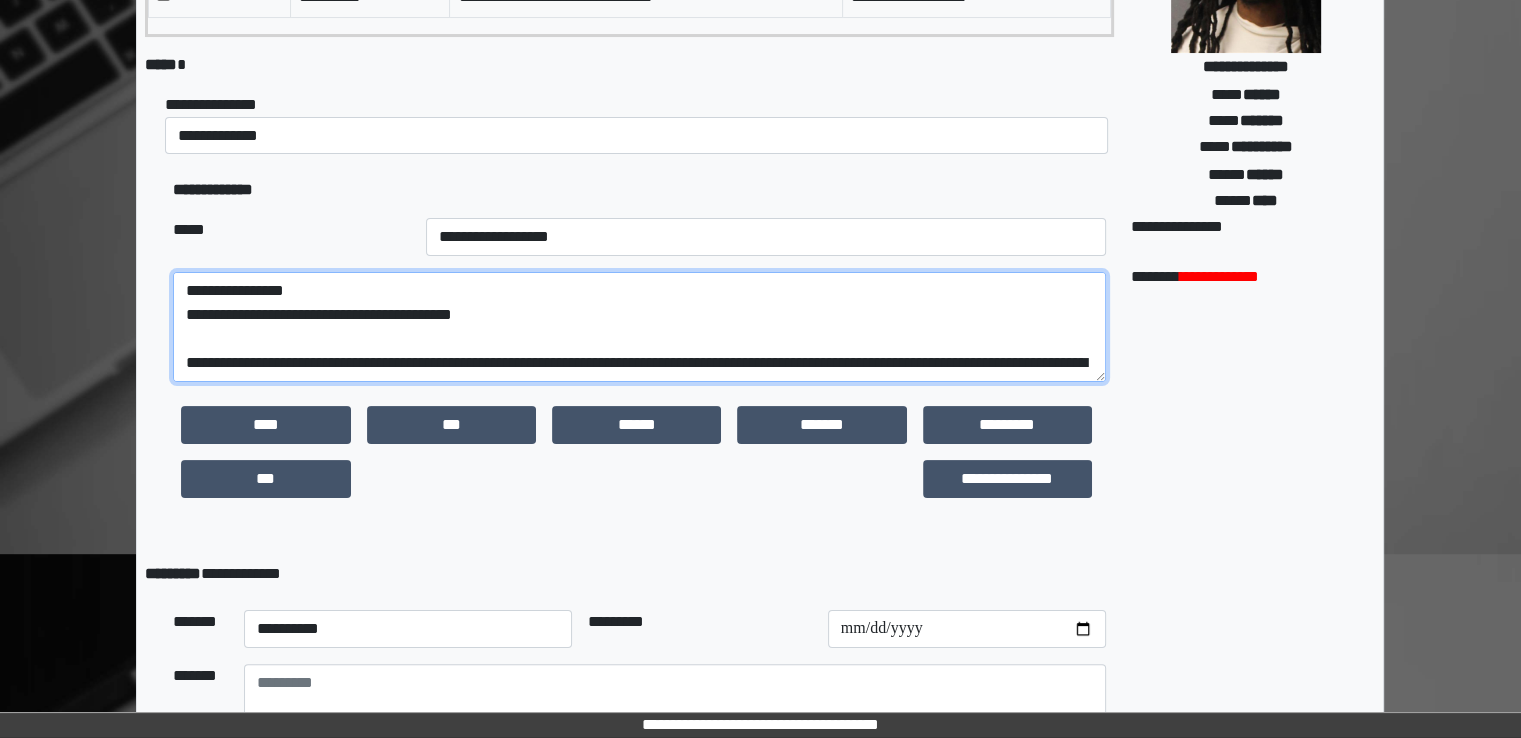 scroll, scrollTop: 304, scrollLeft: 0, axis: vertical 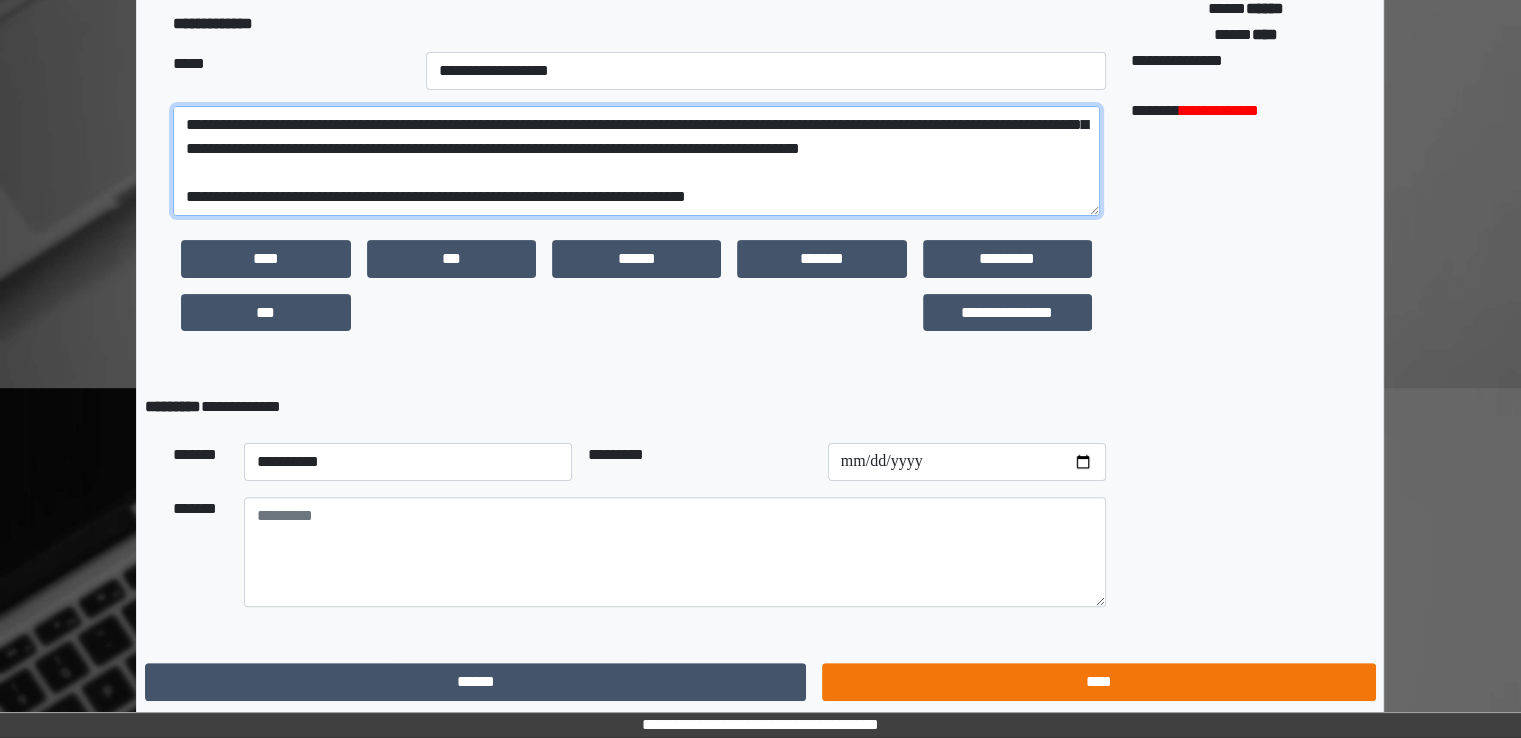 type on "**********" 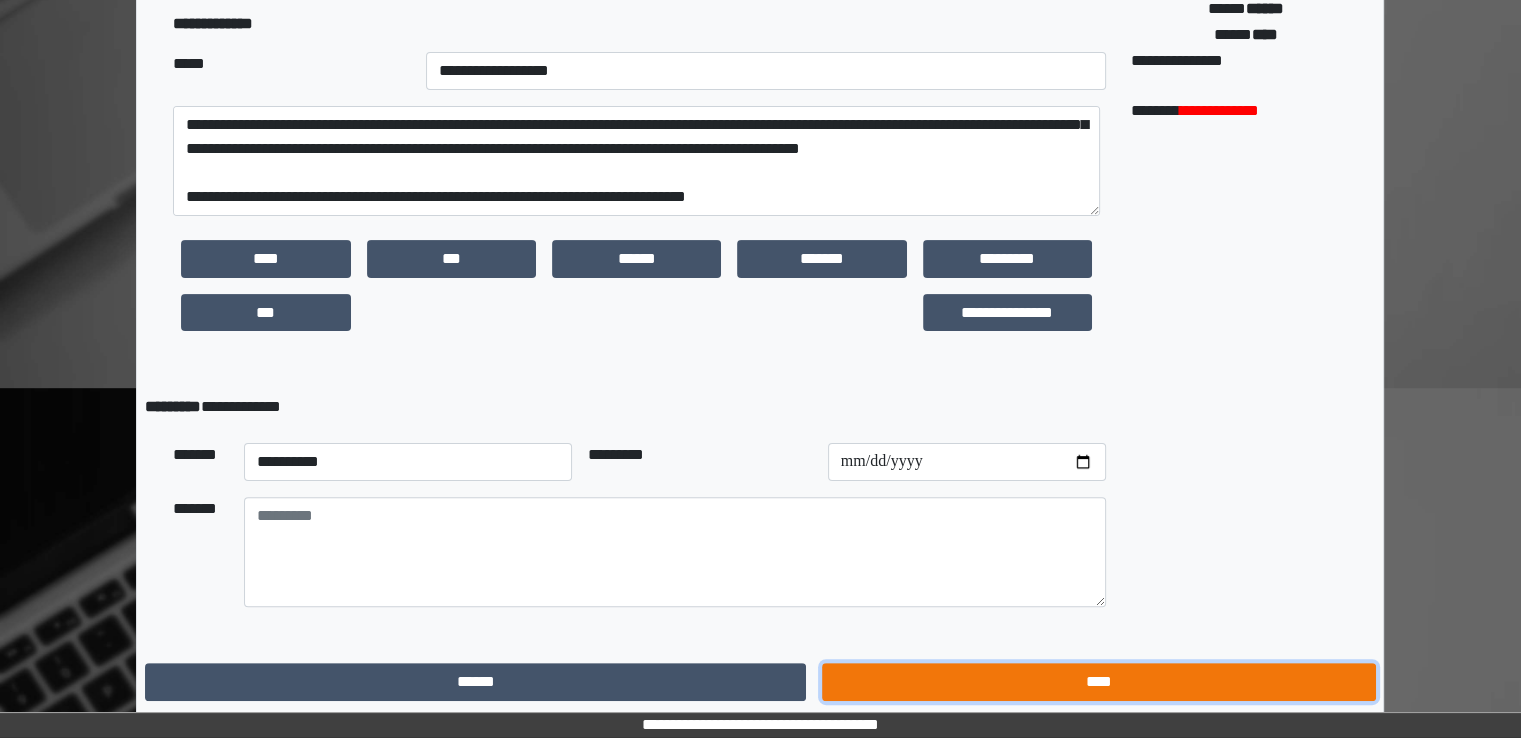 click on "****" at bounding box center (1098, 682) 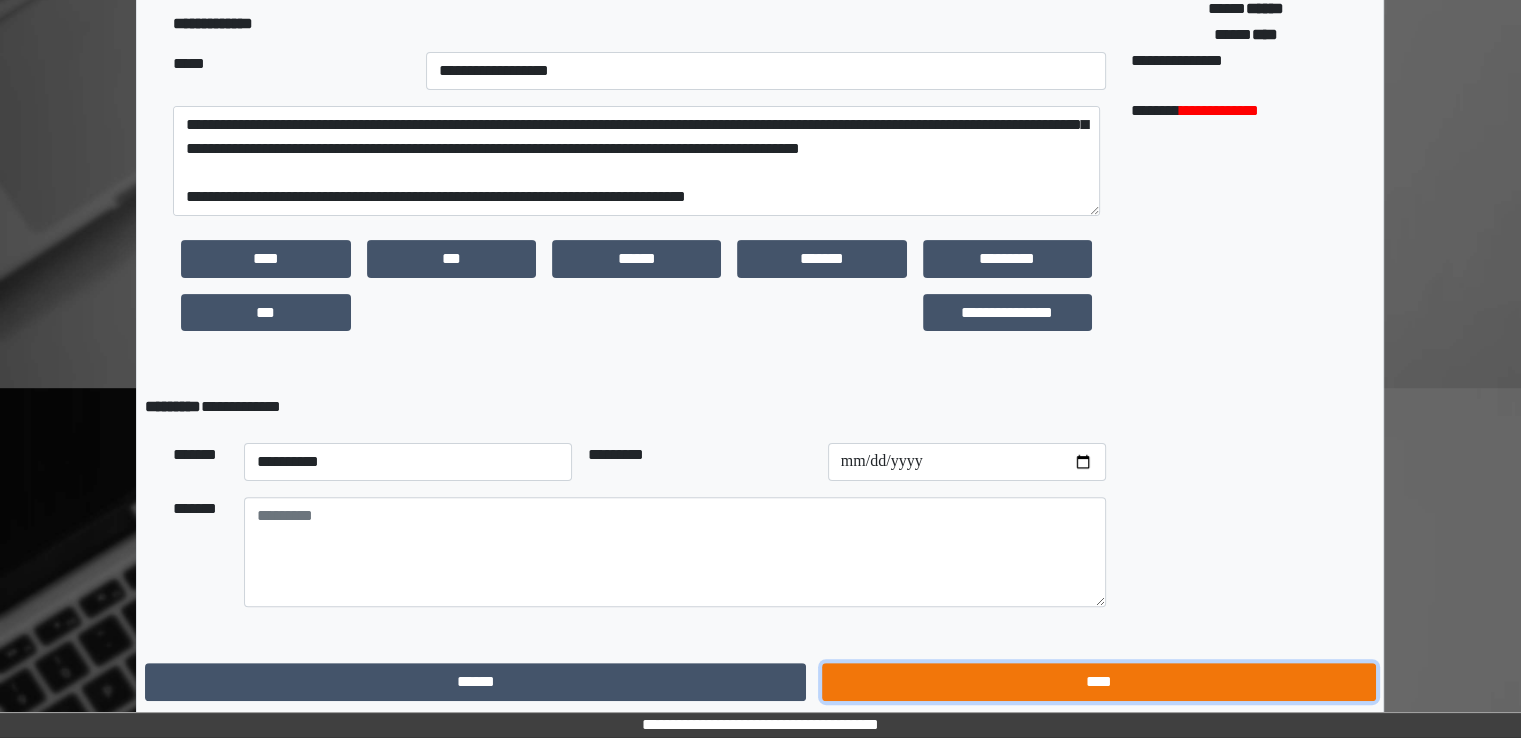 click on "****" at bounding box center [1098, 682] 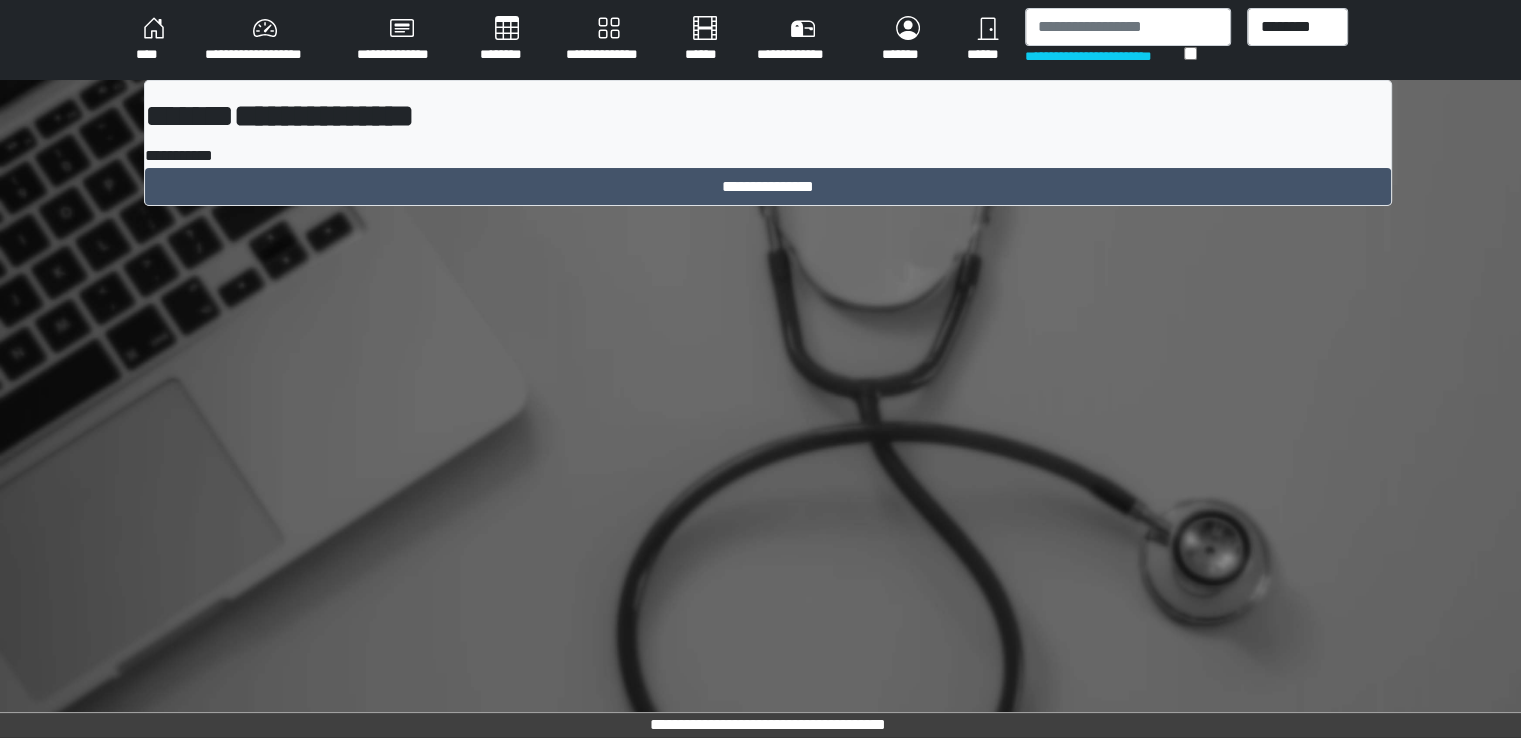 scroll, scrollTop: 0, scrollLeft: 0, axis: both 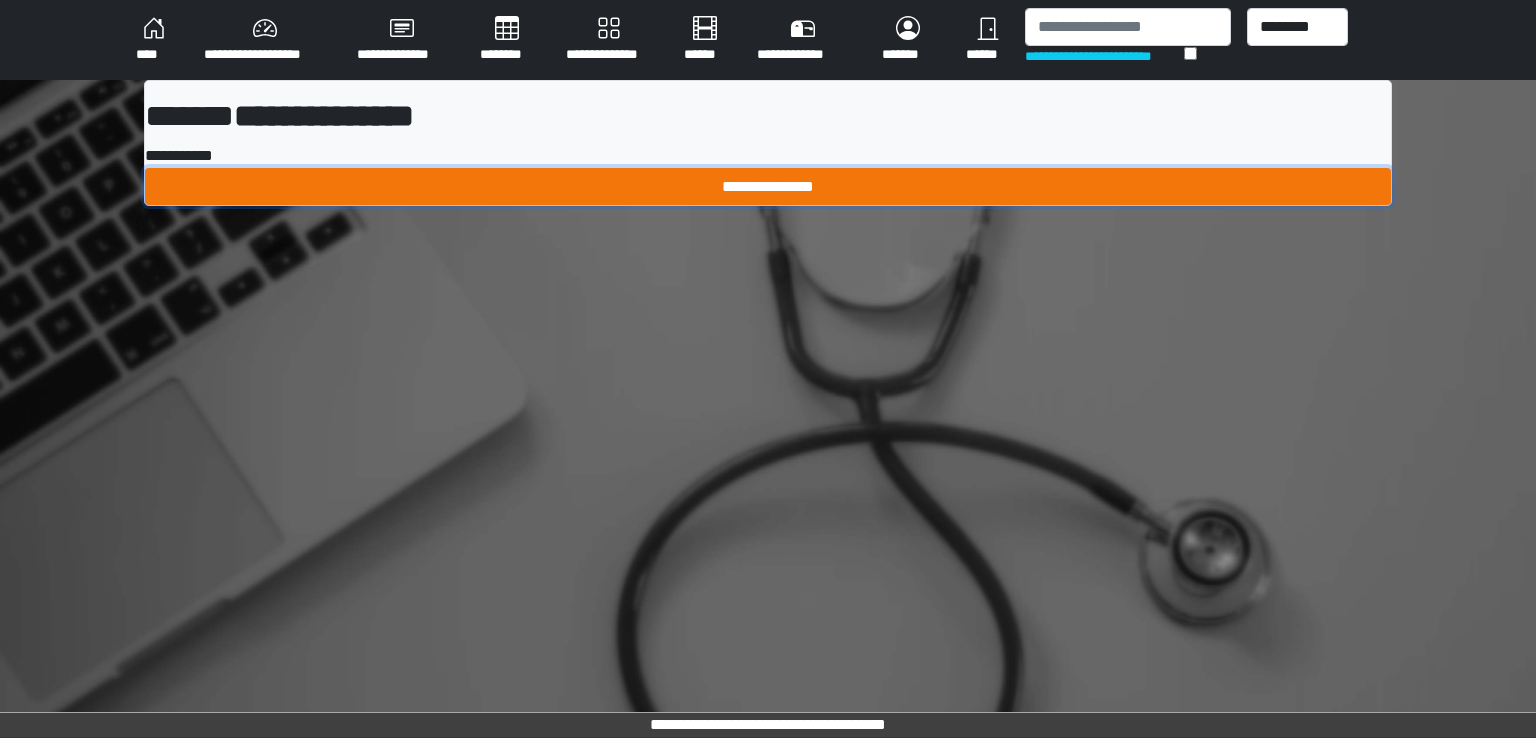 click on "**********" at bounding box center [768, 187] 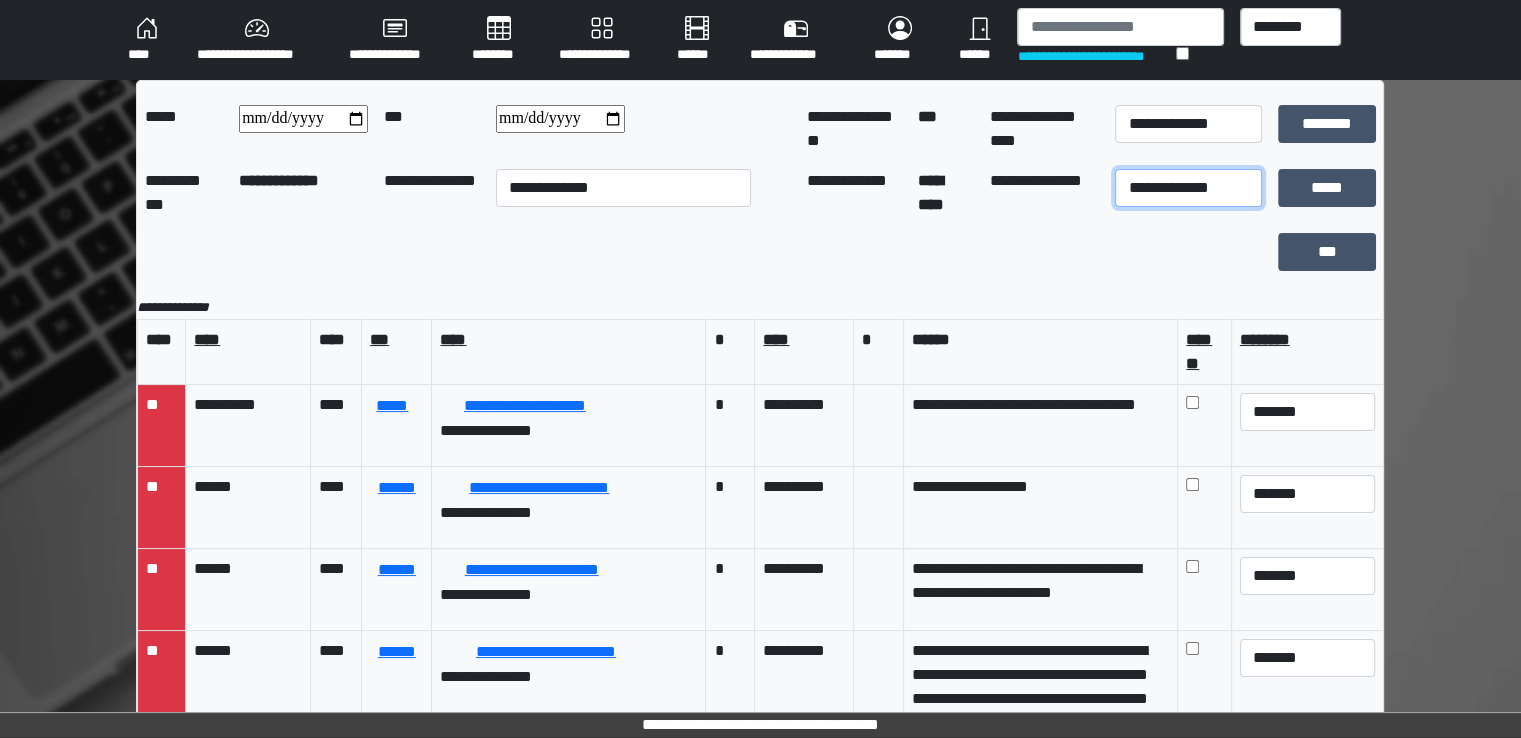 click on "**********" at bounding box center [1188, 188] 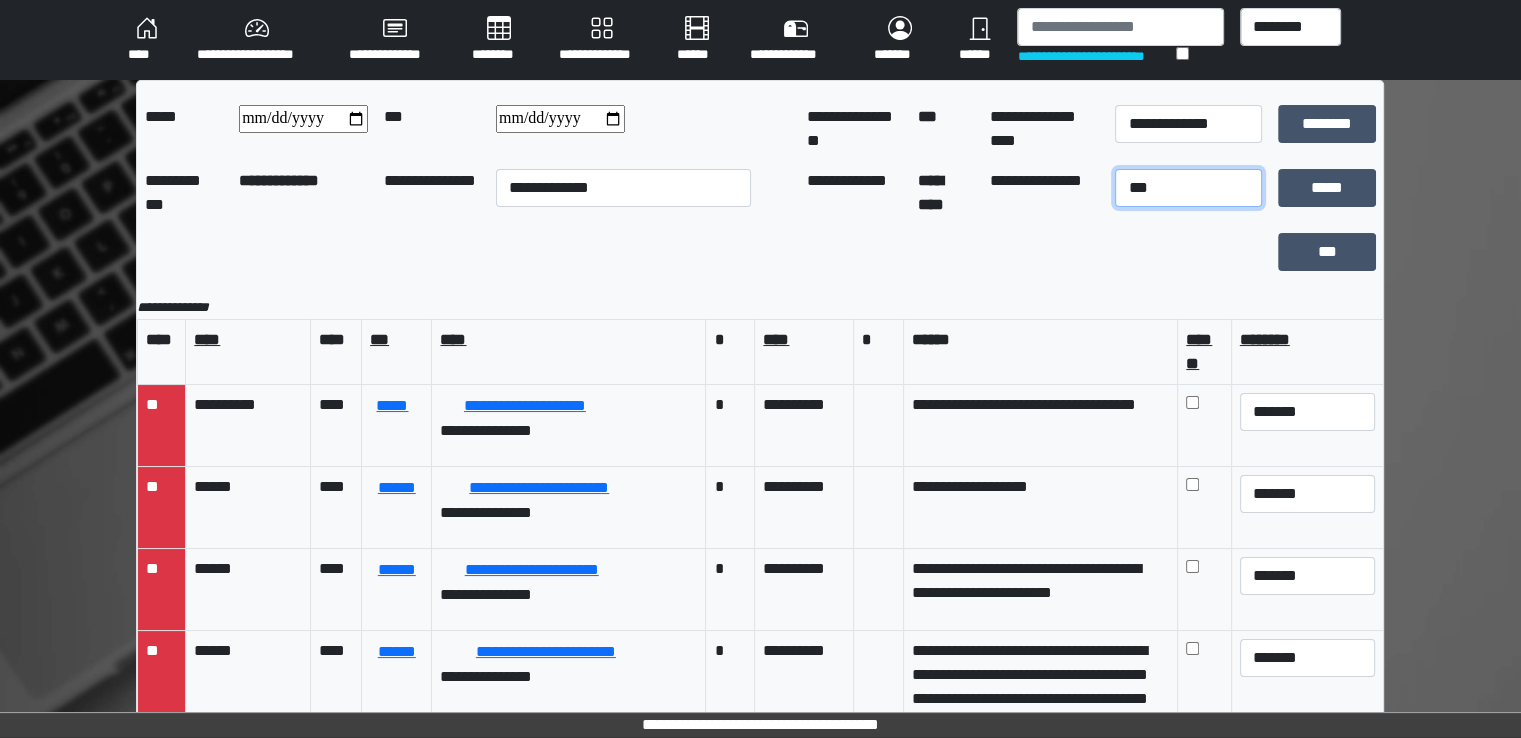 click on "**********" at bounding box center (1188, 188) 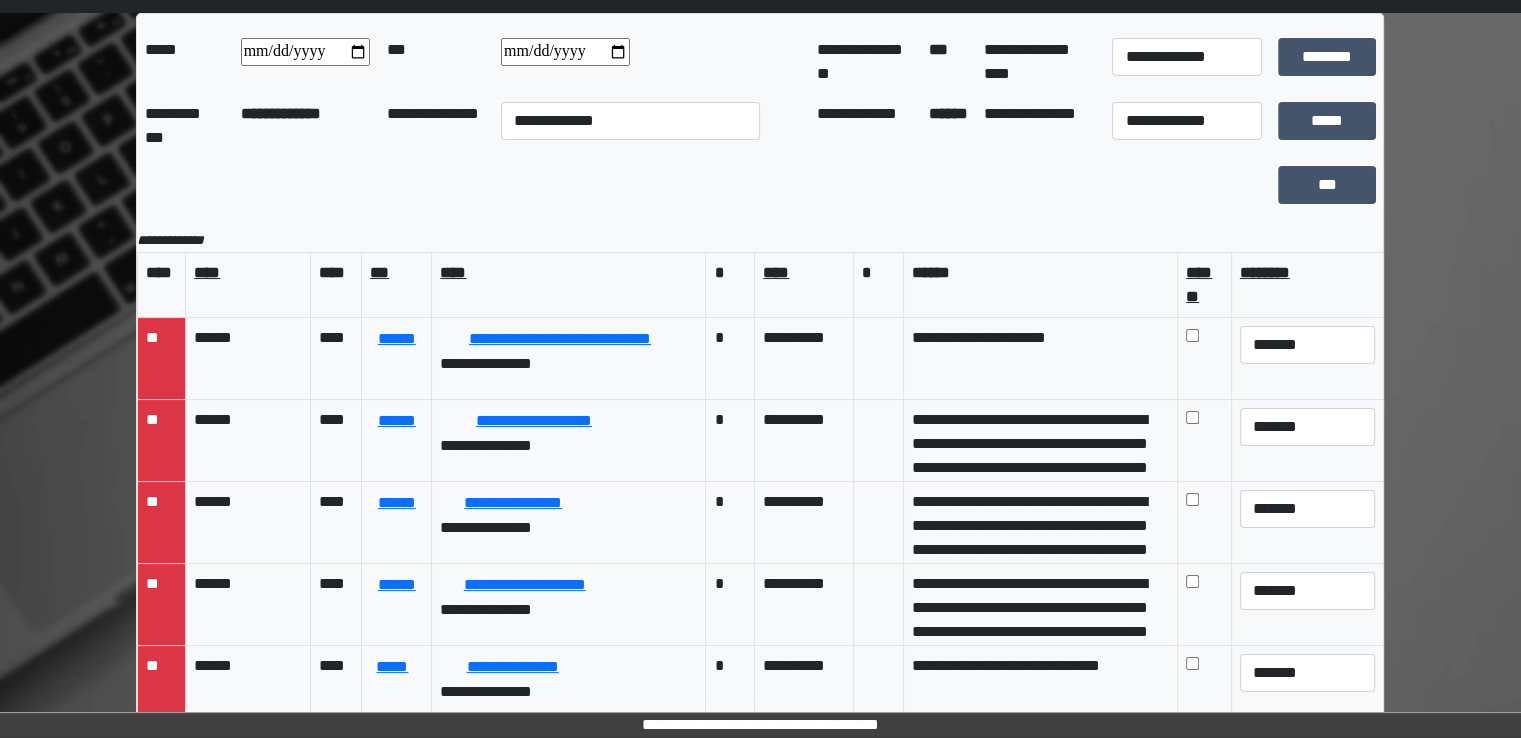 scroll, scrollTop: 0, scrollLeft: 0, axis: both 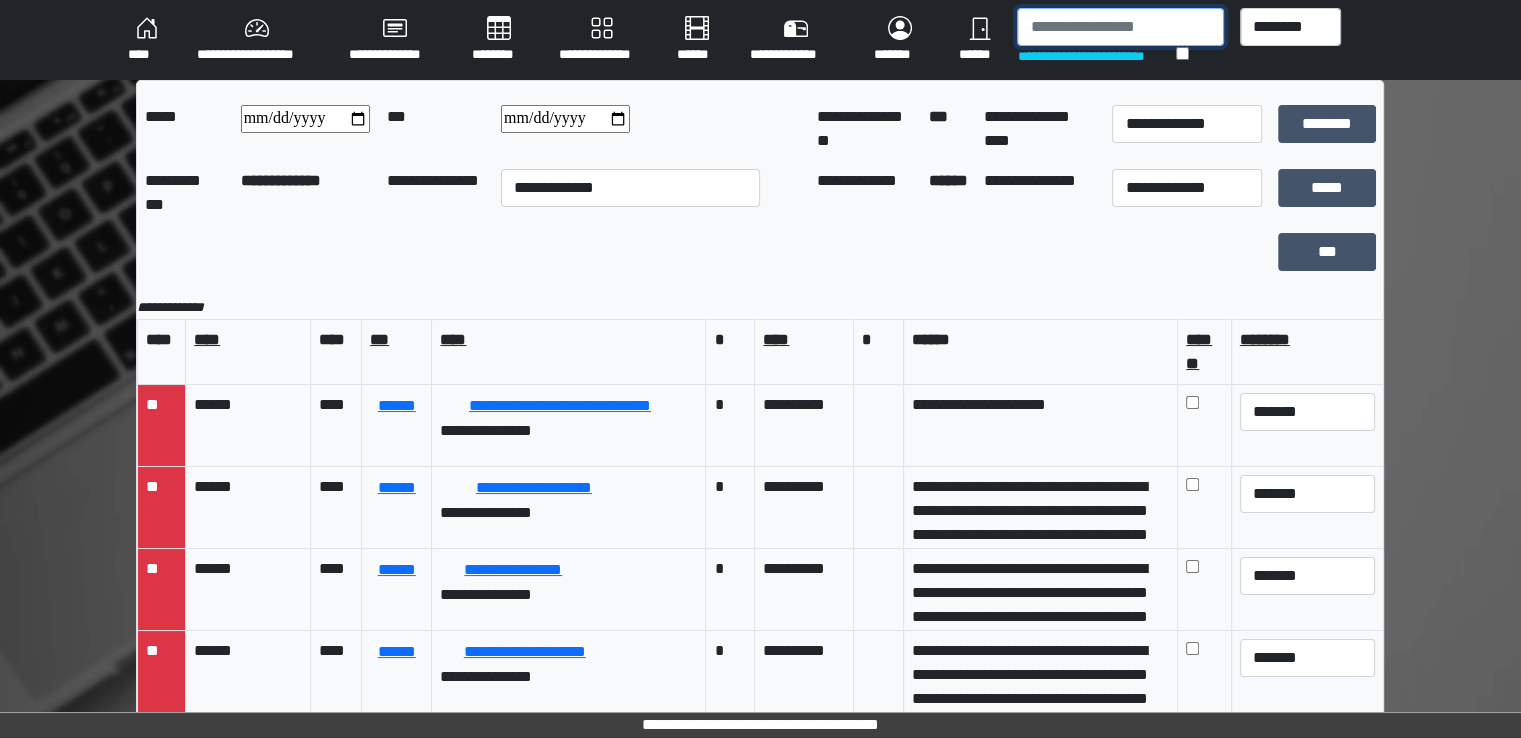click at bounding box center [1120, 27] 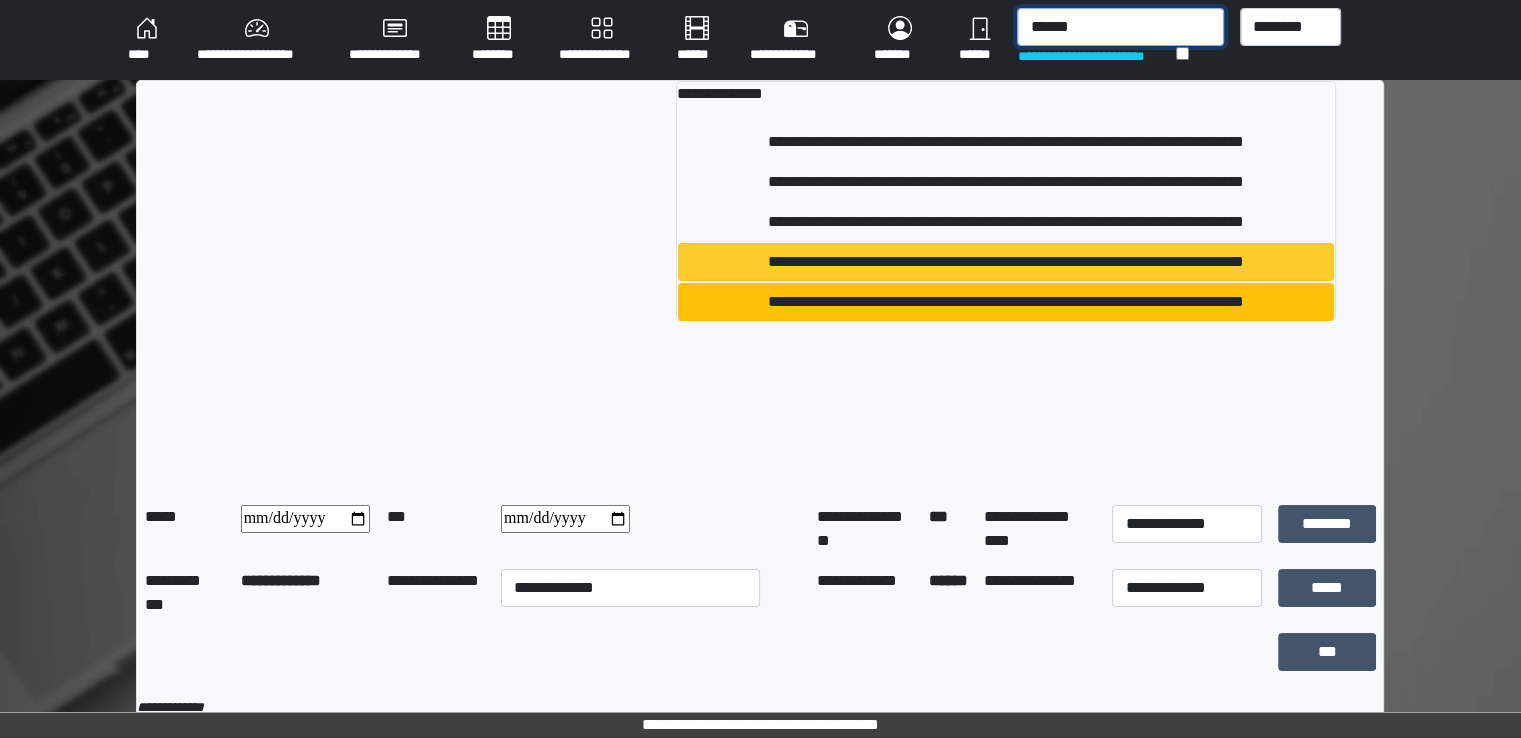 type on "******" 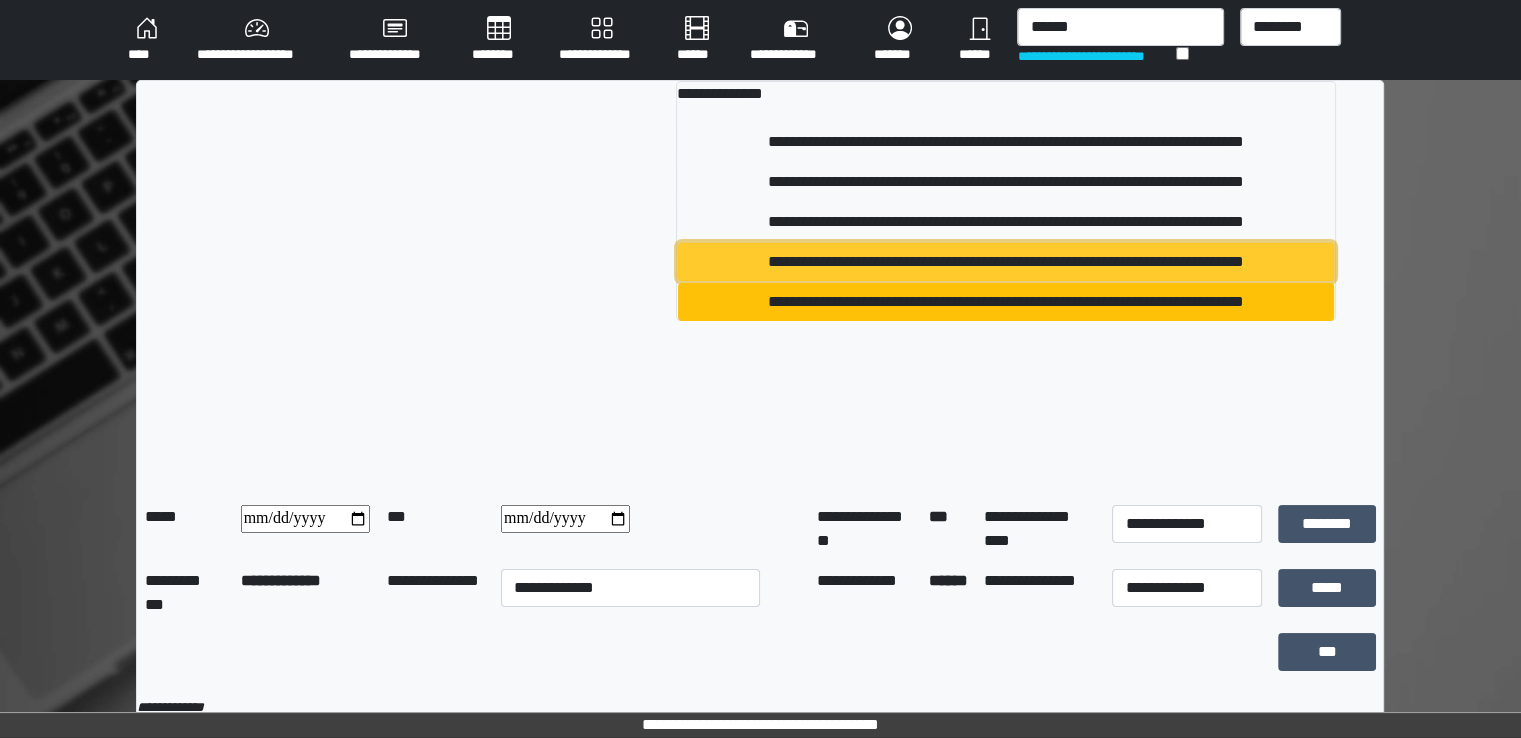 click on "**********" at bounding box center [1006, 262] 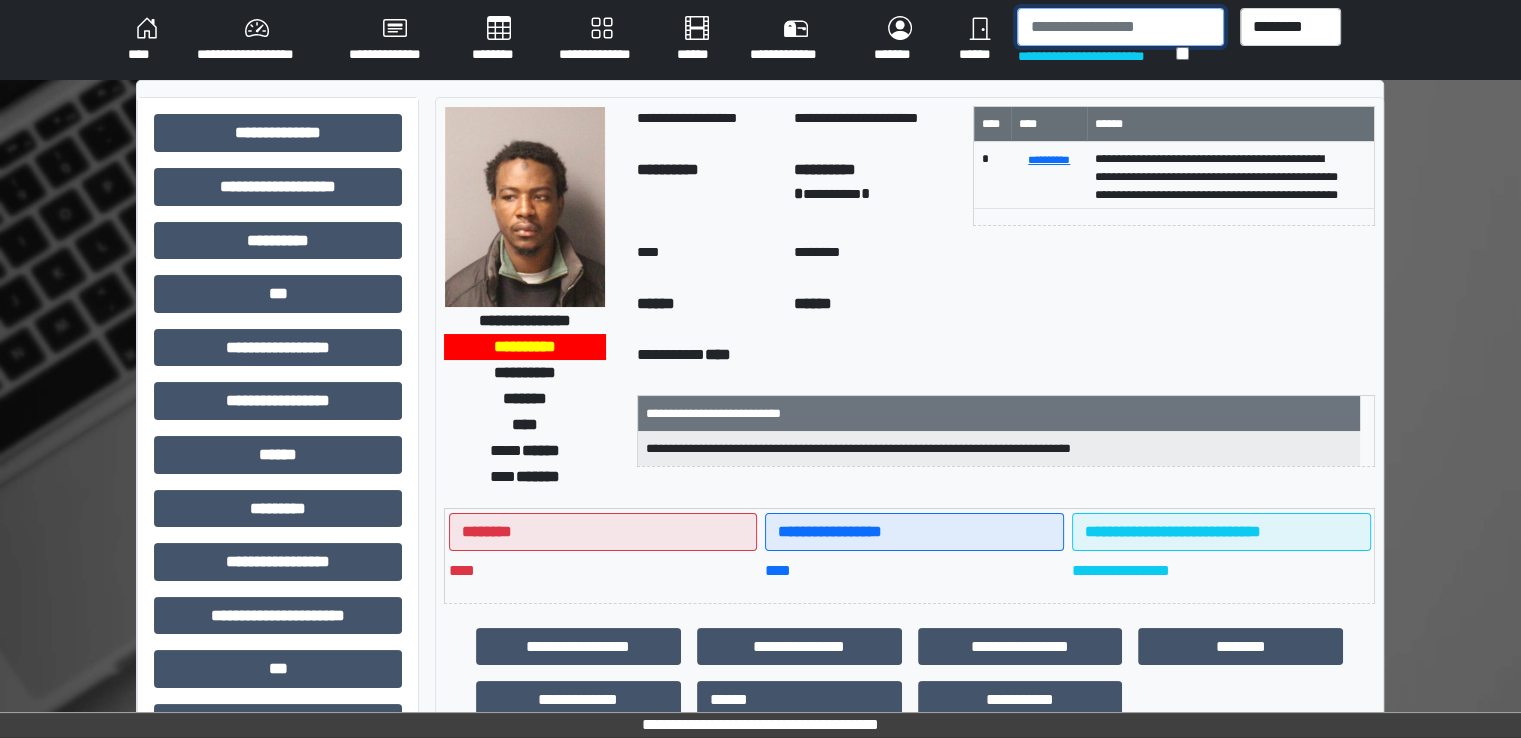 click at bounding box center (1120, 27) 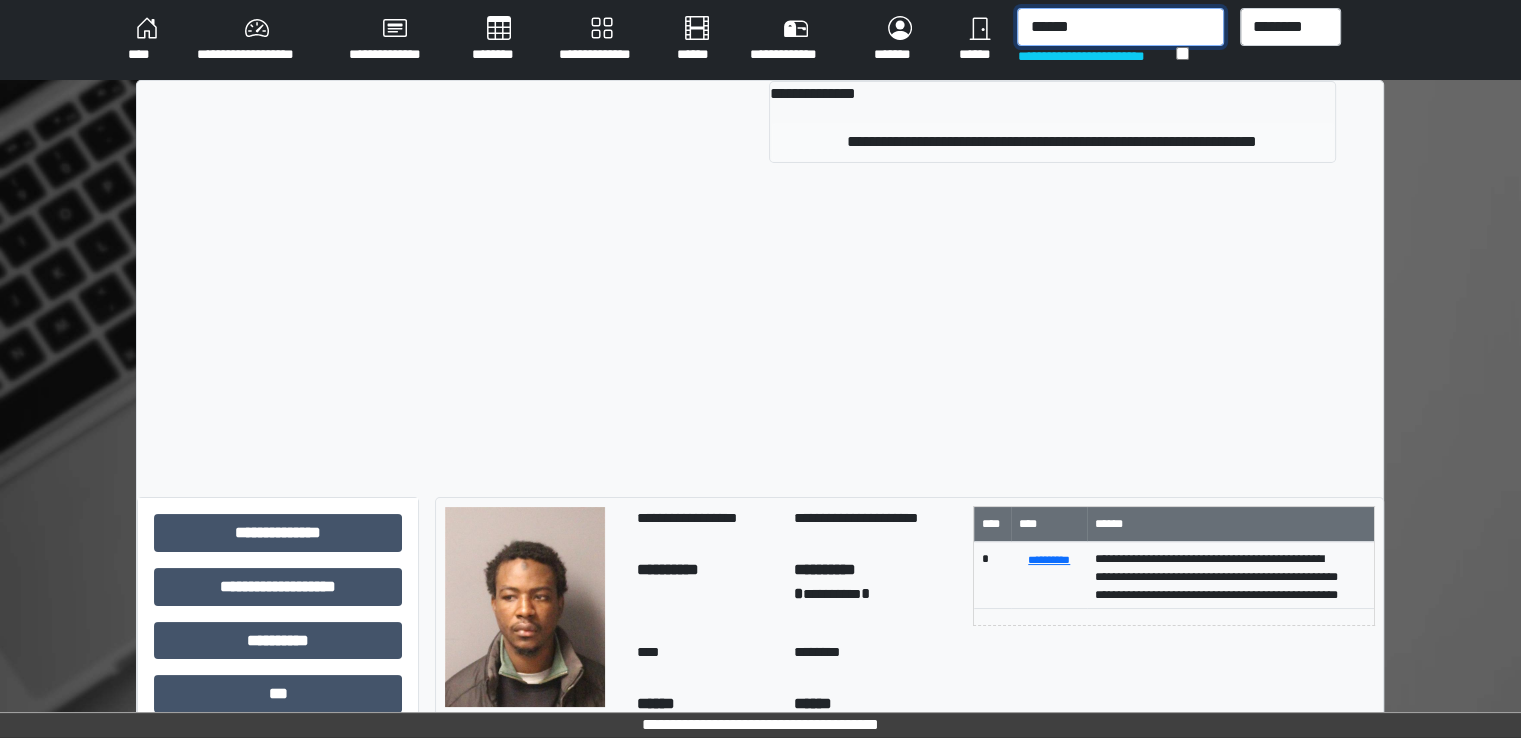 type on "******" 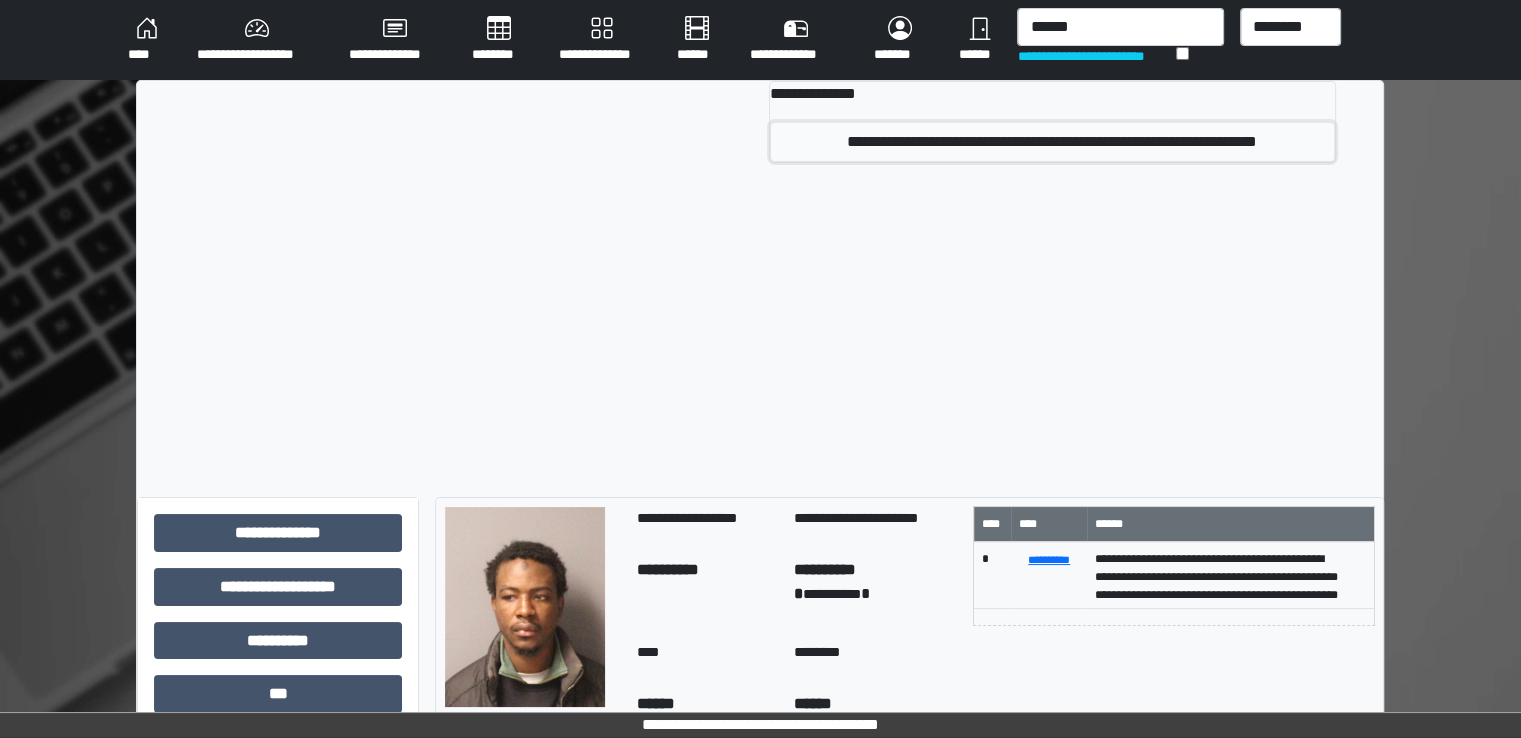 click on "**********" at bounding box center [1052, 142] 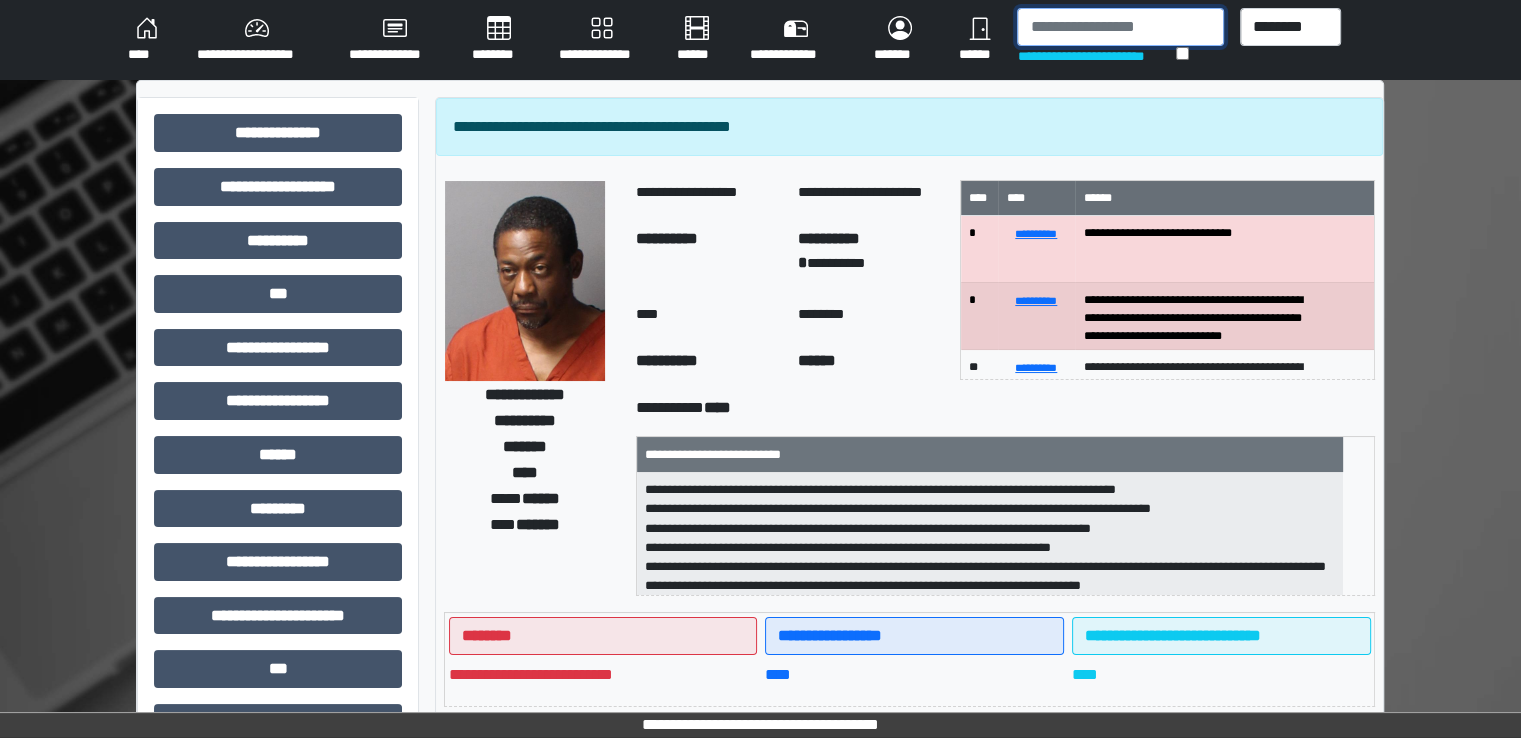 click at bounding box center (1120, 27) 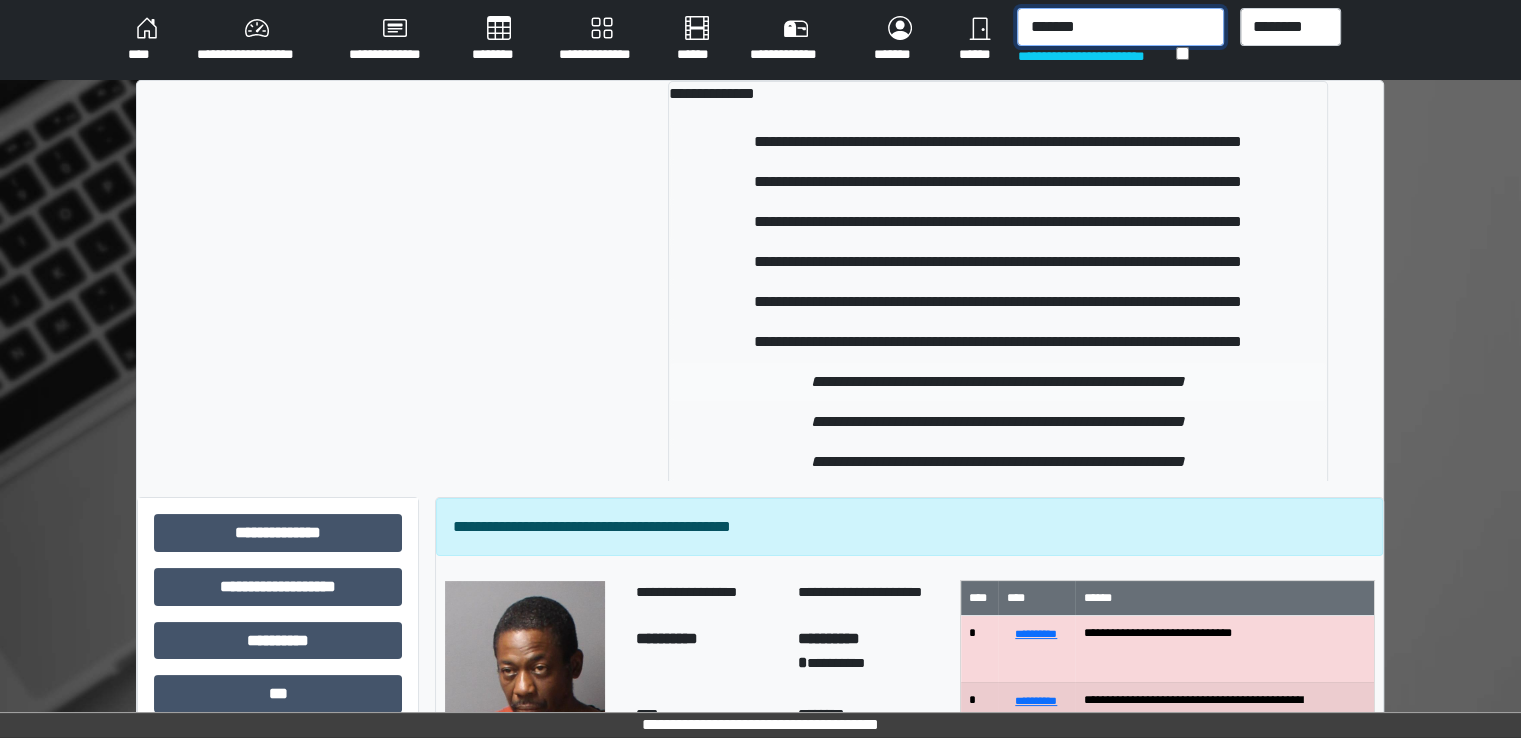 type on "*******" 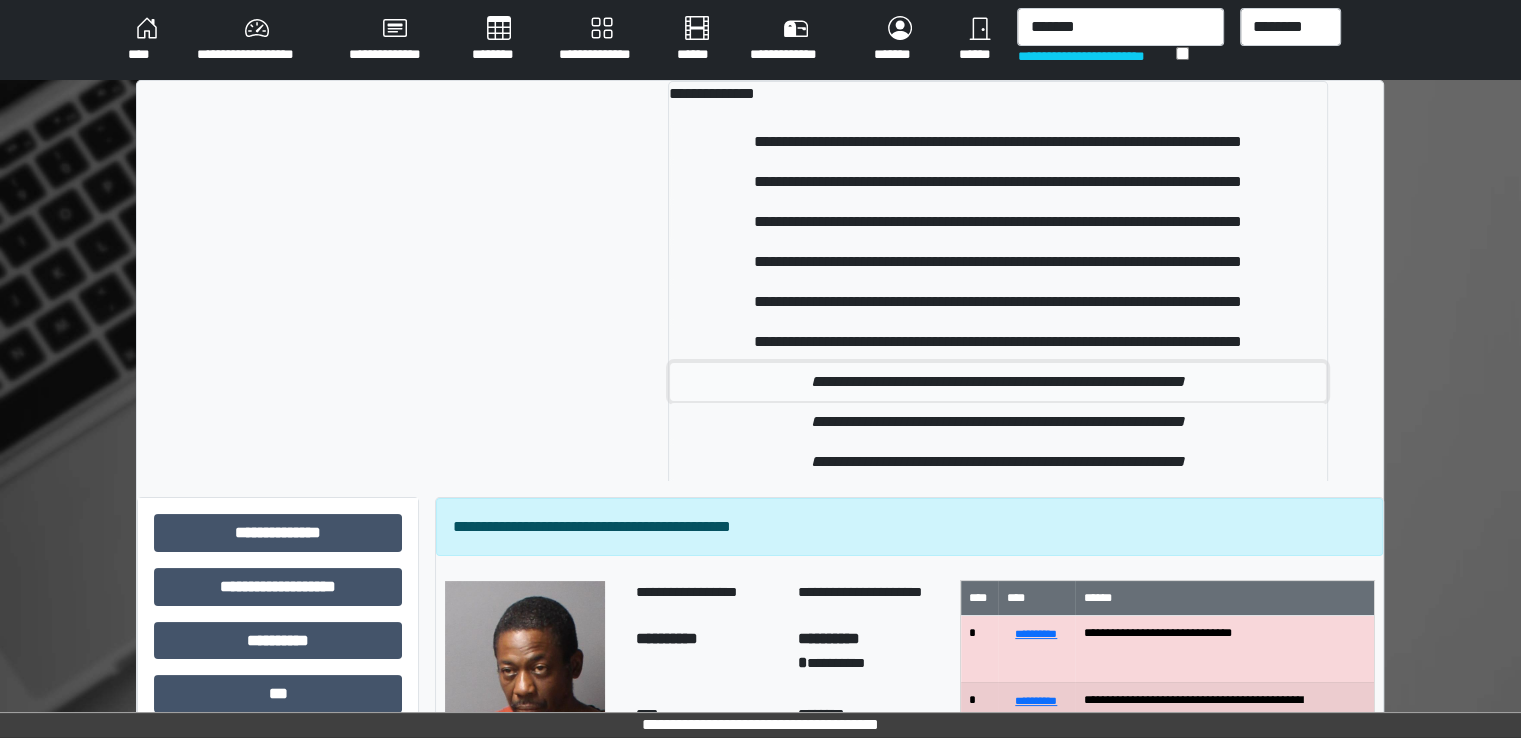 click on "**********" at bounding box center (998, 382) 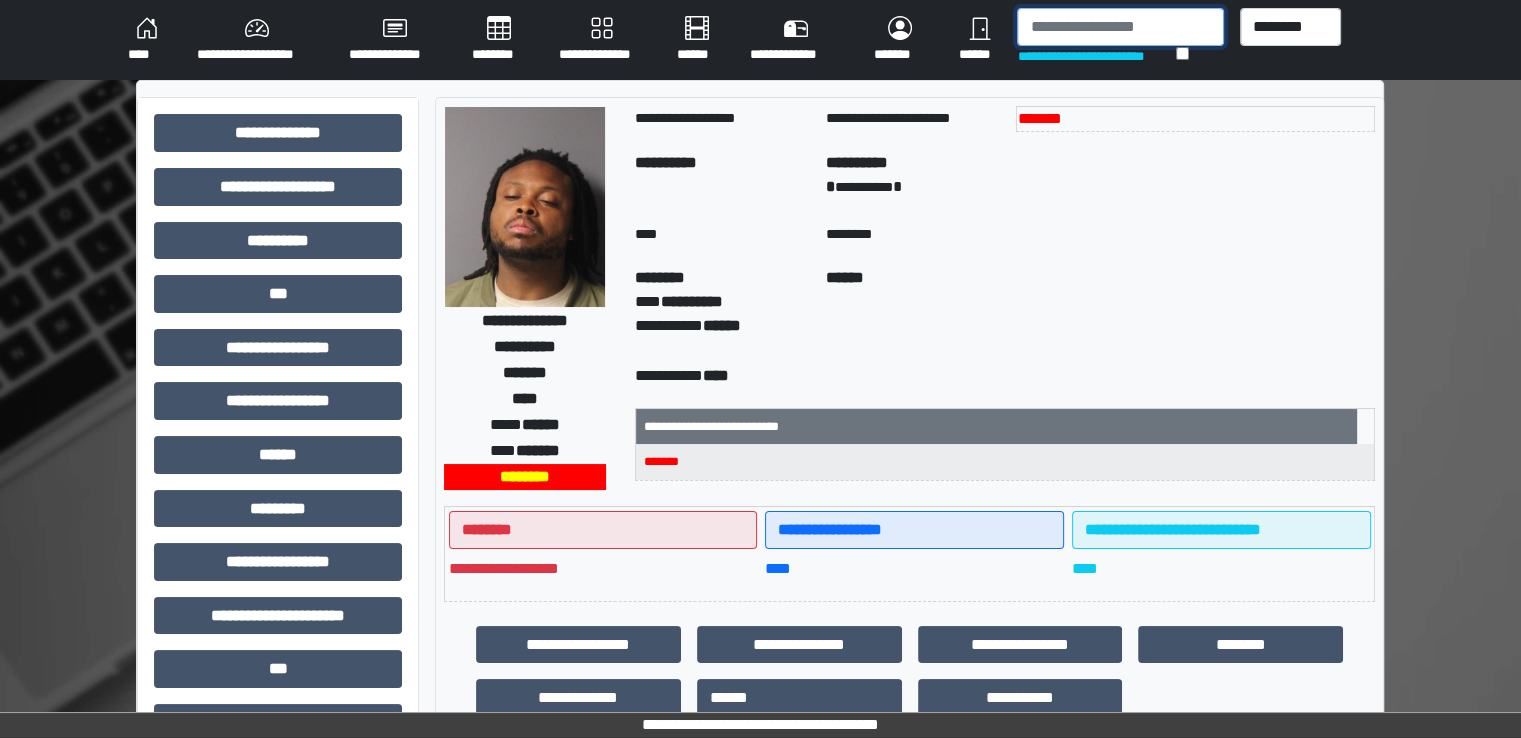 click at bounding box center (1120, 27) 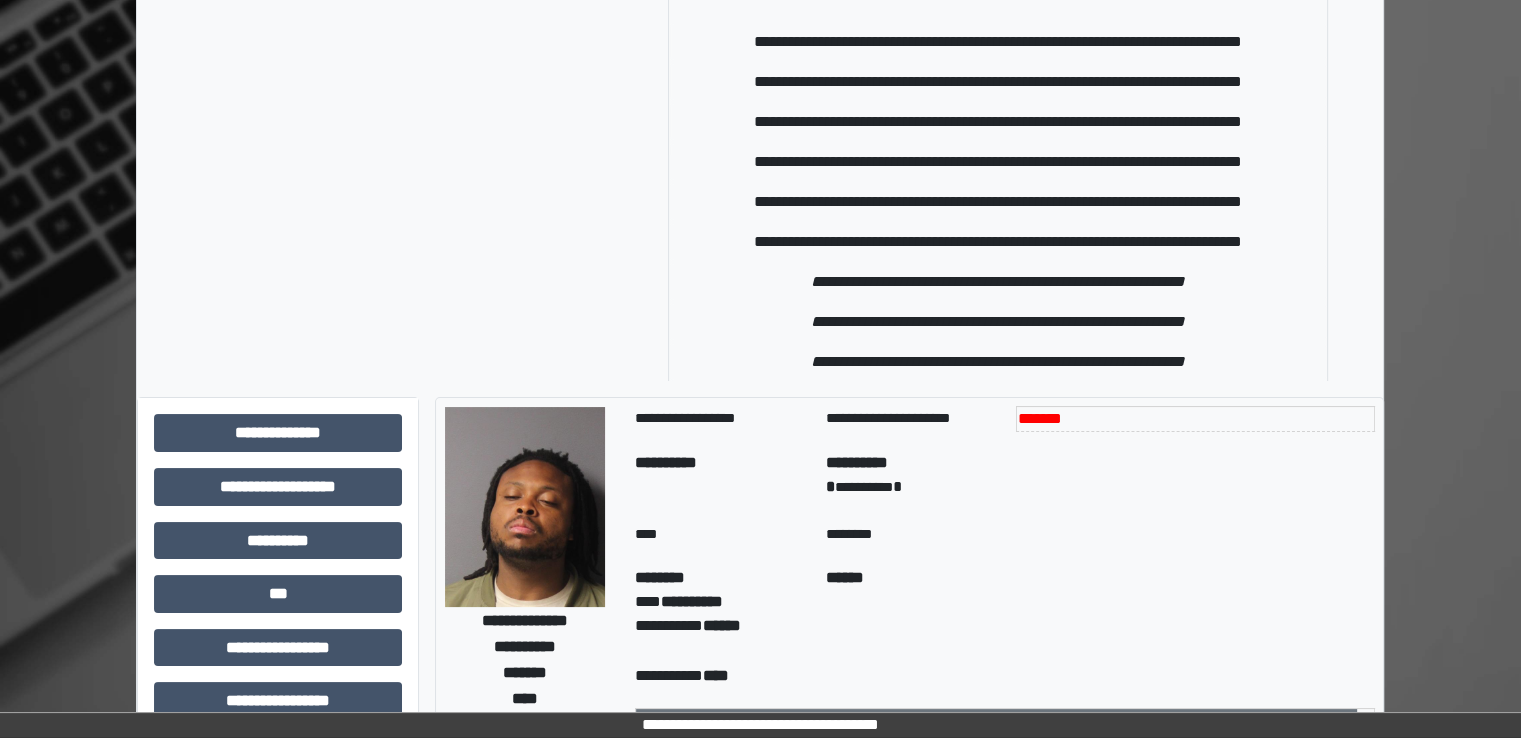 scroll, scrollTop: 200, scrollLeft: 0, axis: vertical 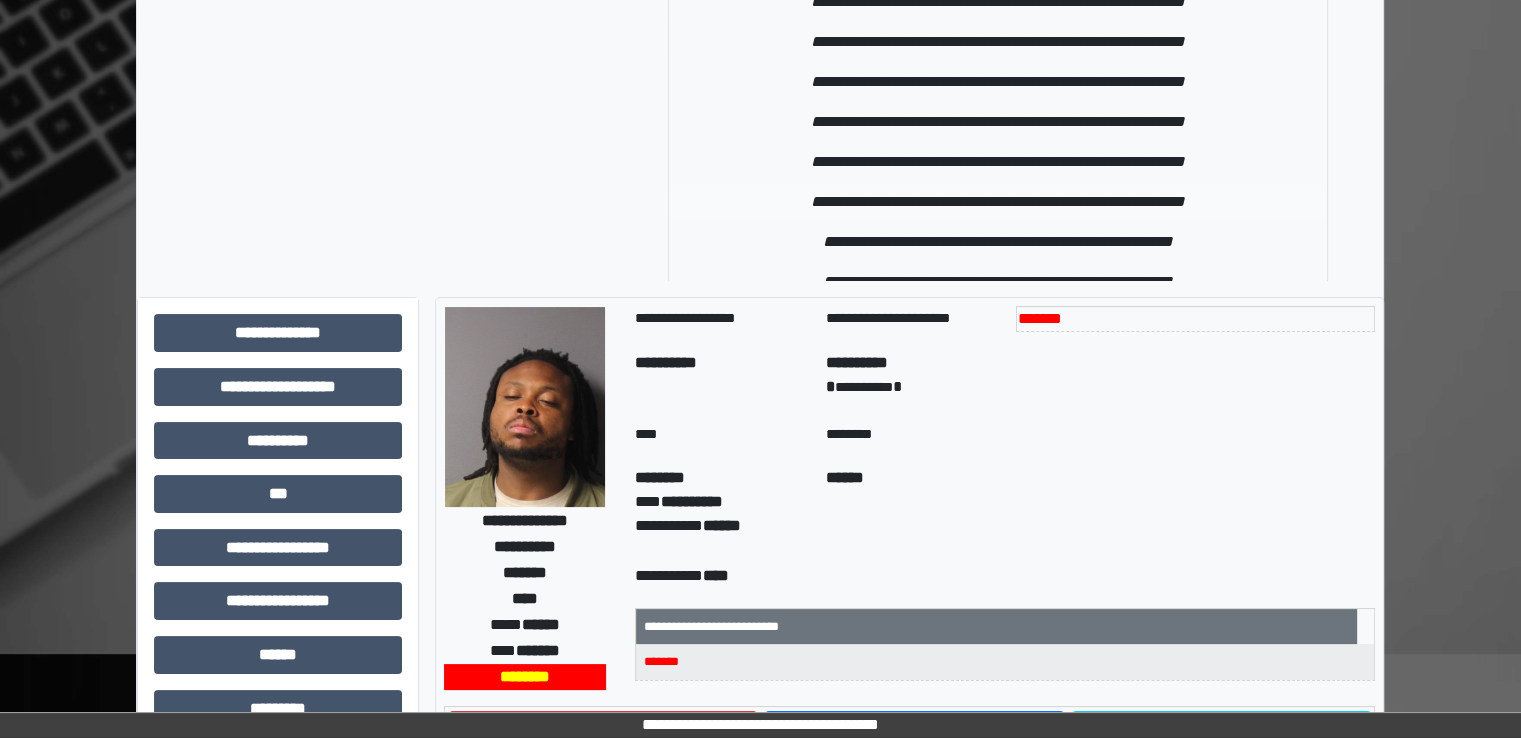 type on "*******" 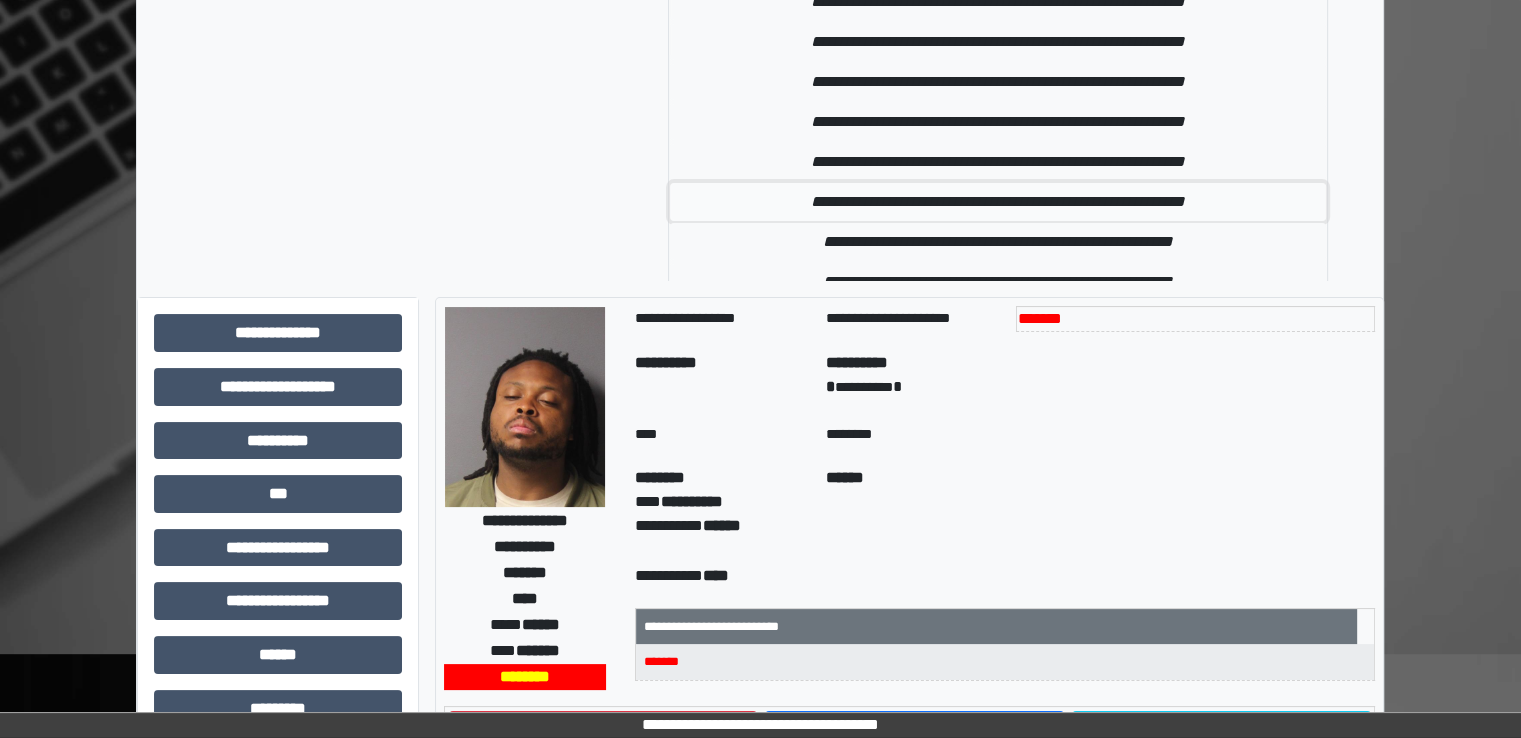 click on "**********" at bounding box center (998, 202) 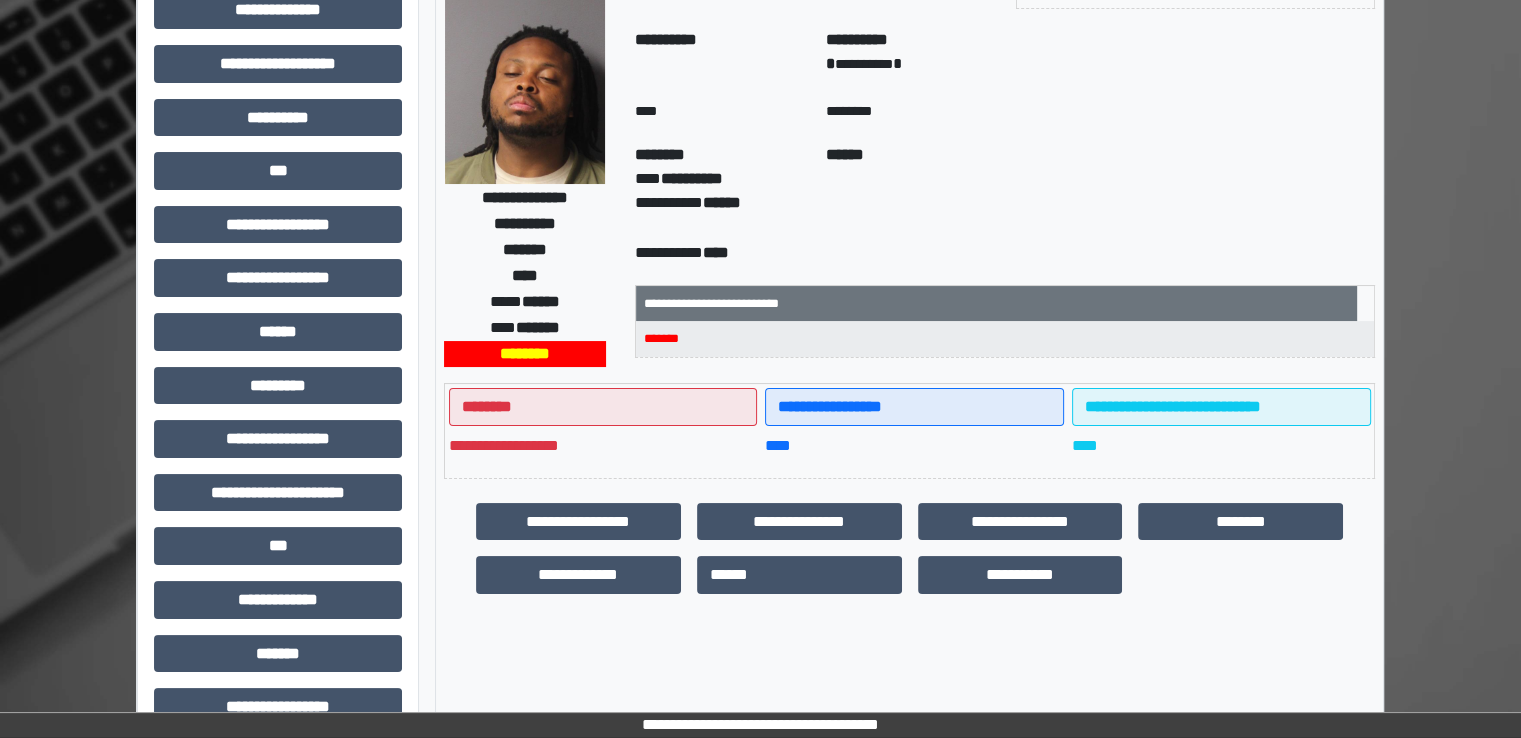 scroll, scrollTop: 0, scrollLeft: 0, axis: both 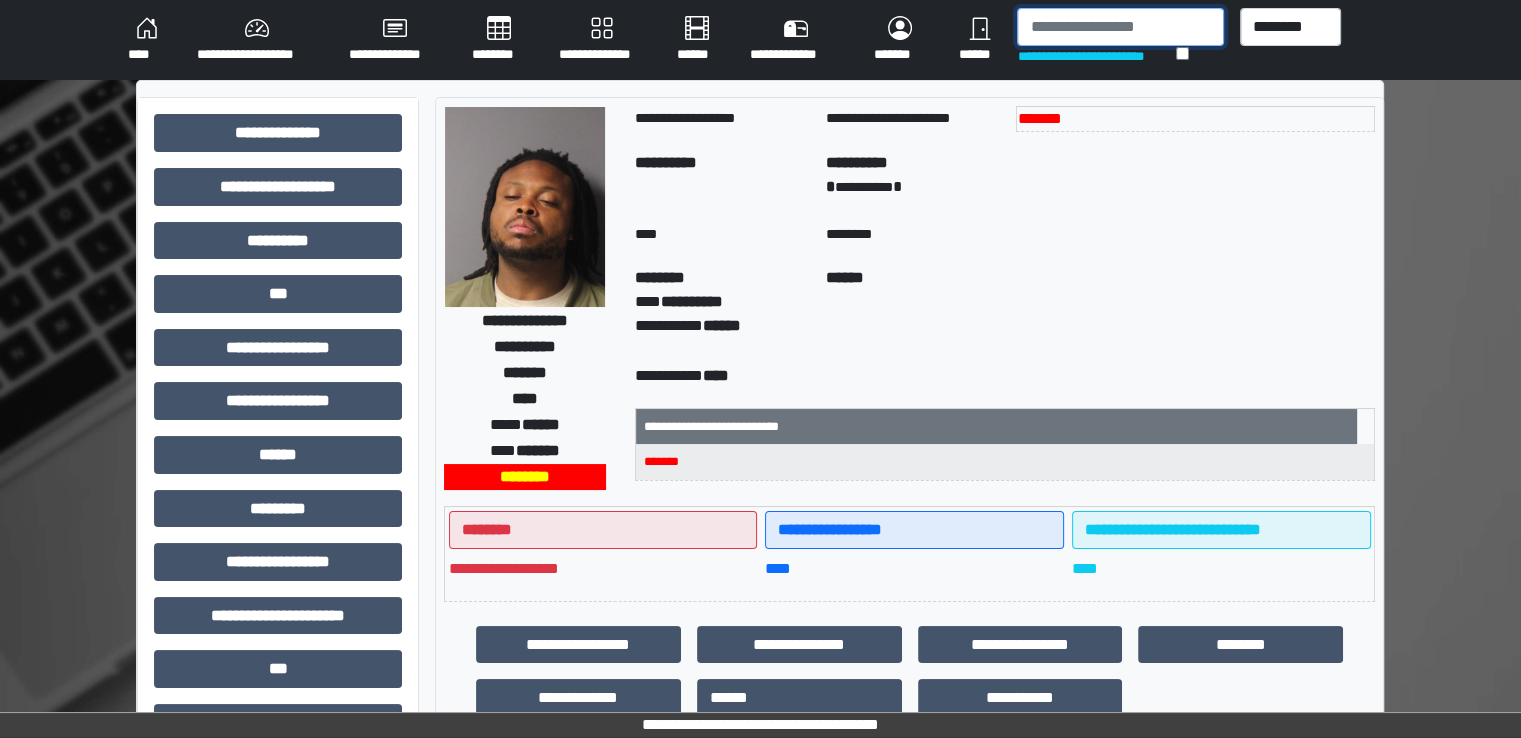 click at bounding box center (1120, 27) 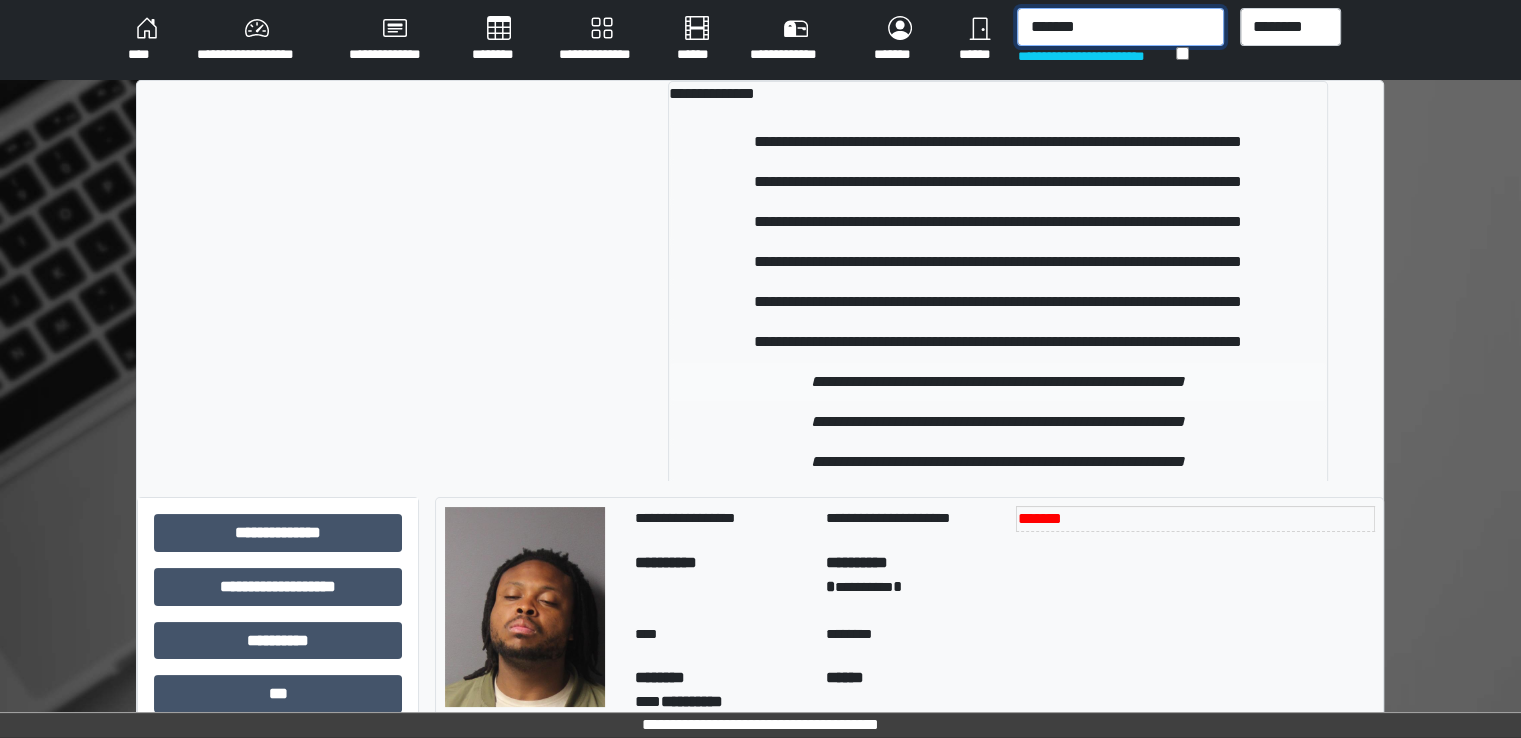 type on "*******" 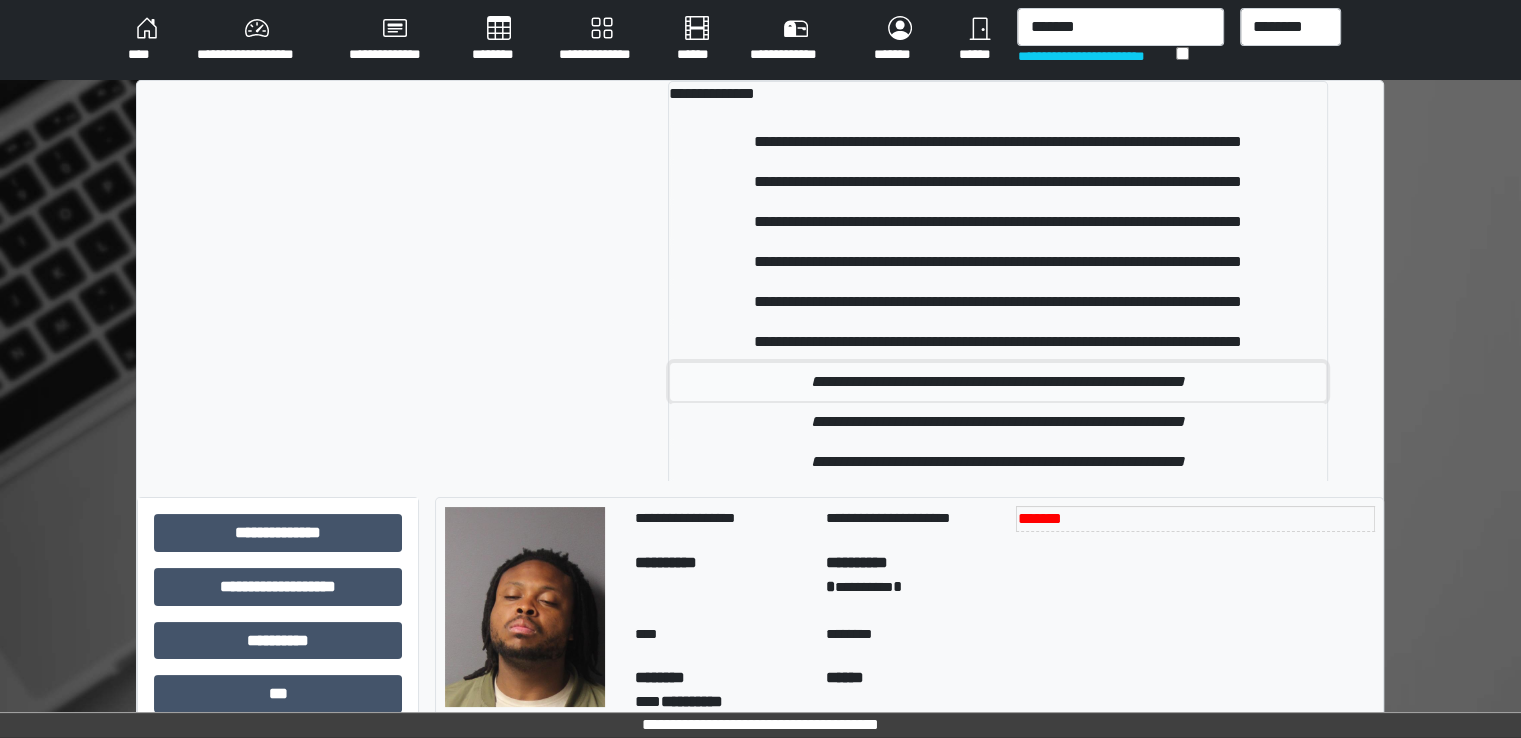 click on "**********" at bounding box center [998, 382] 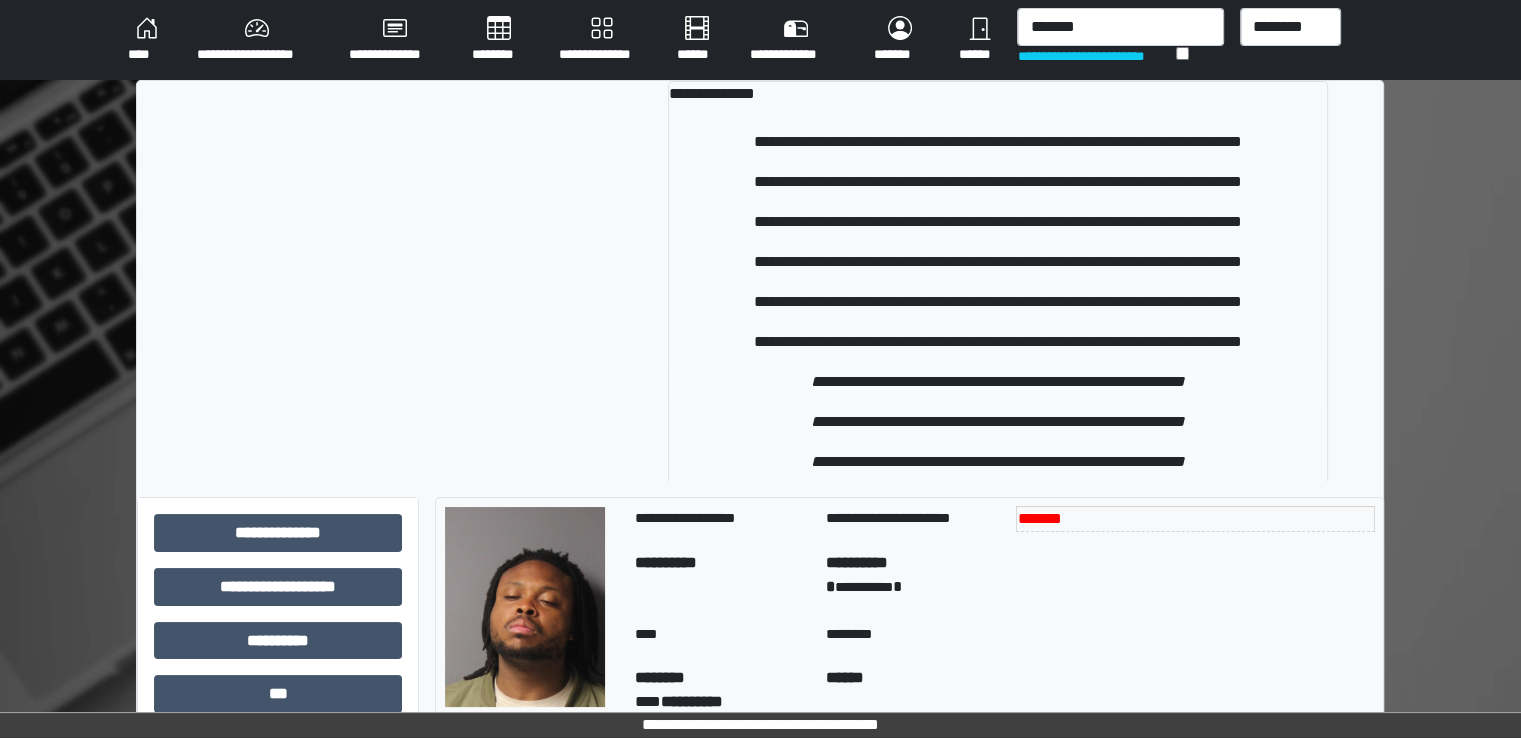 type 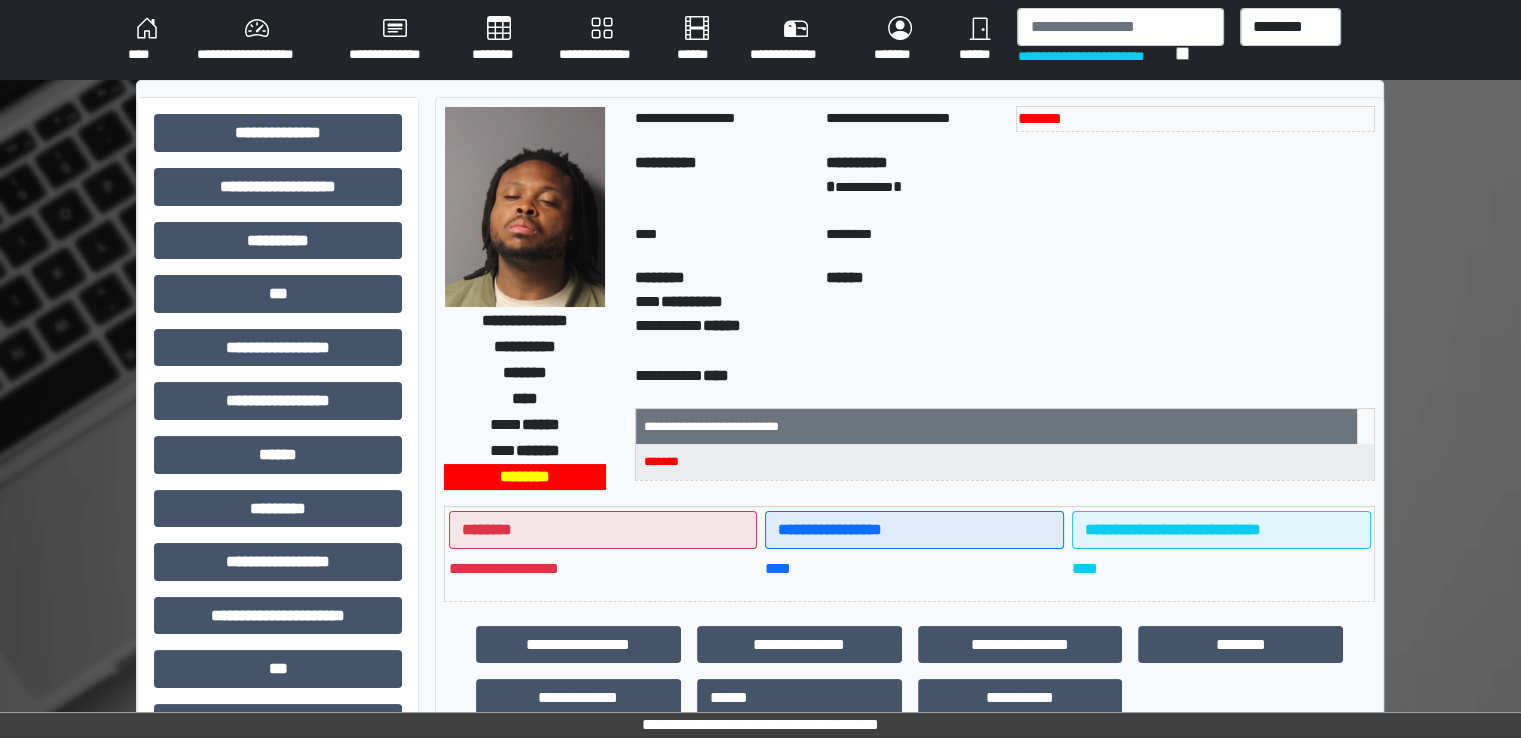 click on "********" at bounding box center (499, 40) 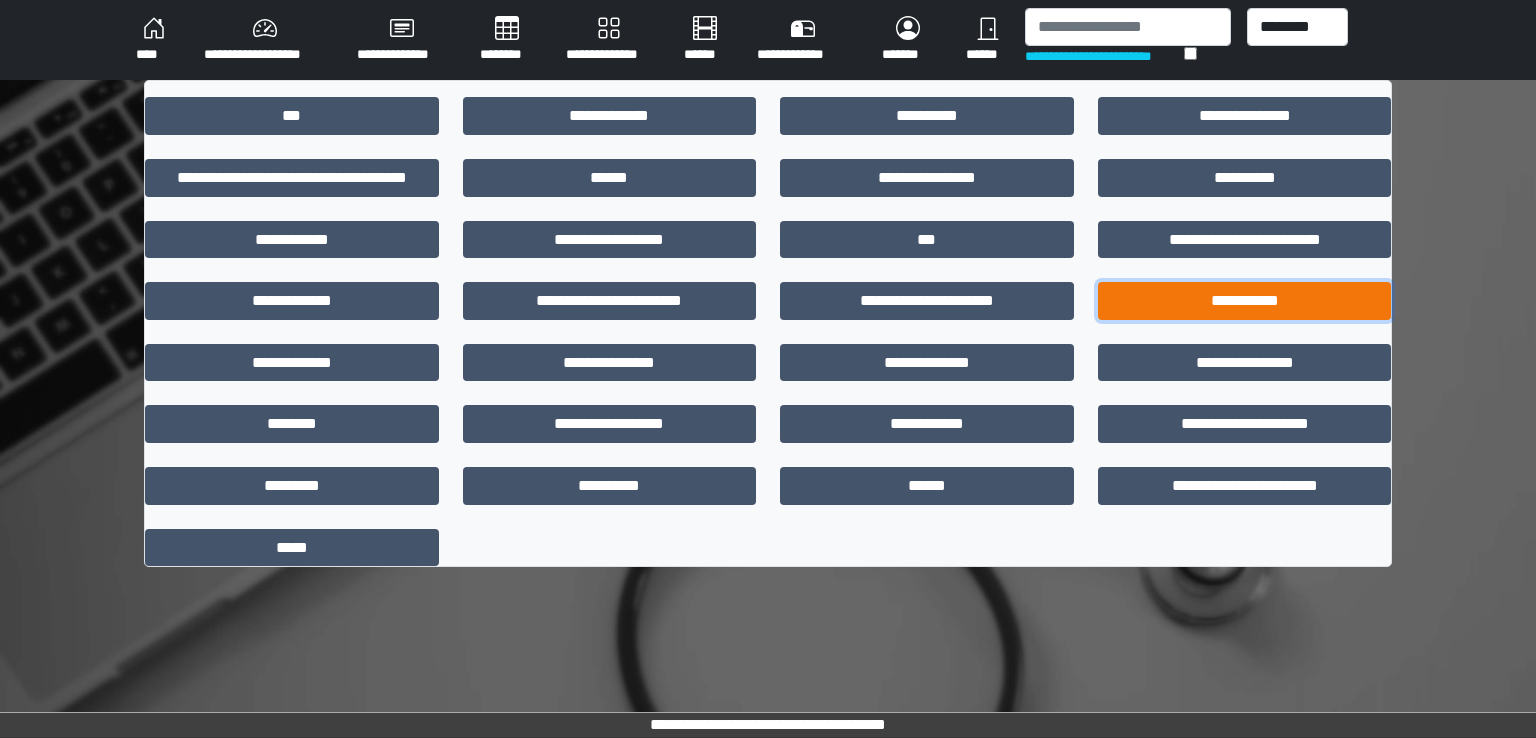 click on "**********" at bounding box center (1245, 301) 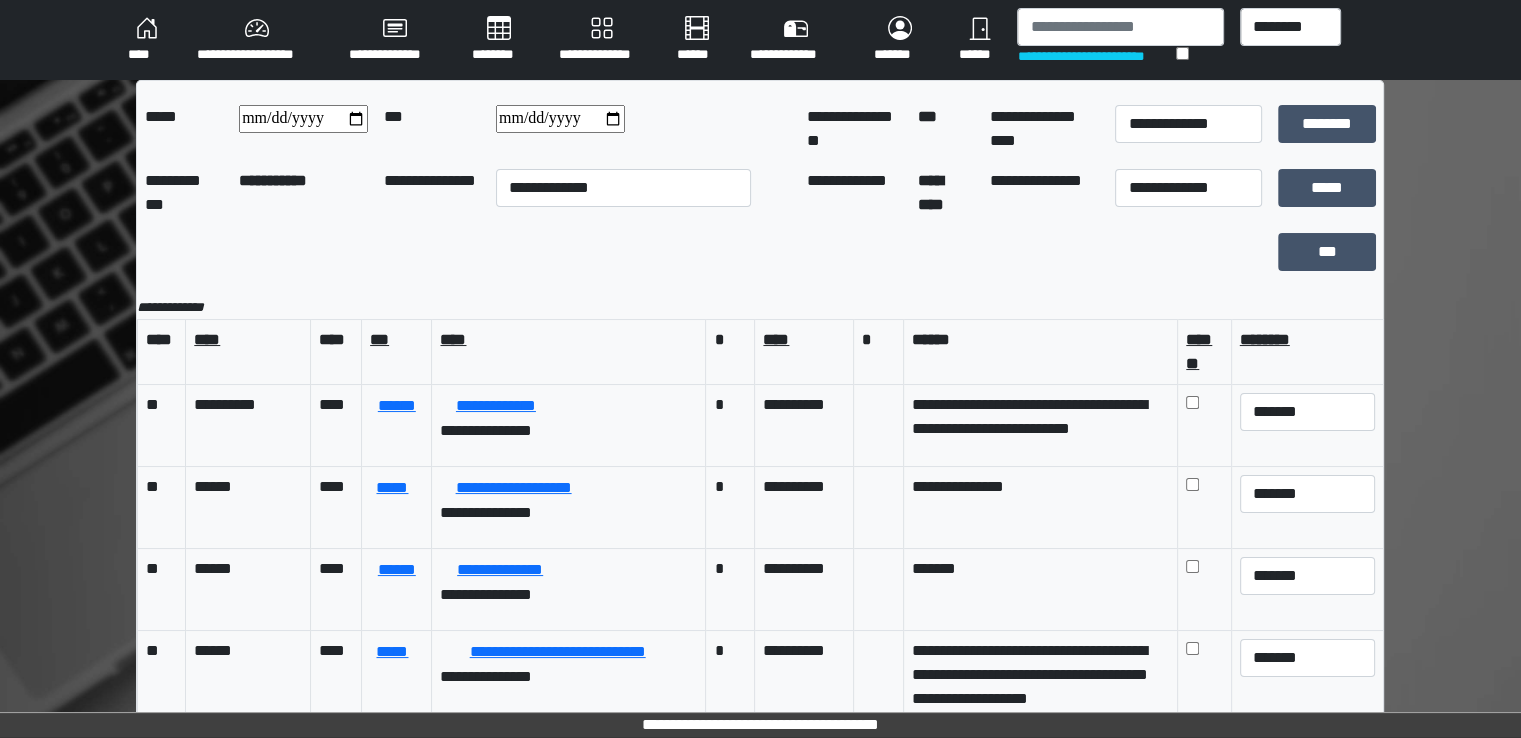 click on "****" at bounding box center (146, 40) 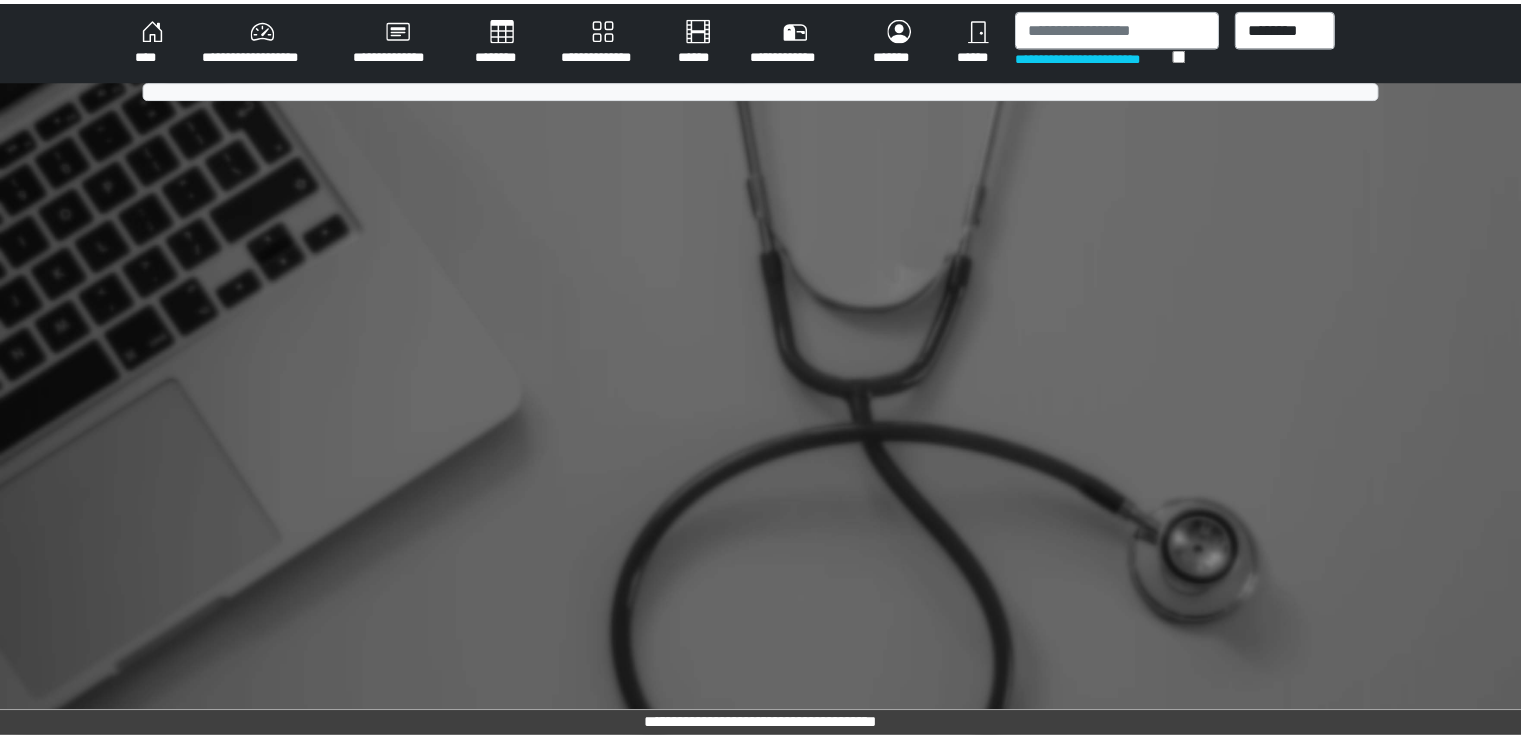 scroll, scrollTop: 0, scrollLeft: 0, axis: both 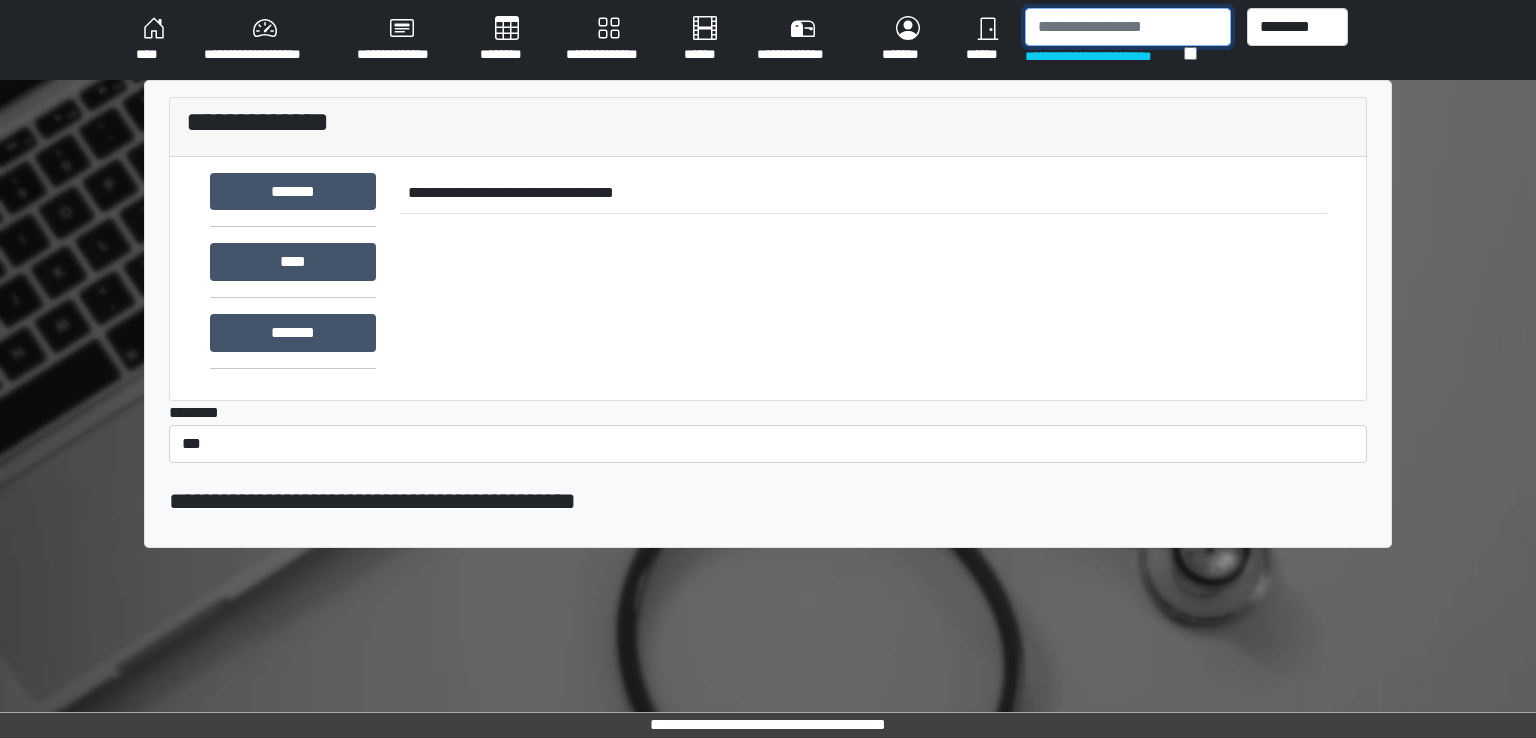 click at bounding box center (1128, 27) 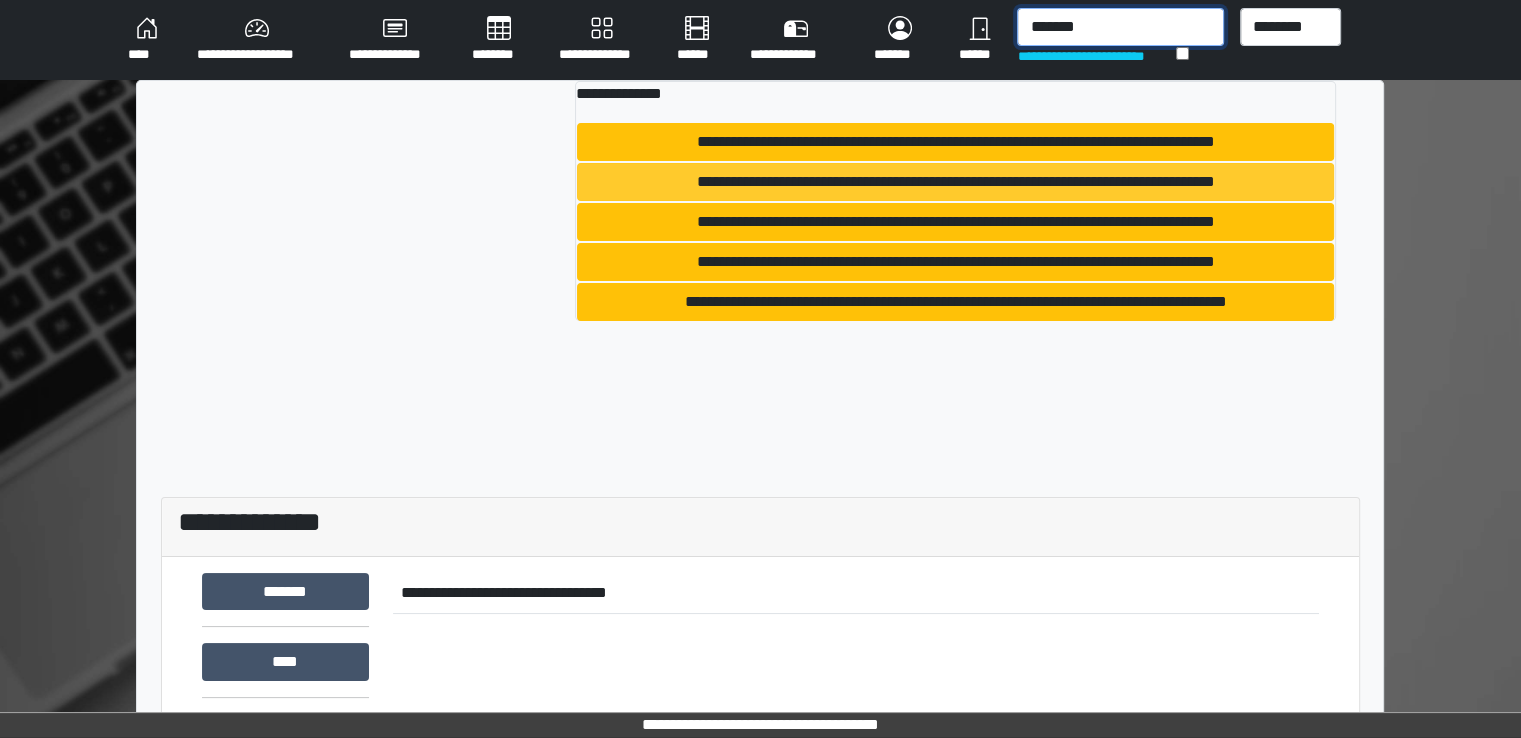type on "*******" 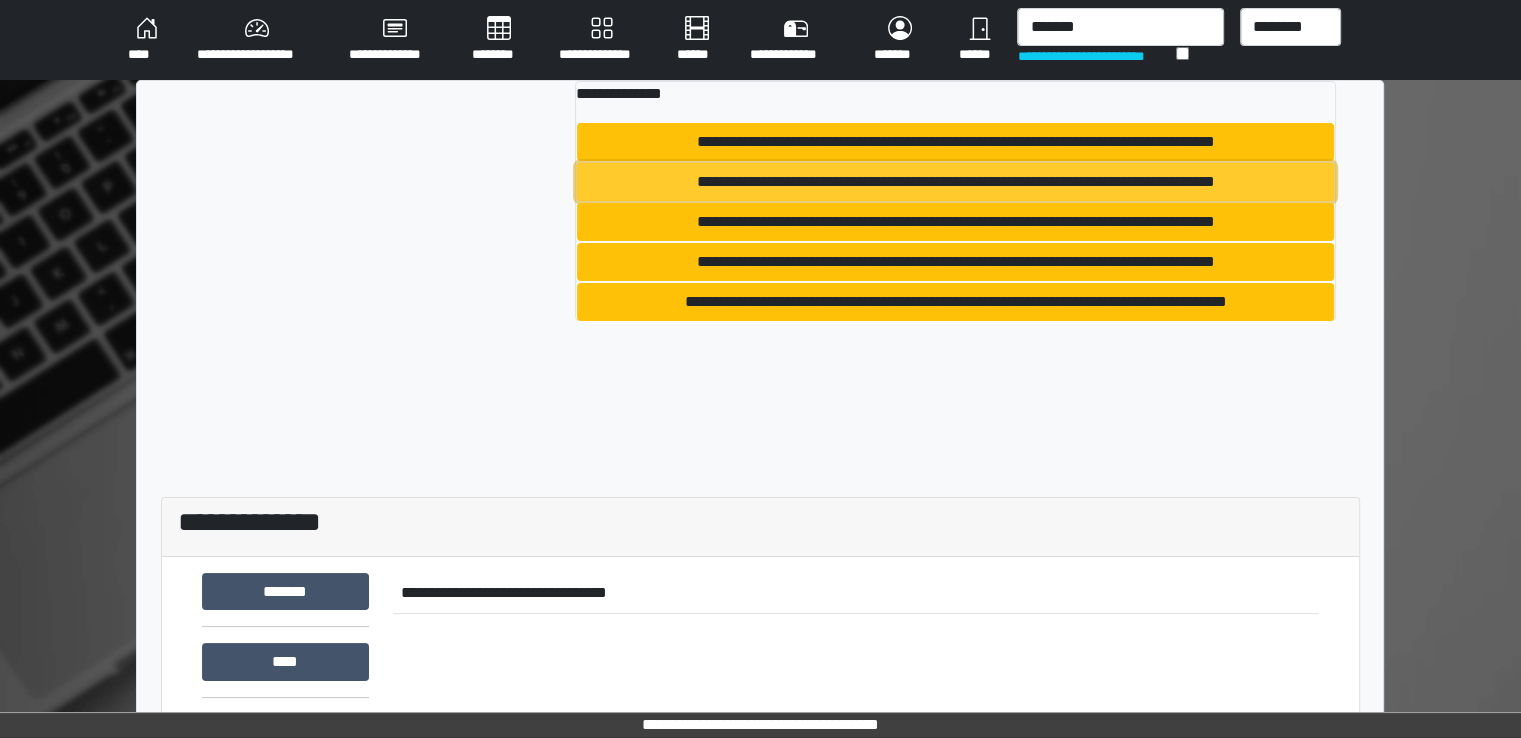 click on "**********" at bounding box center [955, 182] 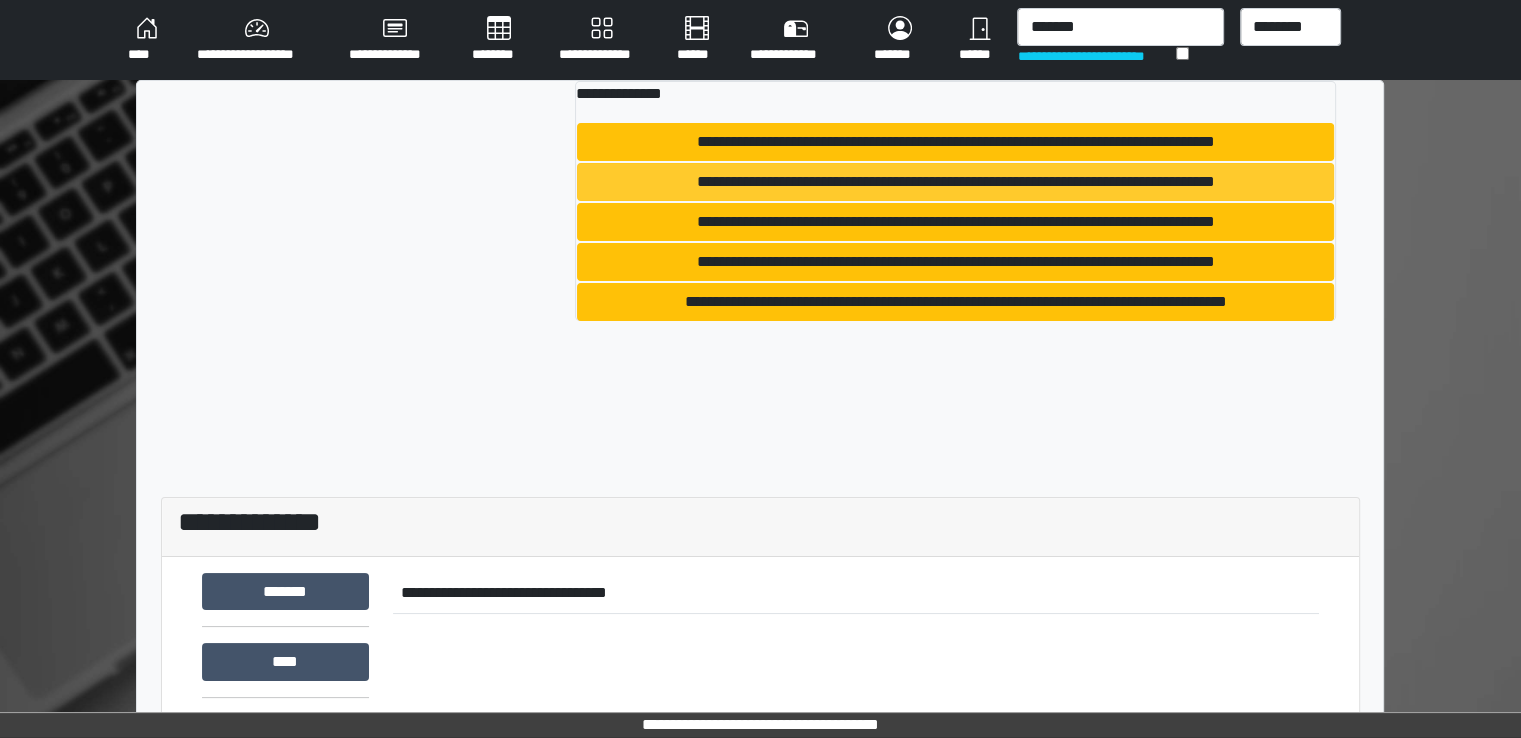 type 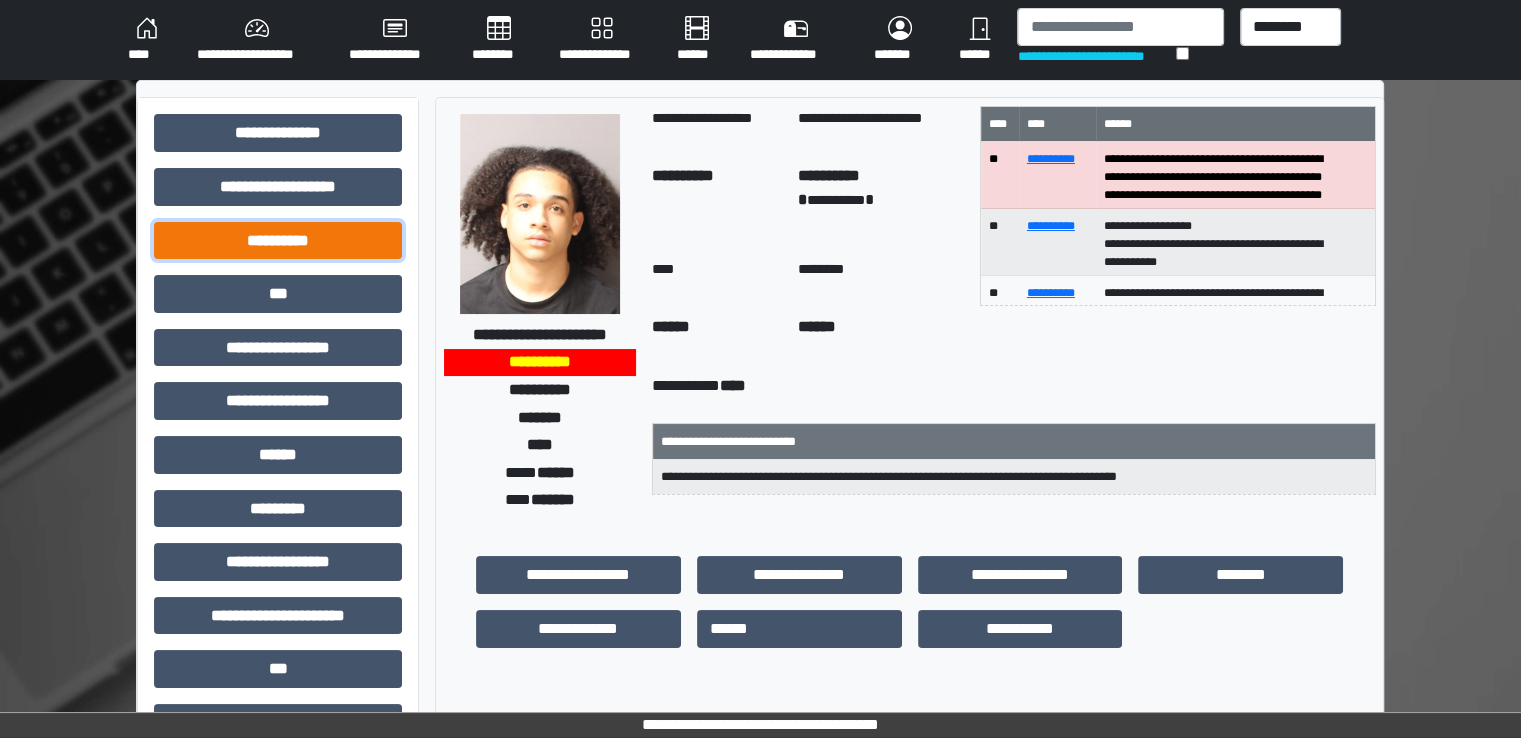 click on "**********" at bounding box center (278, 241) 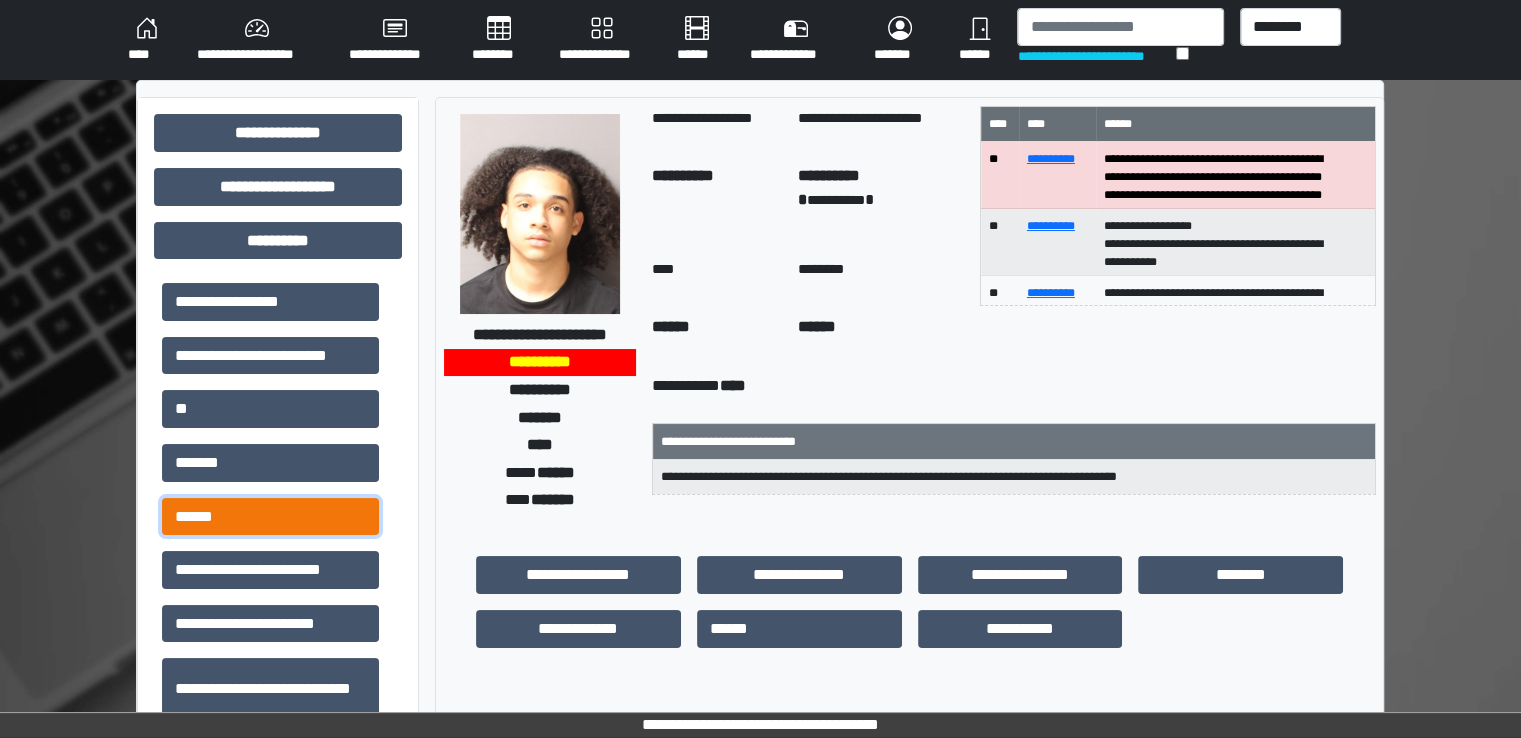 click on "******" at bounding box center (270, 517) 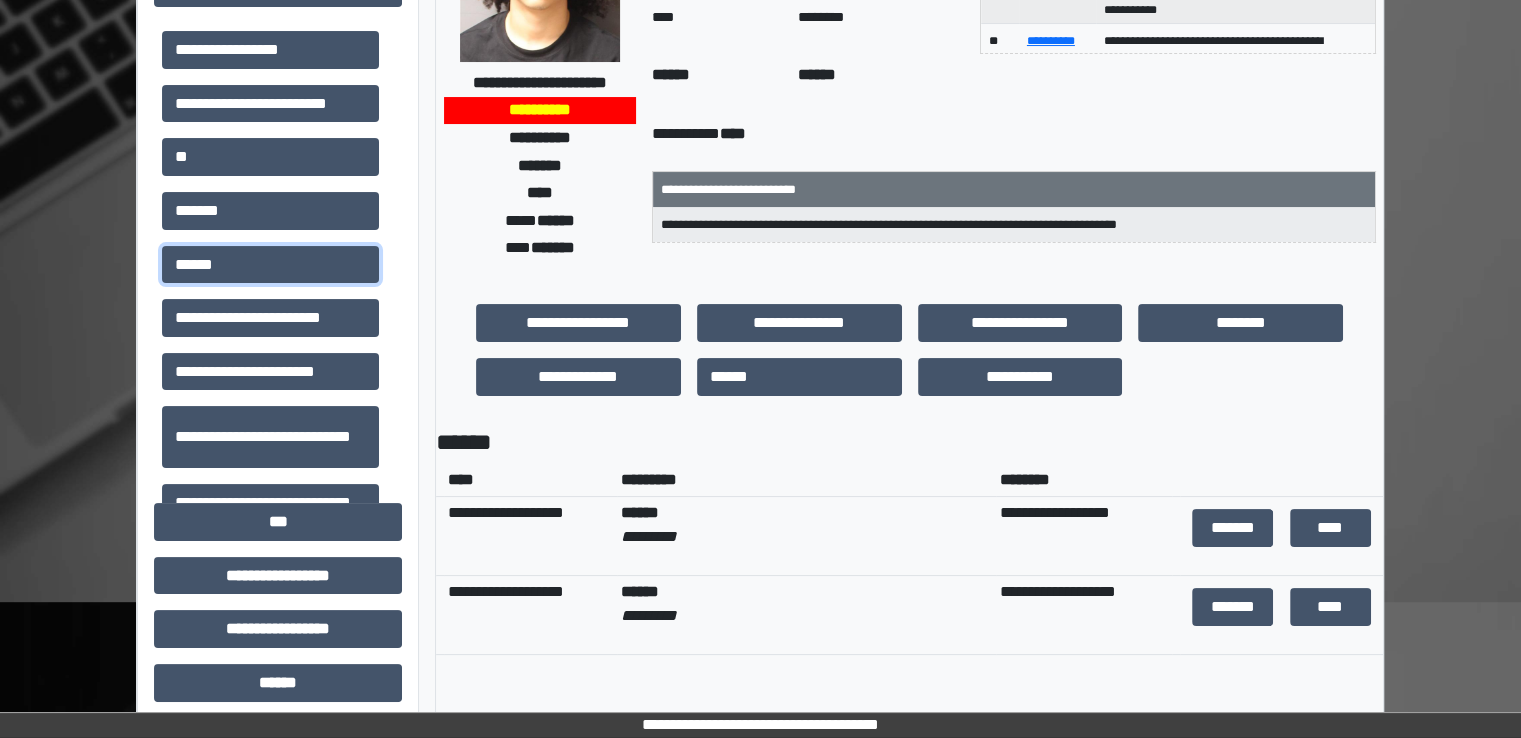 scroll, scrollTop: 300, scrollLeft: 0, axis: vertical 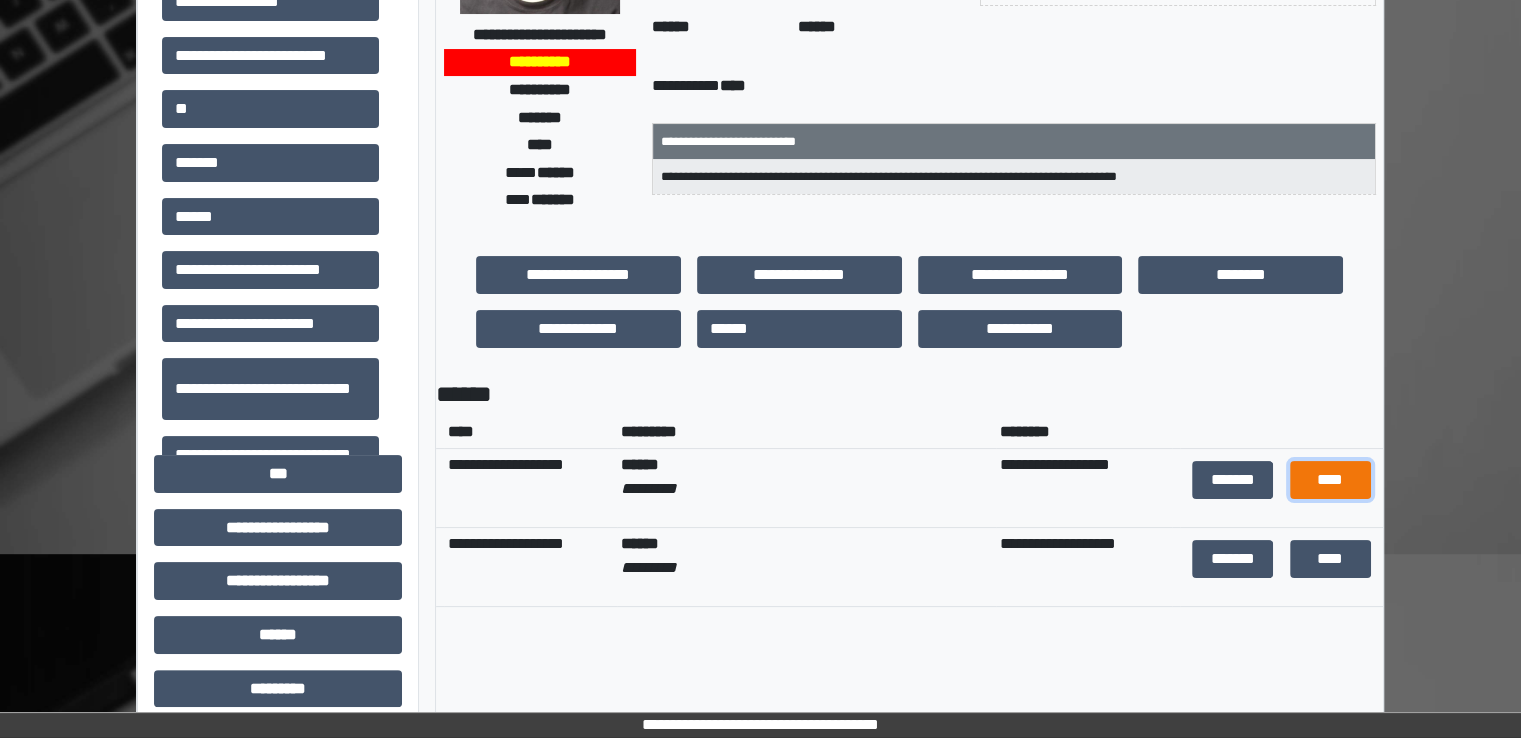 click on "****" at bounding box center (1330, 480) 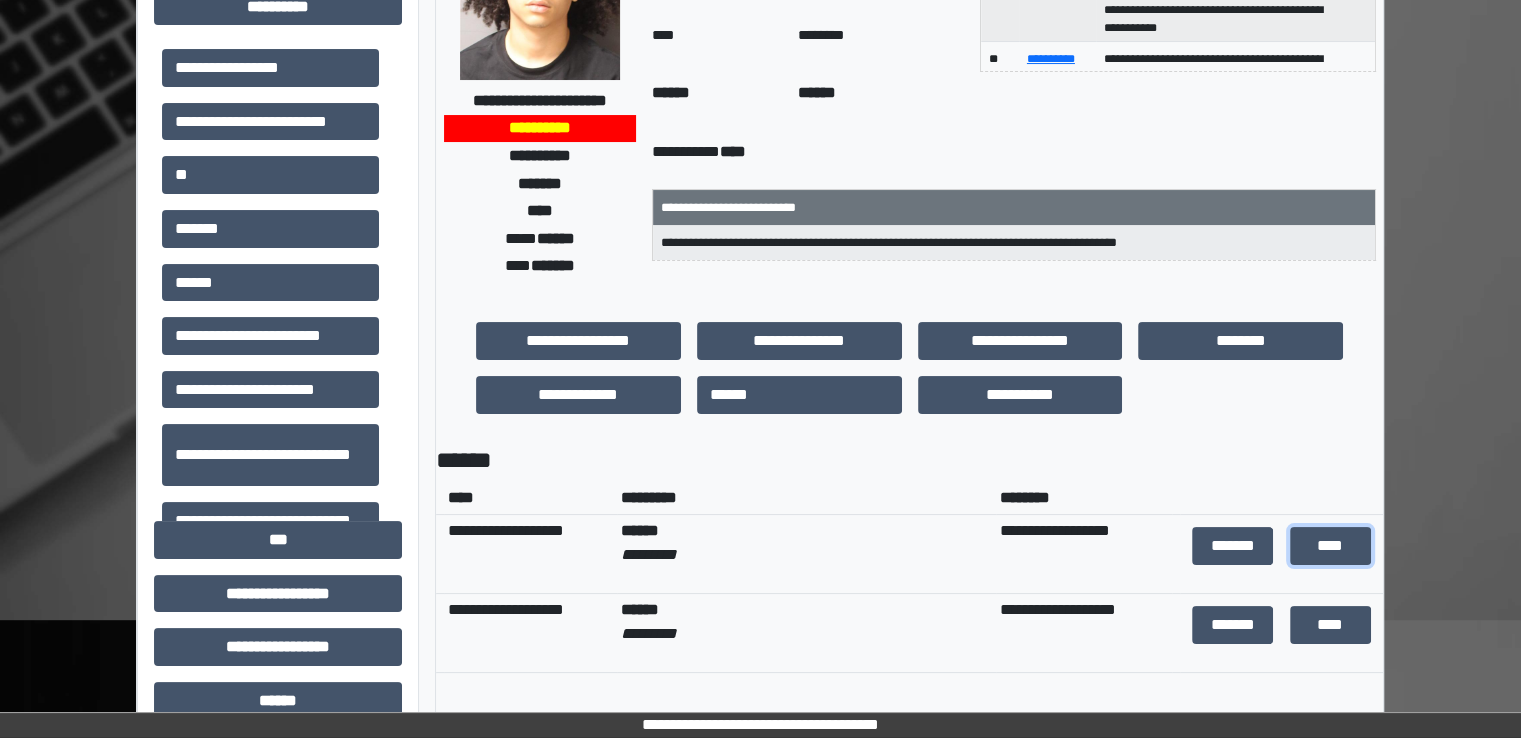 scroll, scrollTop: 200, scrollLeft: 0, axis: vertical 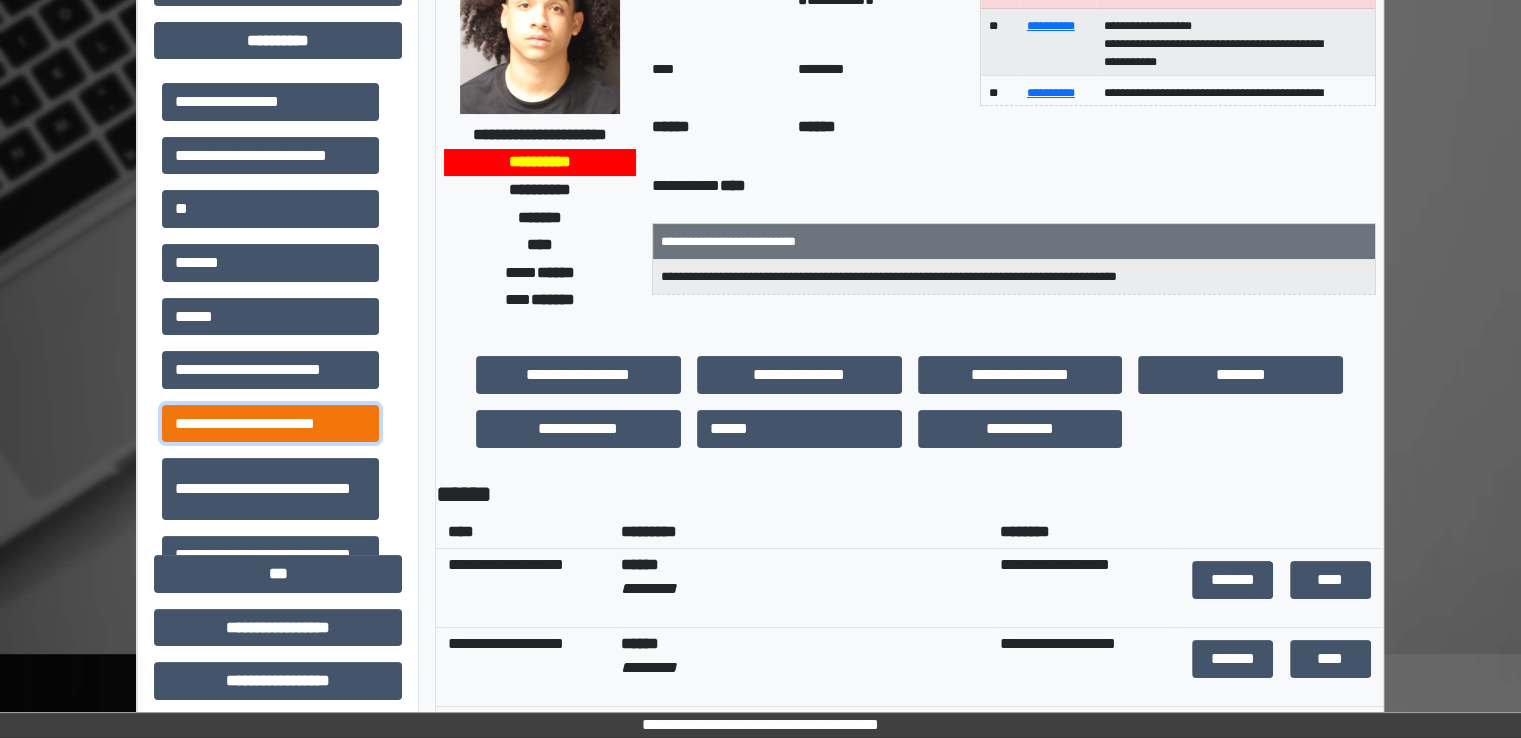 click on "**********" at bounding box center (270, 424) 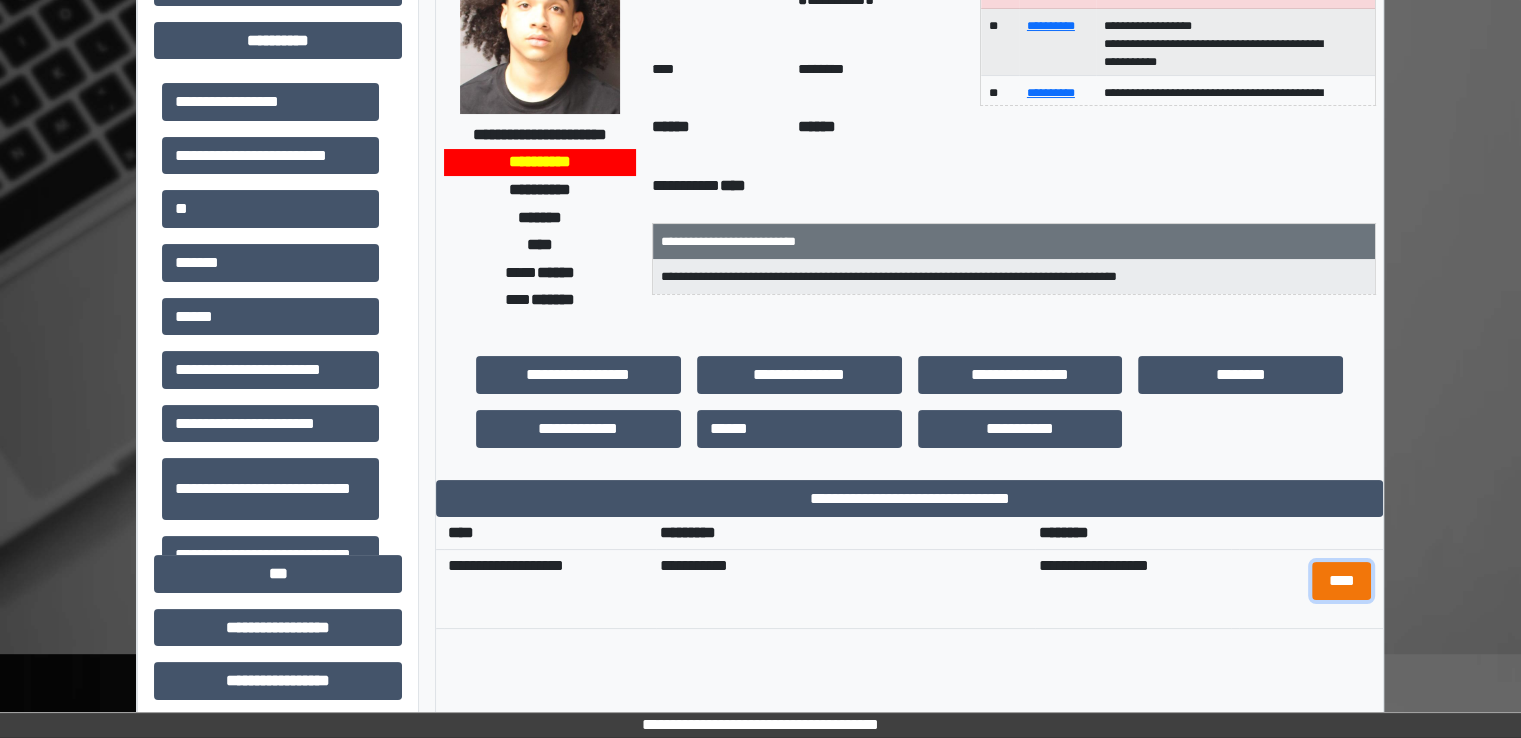 click on "****" at bounding box center (1341, 581) 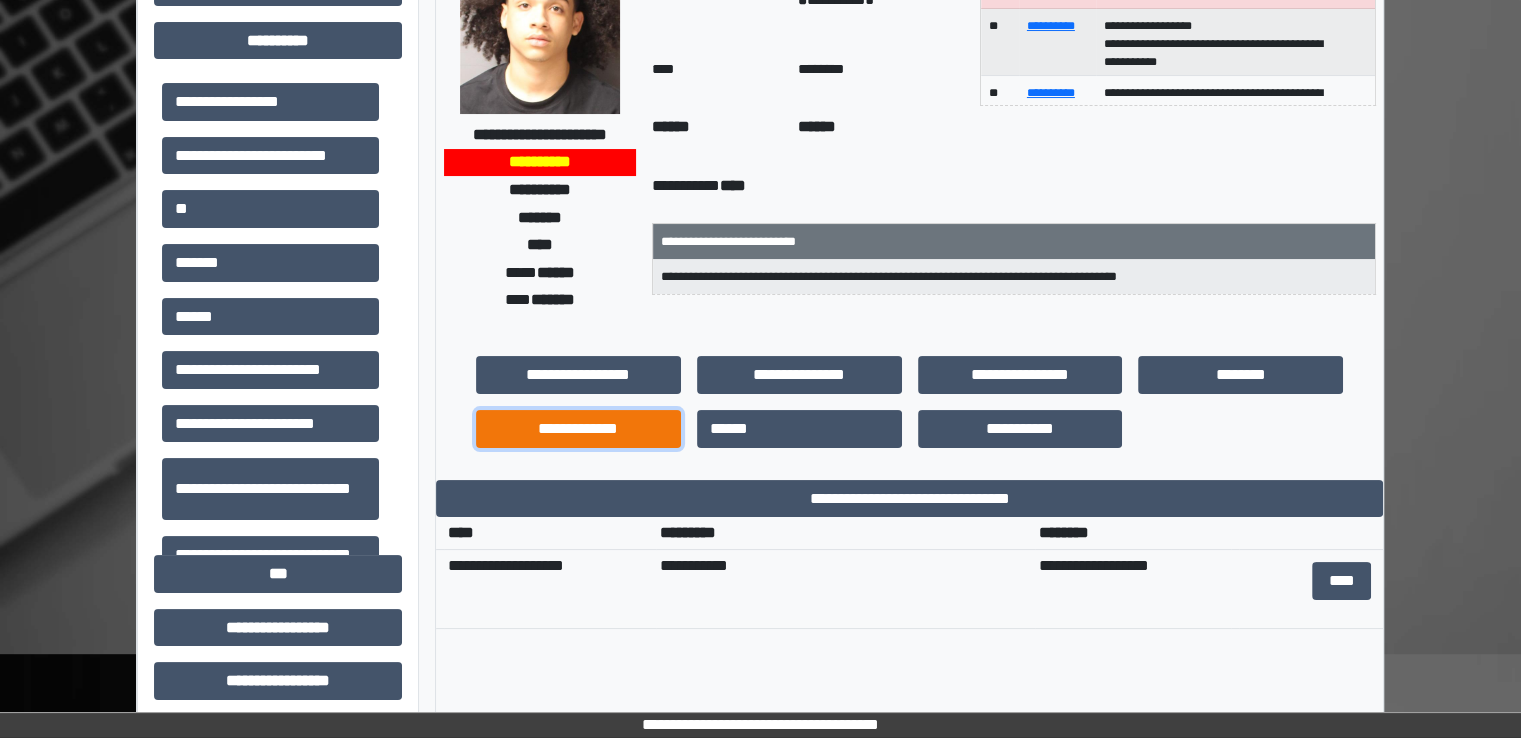 click on "**********" at bounding box center (578, 429) 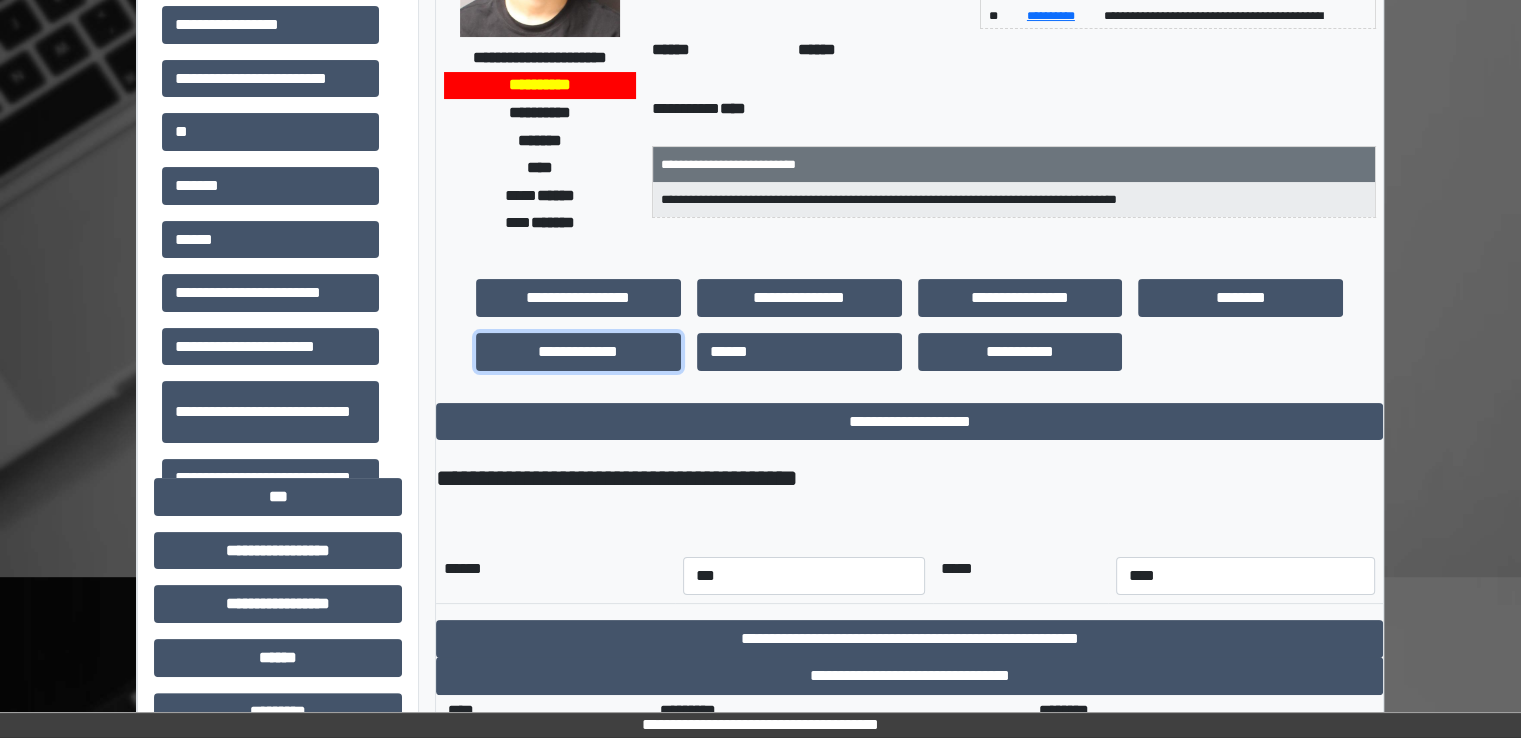 scroll, scrollTop: 500, scrollLeft: 0, axis: vertical 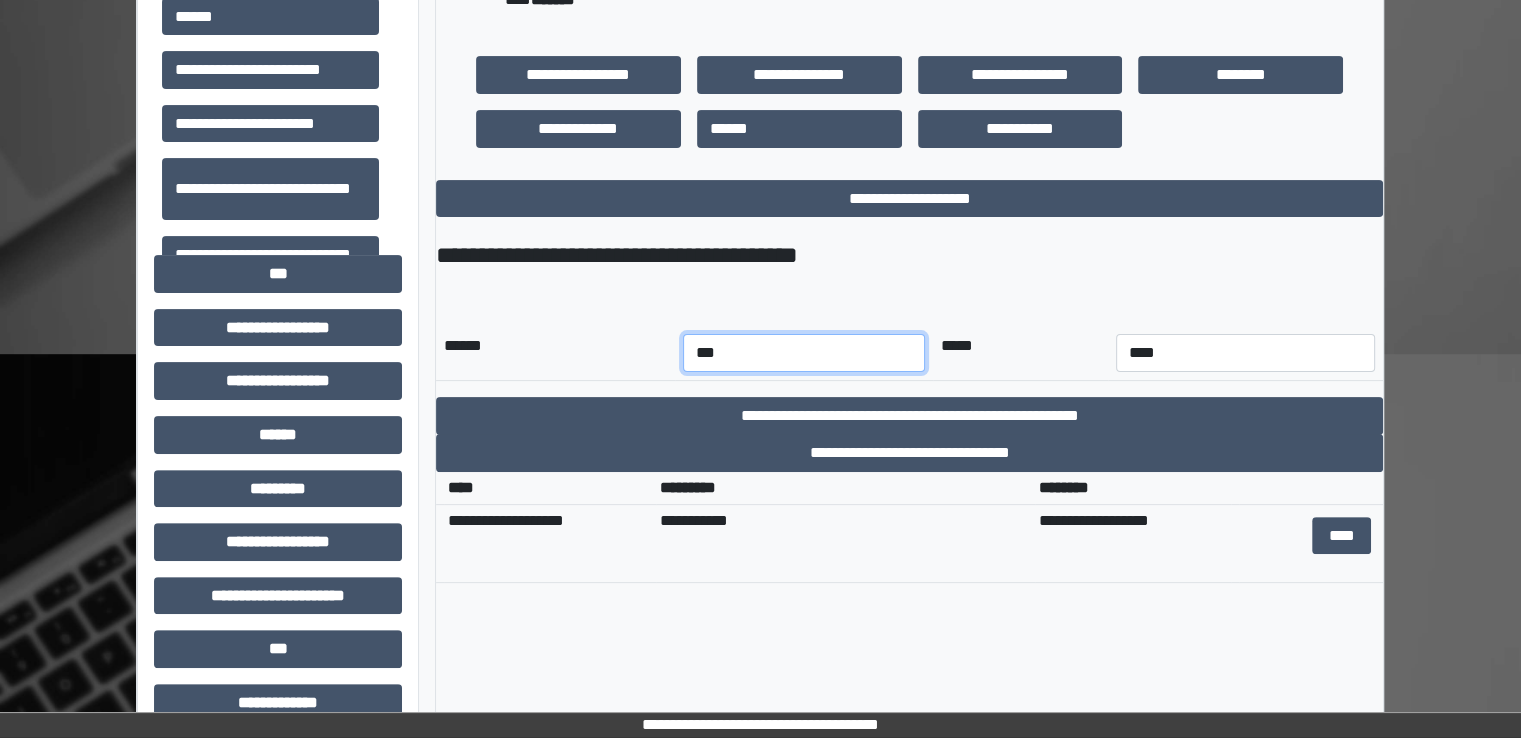 click on "***
***
***
***
***
***
***
***
***
***
***
***" at bounding box center (804, 353) 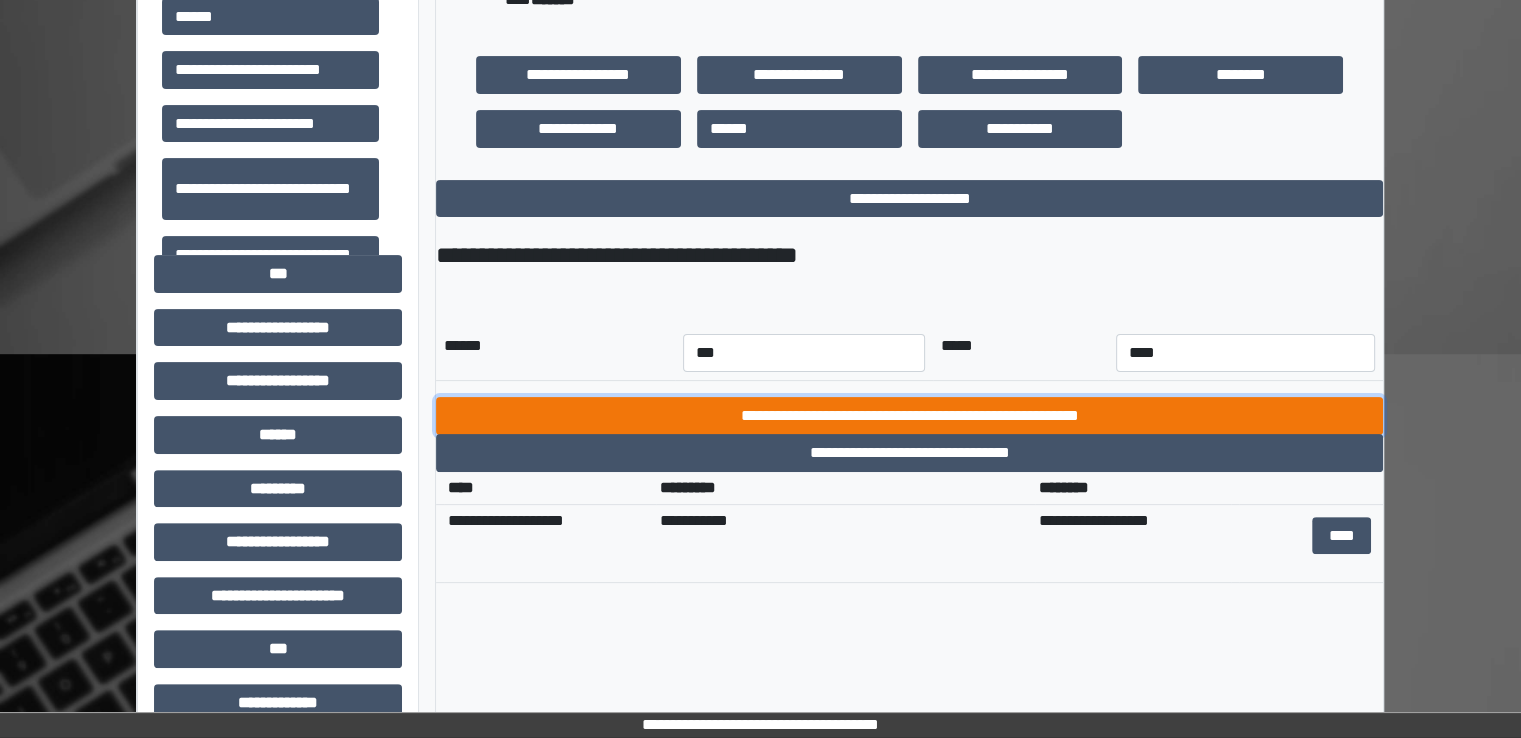 click on "**********" at bounding box center (909, 416) 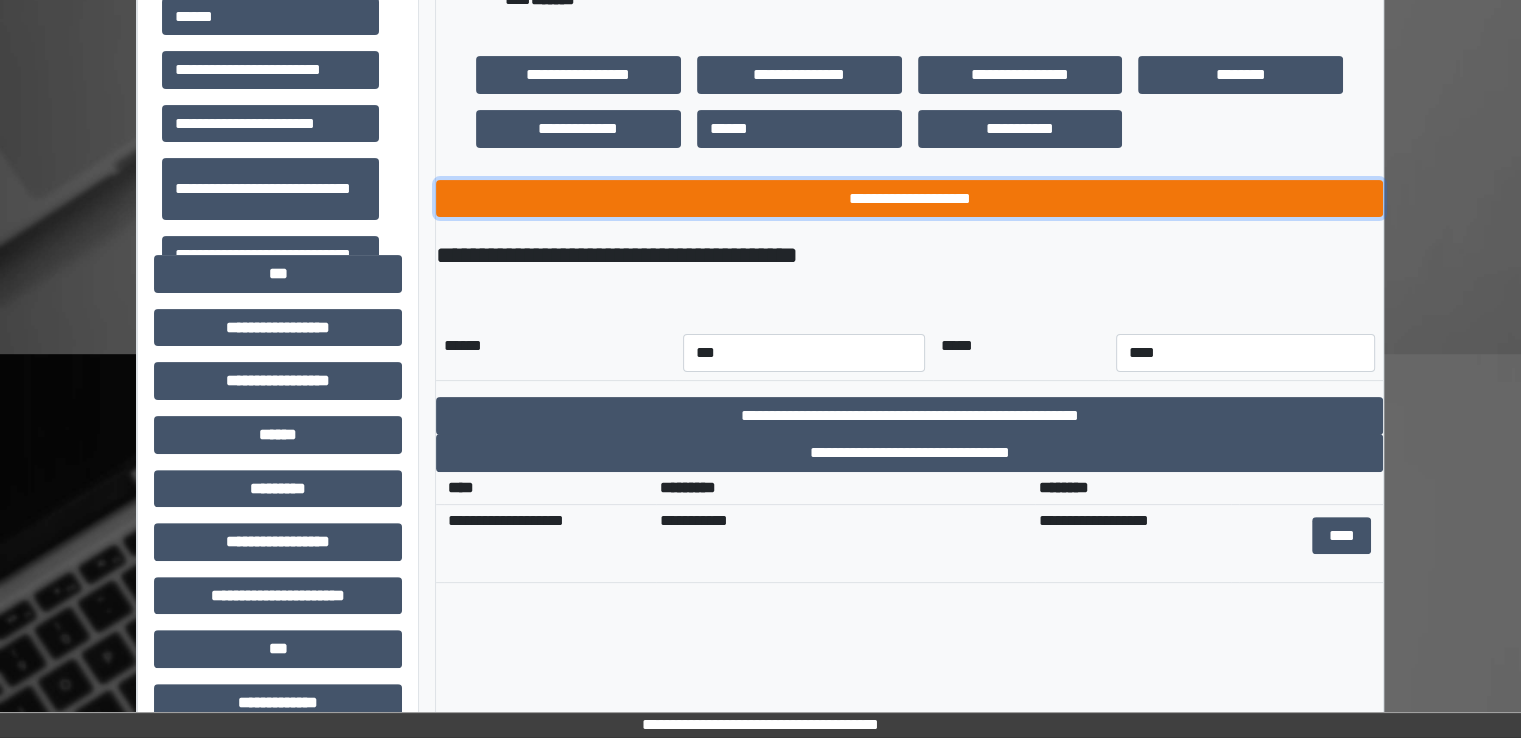 click on "**********" at bounding box center (909, 199) 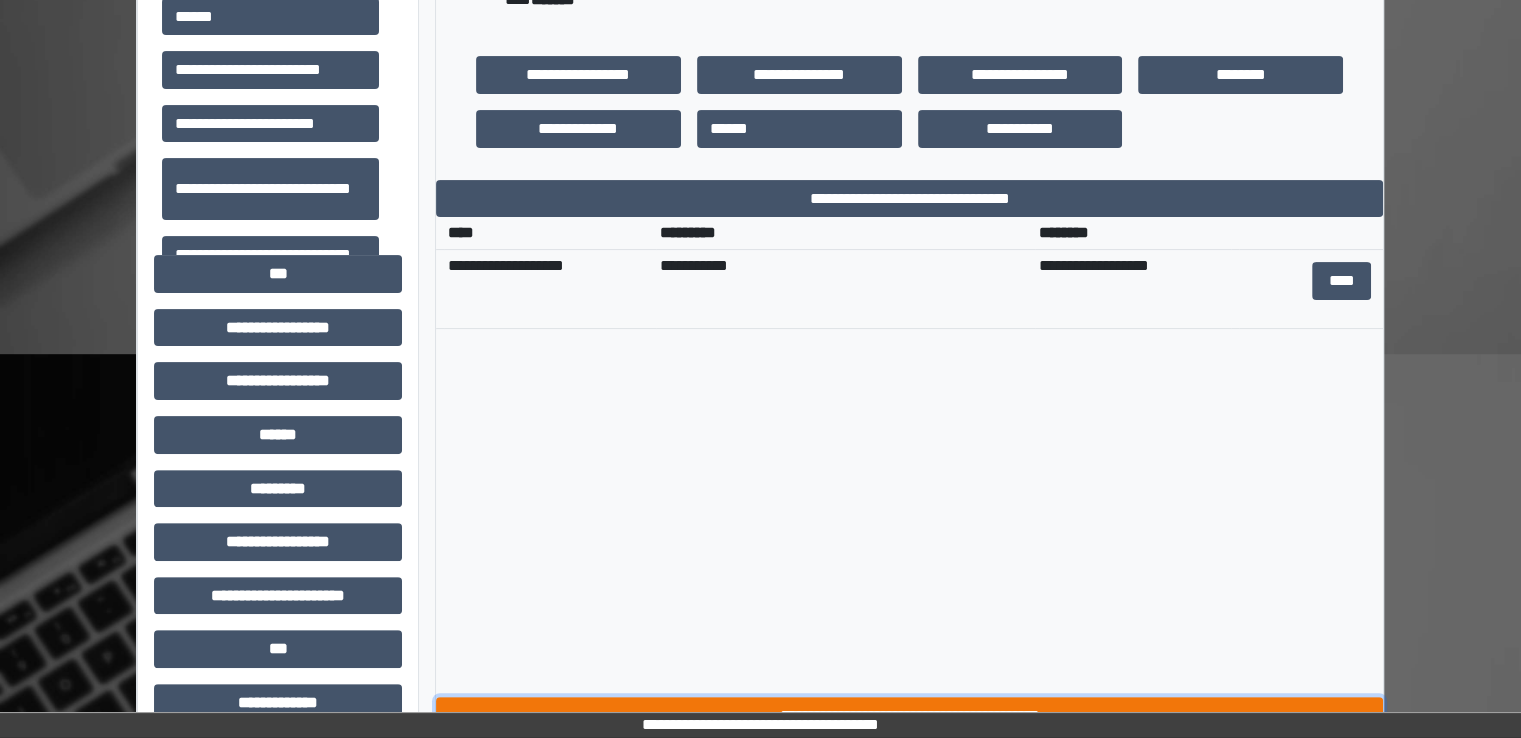 click on "**********" at bounding box center (909, 716) 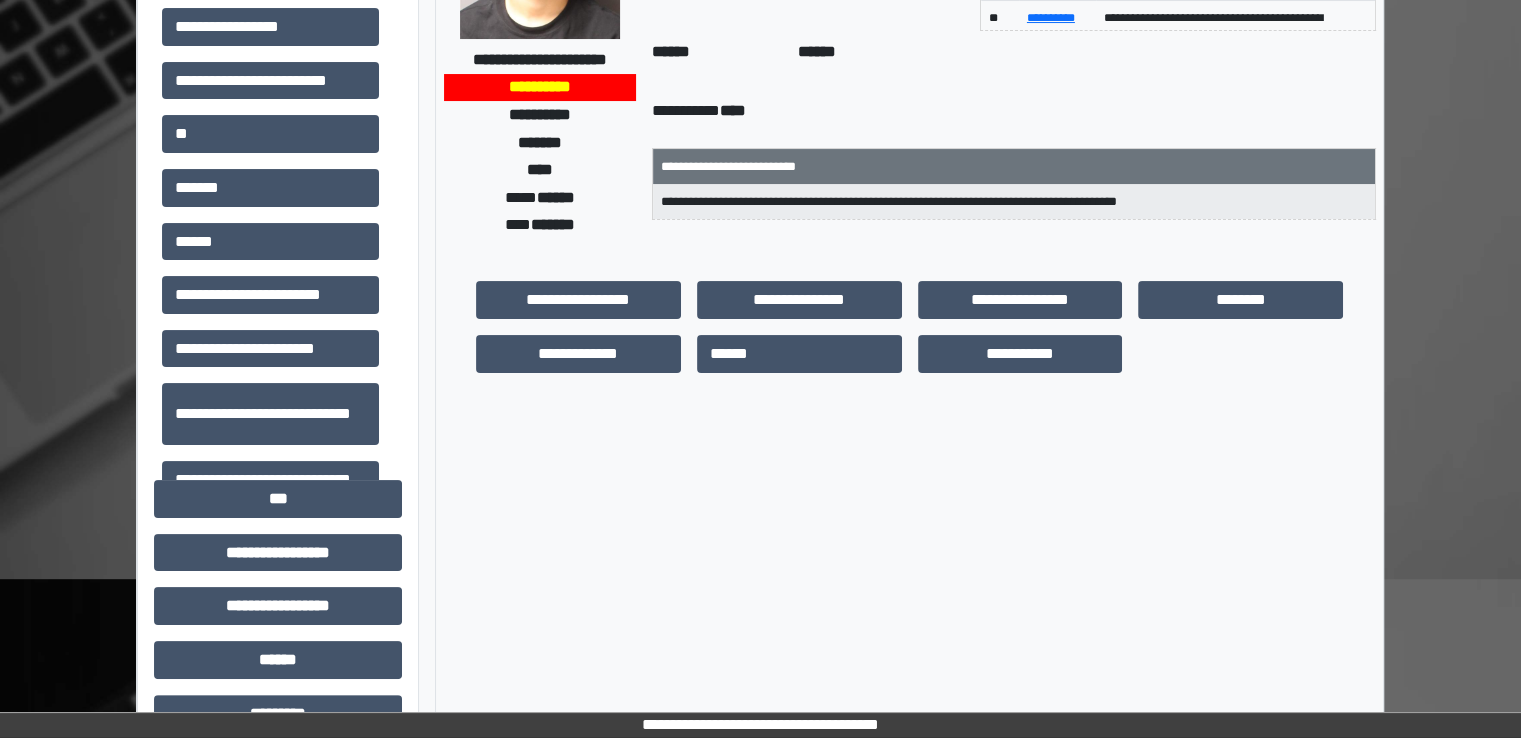 scroll, scrollTop: 0, scrollLeft: 0, axis: both 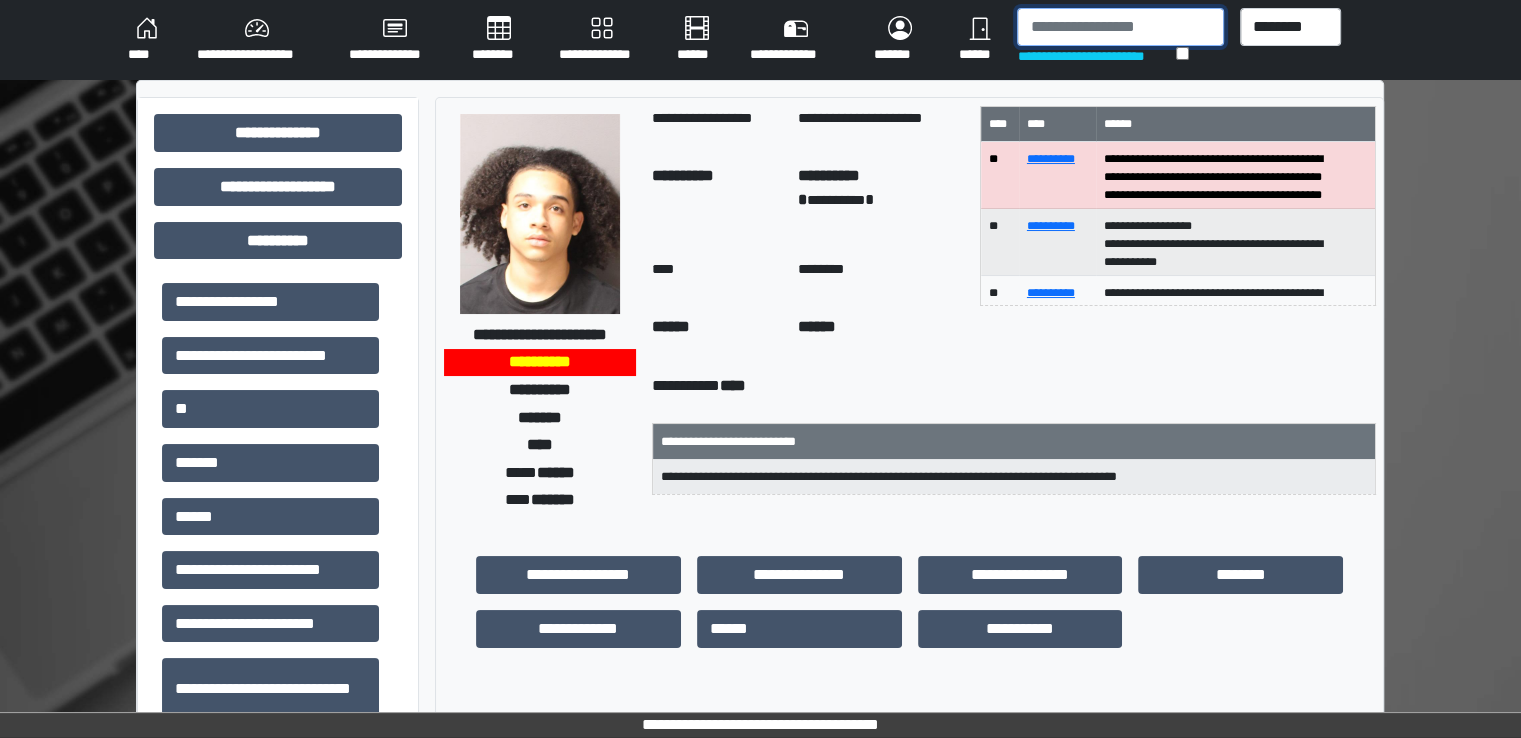 click at bounding box center (1120, 27) 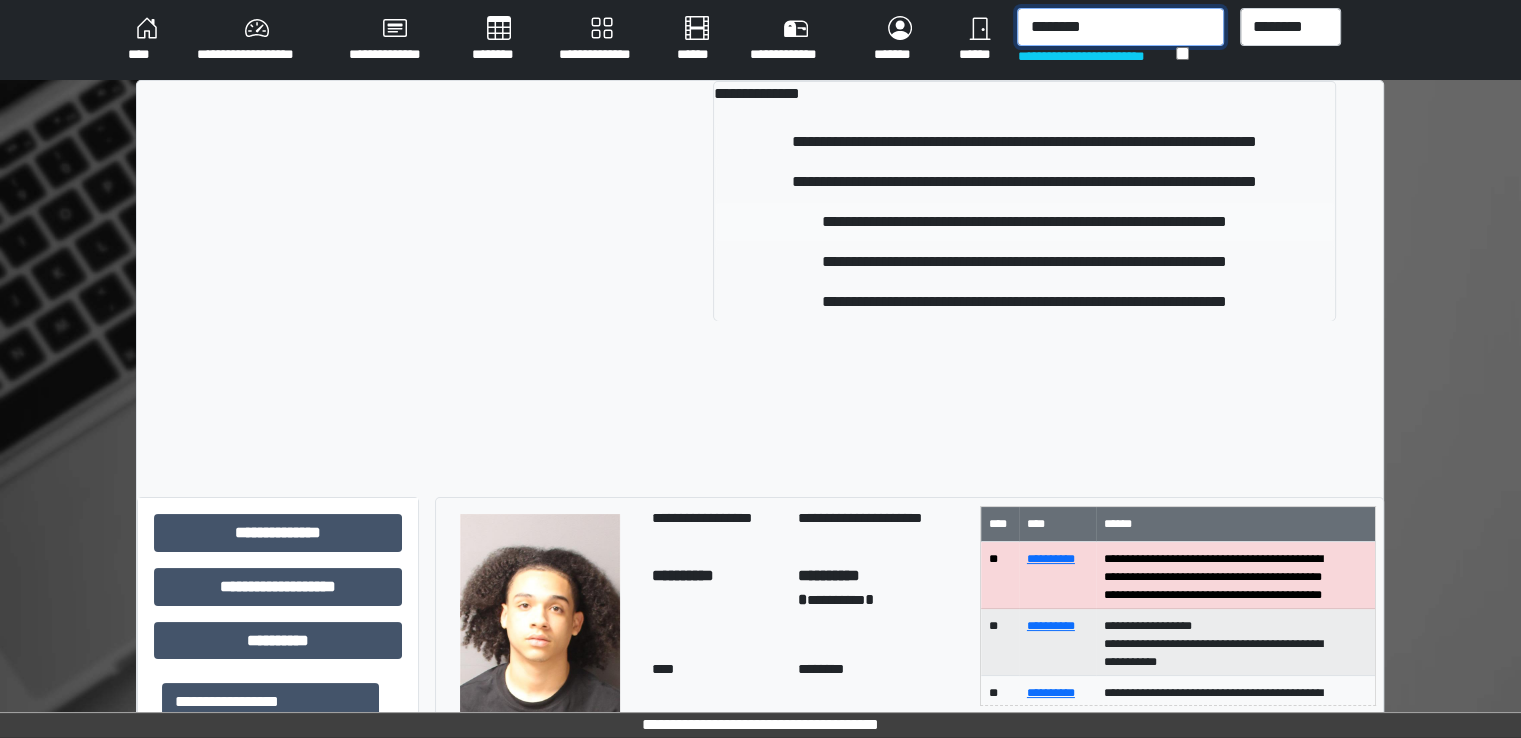 type on "********" 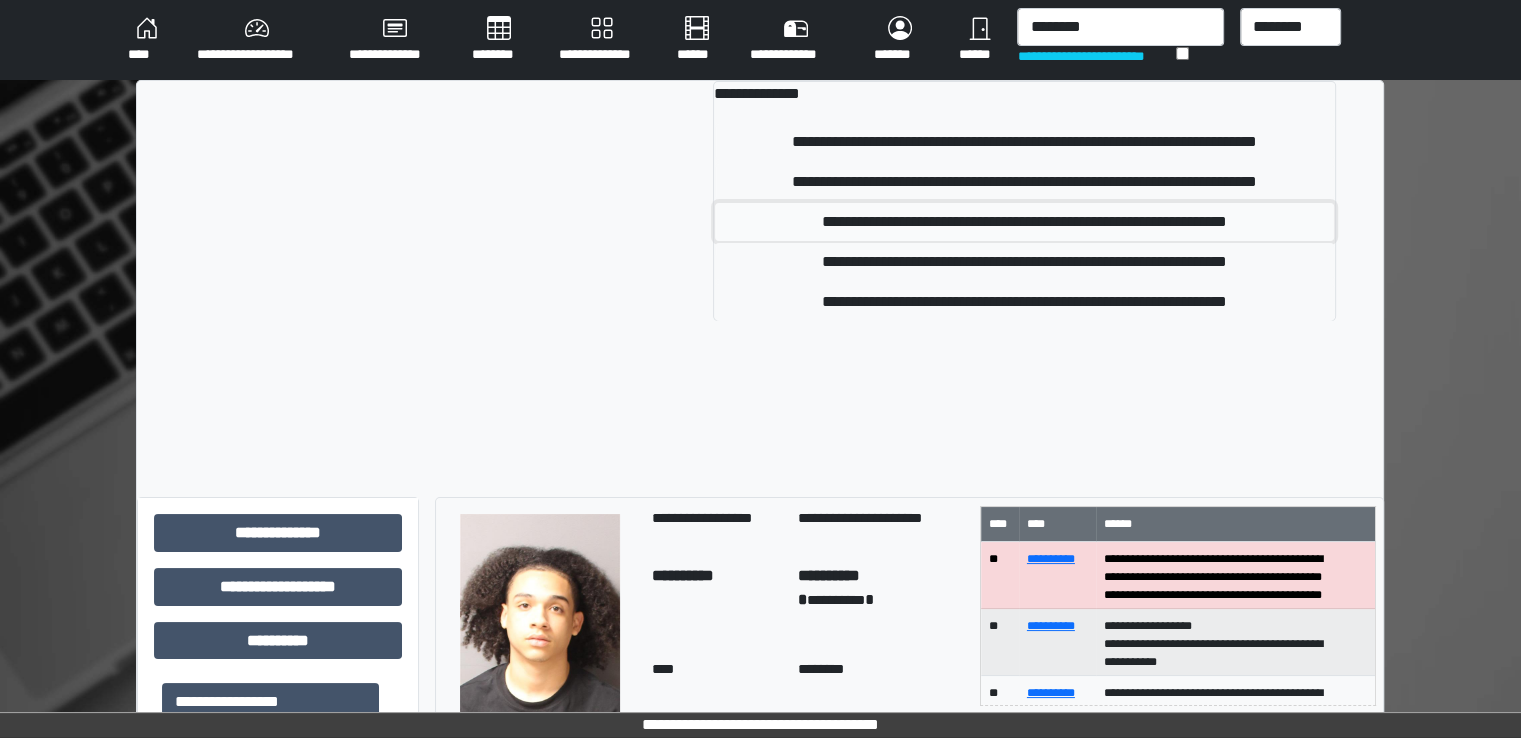 click on "**********" at bounding box center [1024, 222] 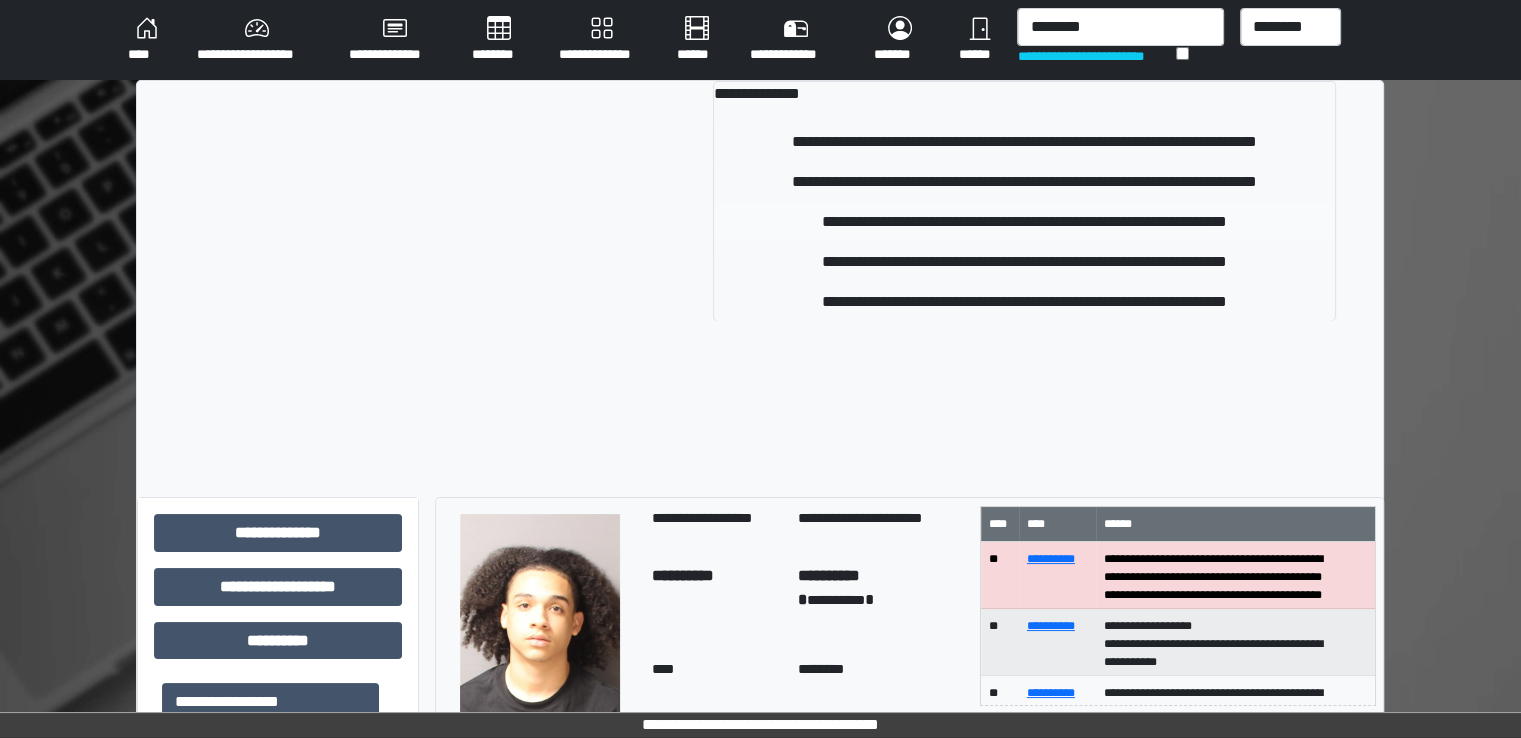 type 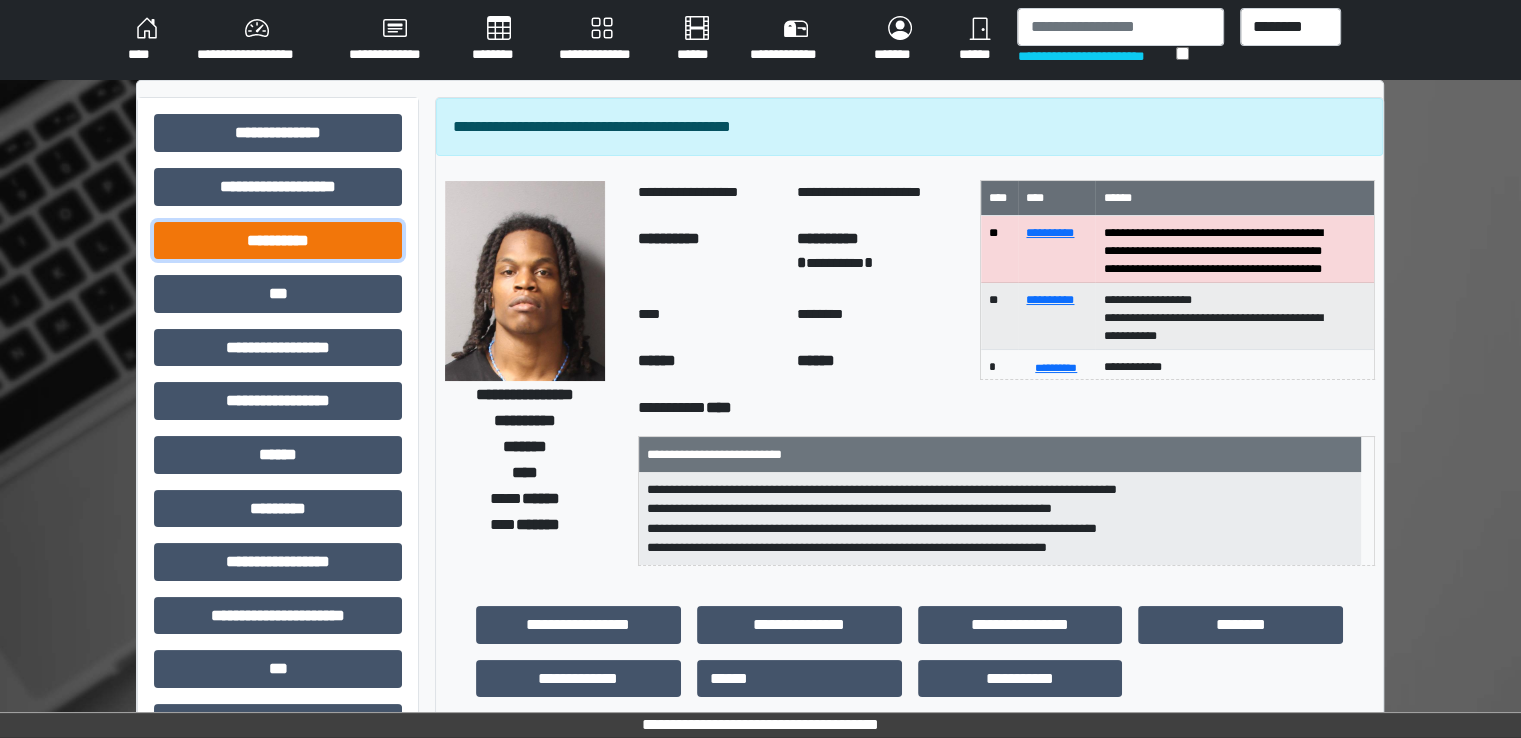 click on "**********" at bounding box center [278, 241] 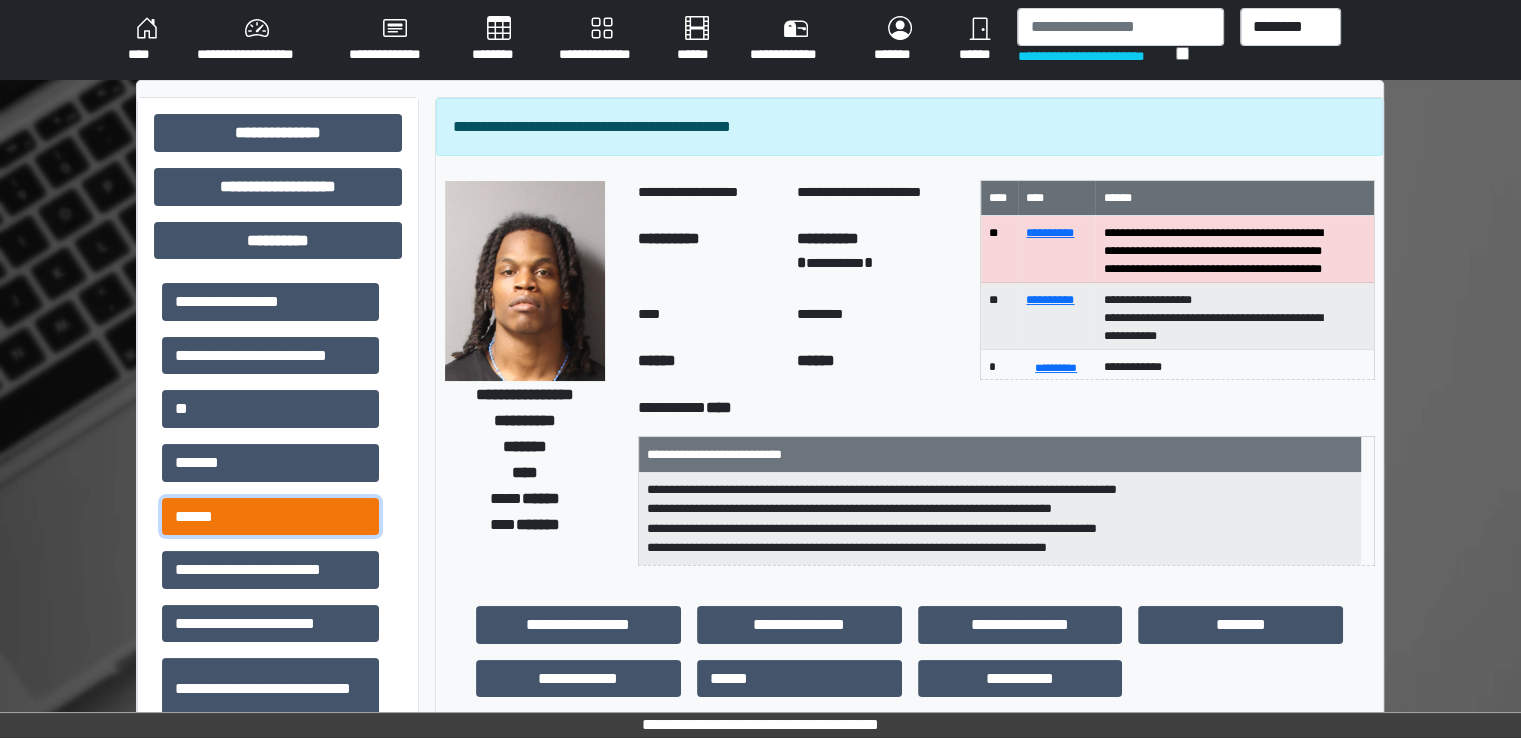 click on "******" at bounding box center [270, 517] 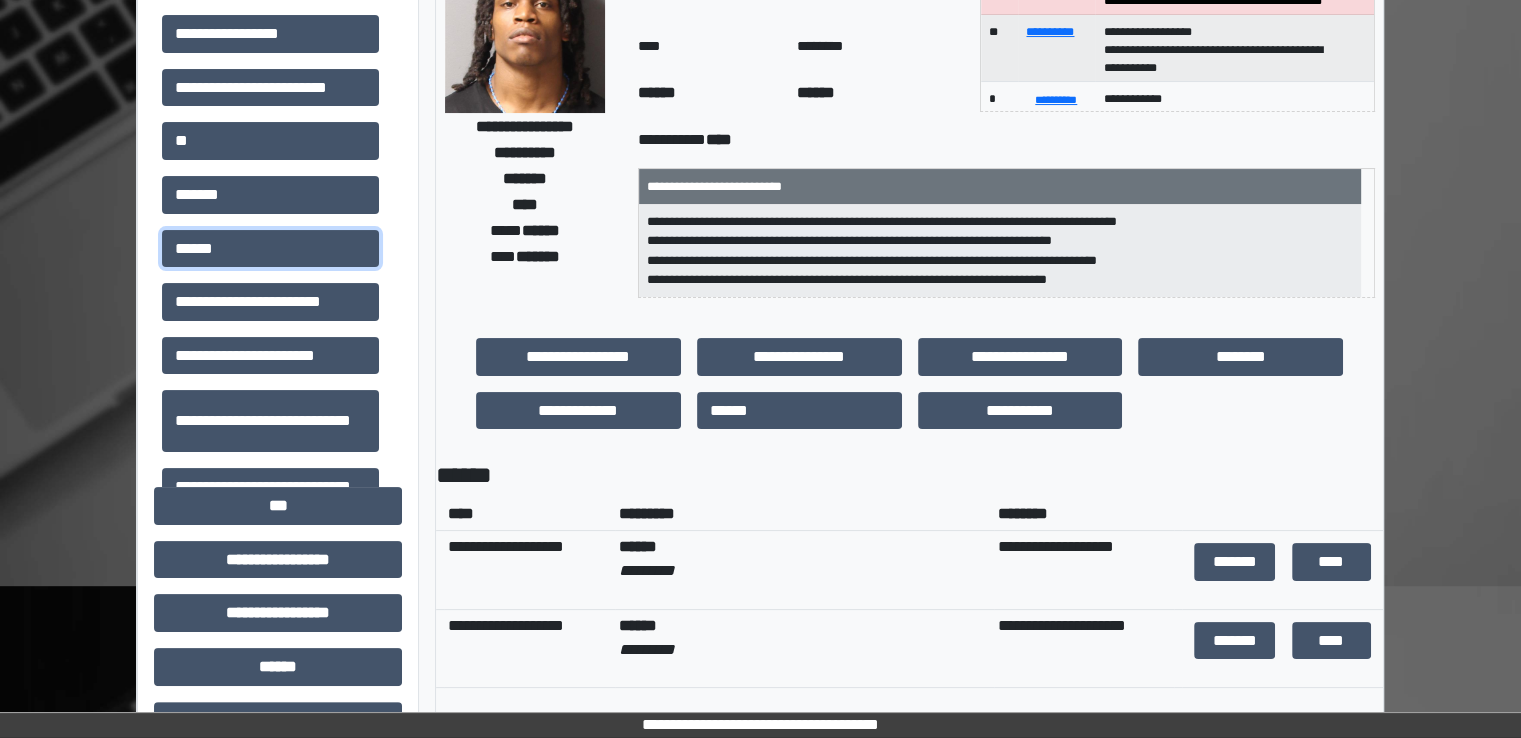 scroll, scrollTop: 300, scrollLeft: 0, axis: vertical 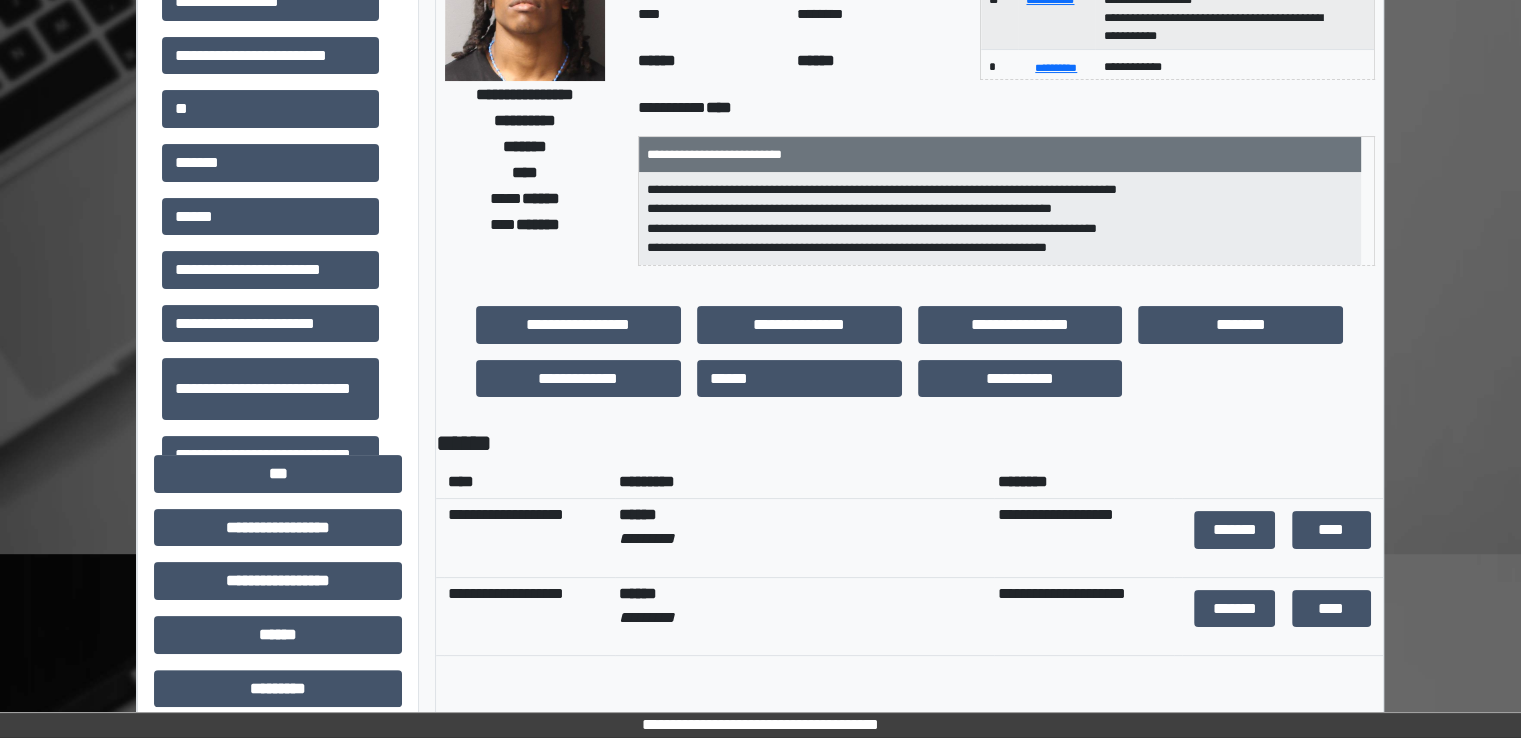 click on "****" at bounding box center [1331, 530] 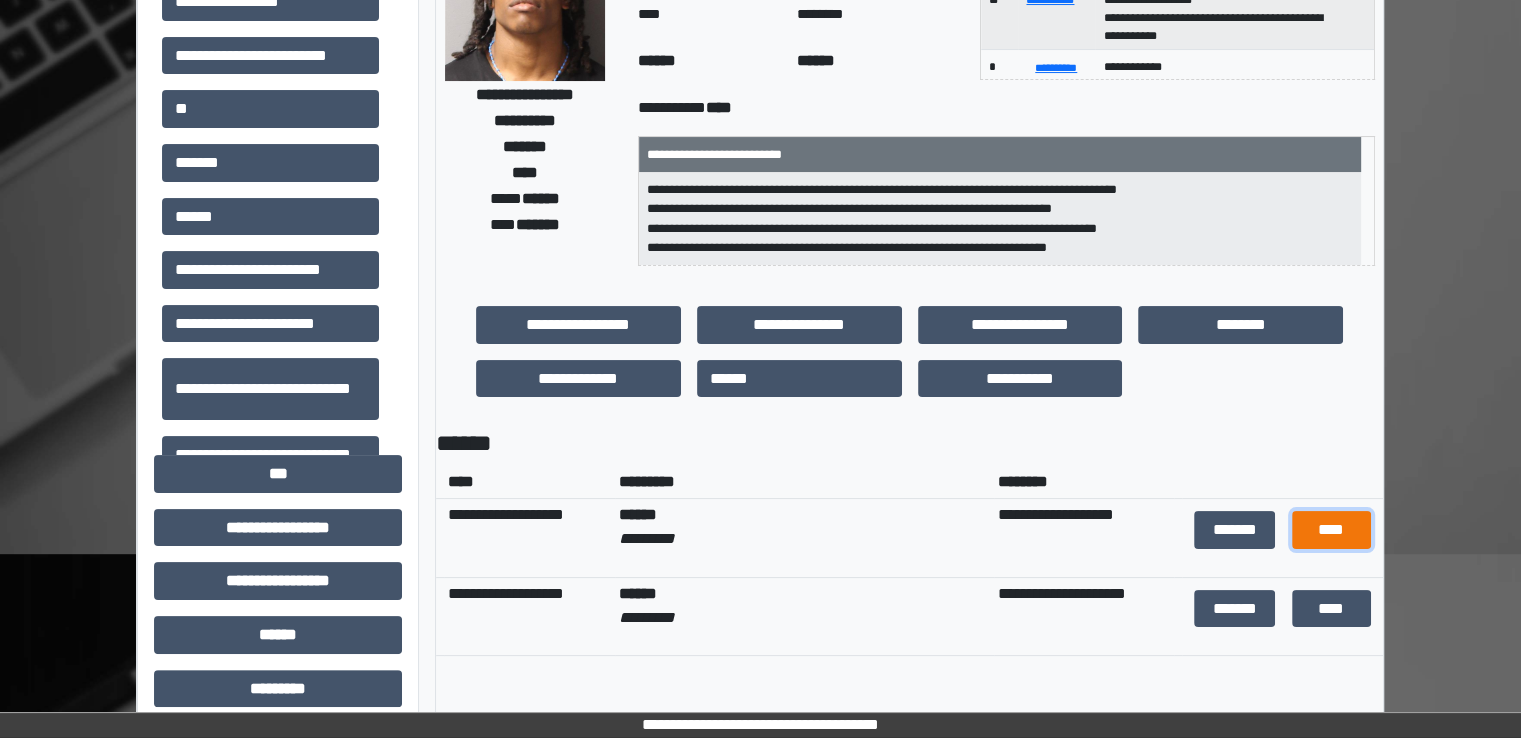 click on "****" at bounding box center [1331, 530] 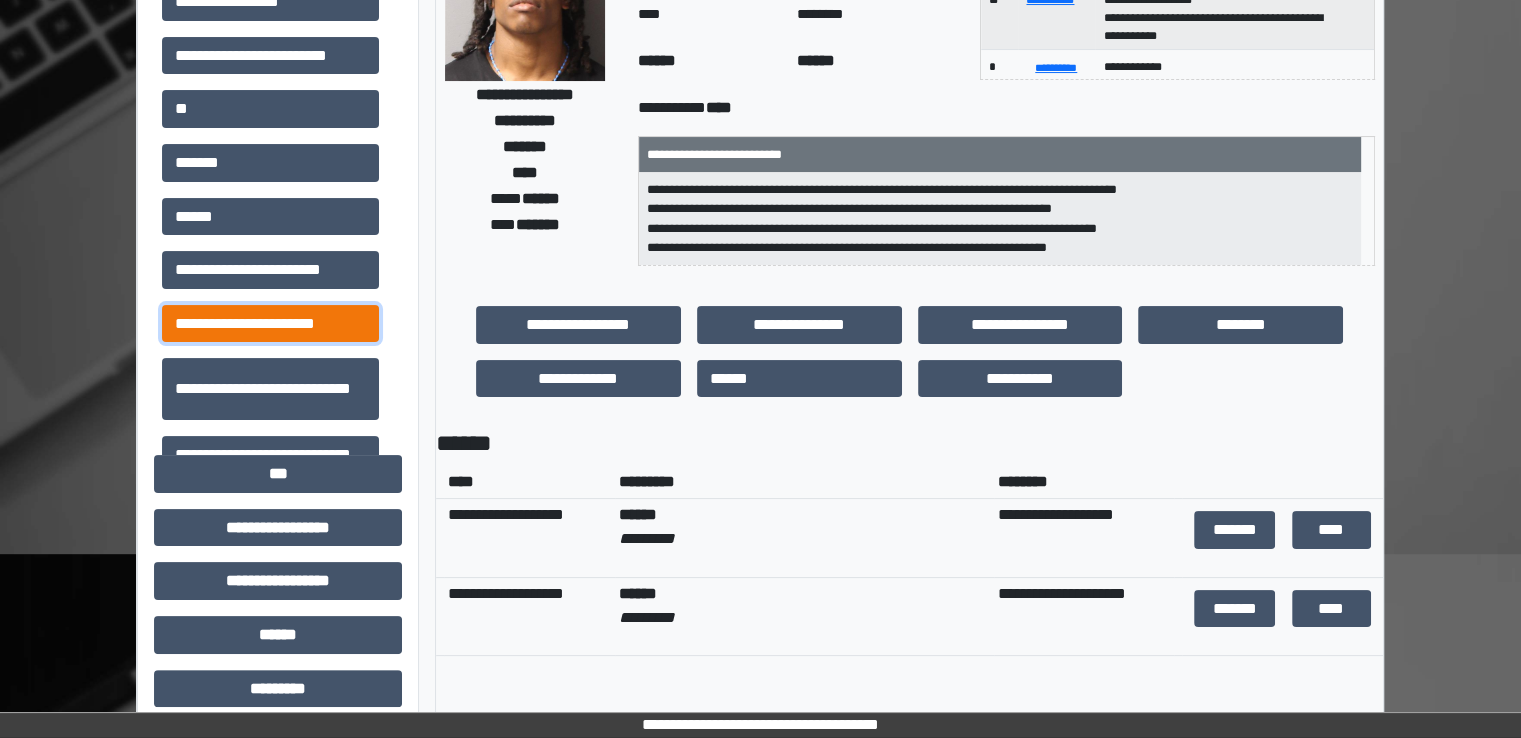 click on "**********" at bounding box center (270, 324) 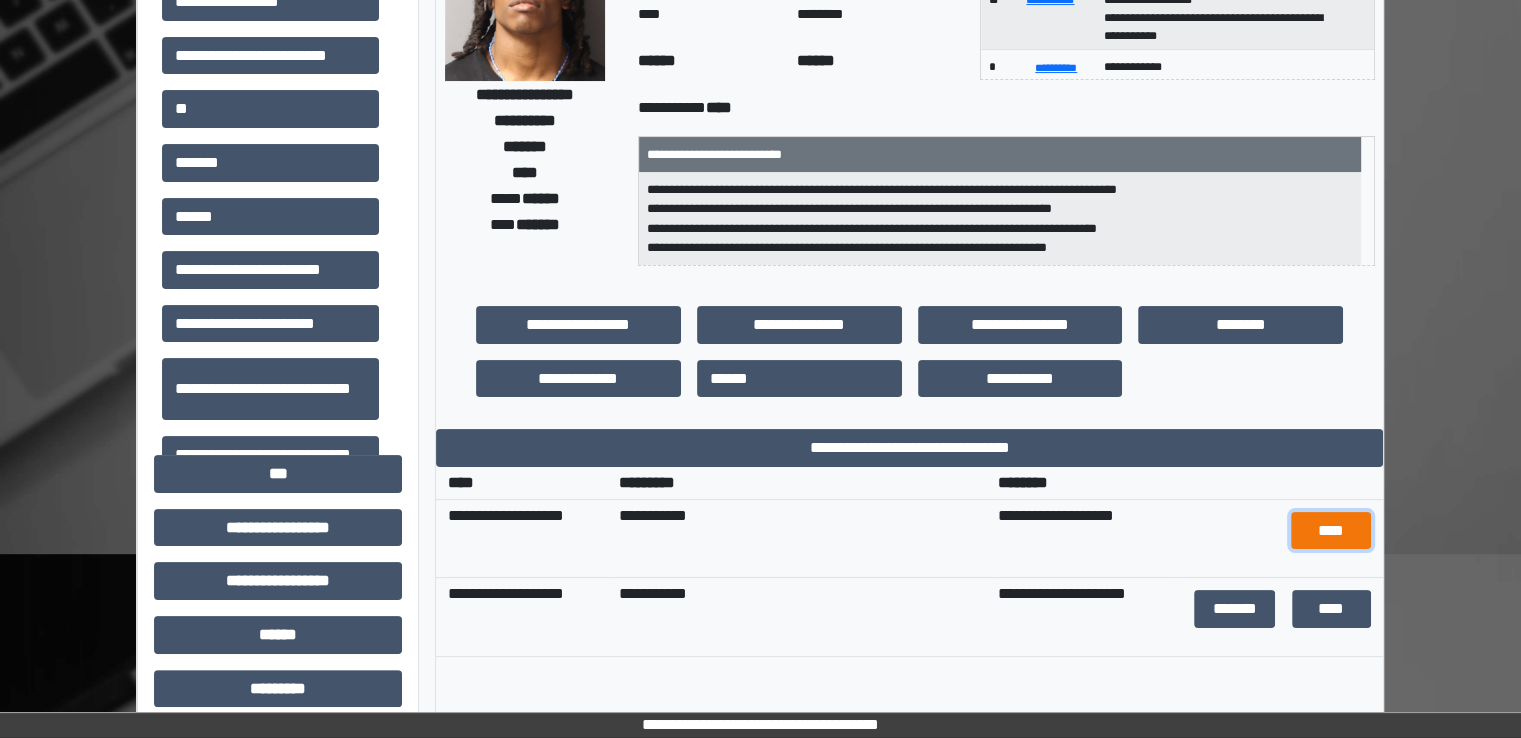 click on "****" at bounding box center [1331, 531] 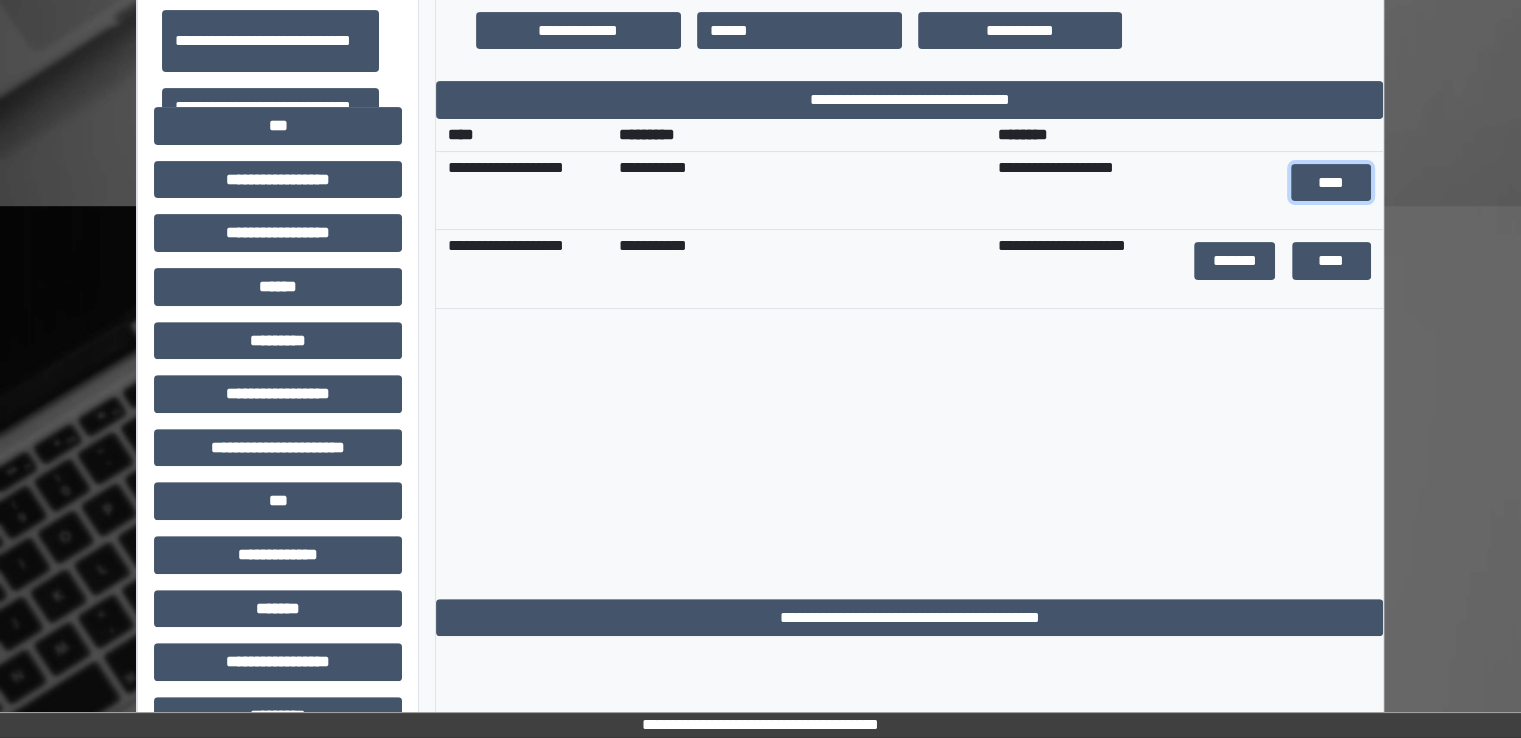scroll, scrollTop: 908, scrollLeft: 0, axis: vertical 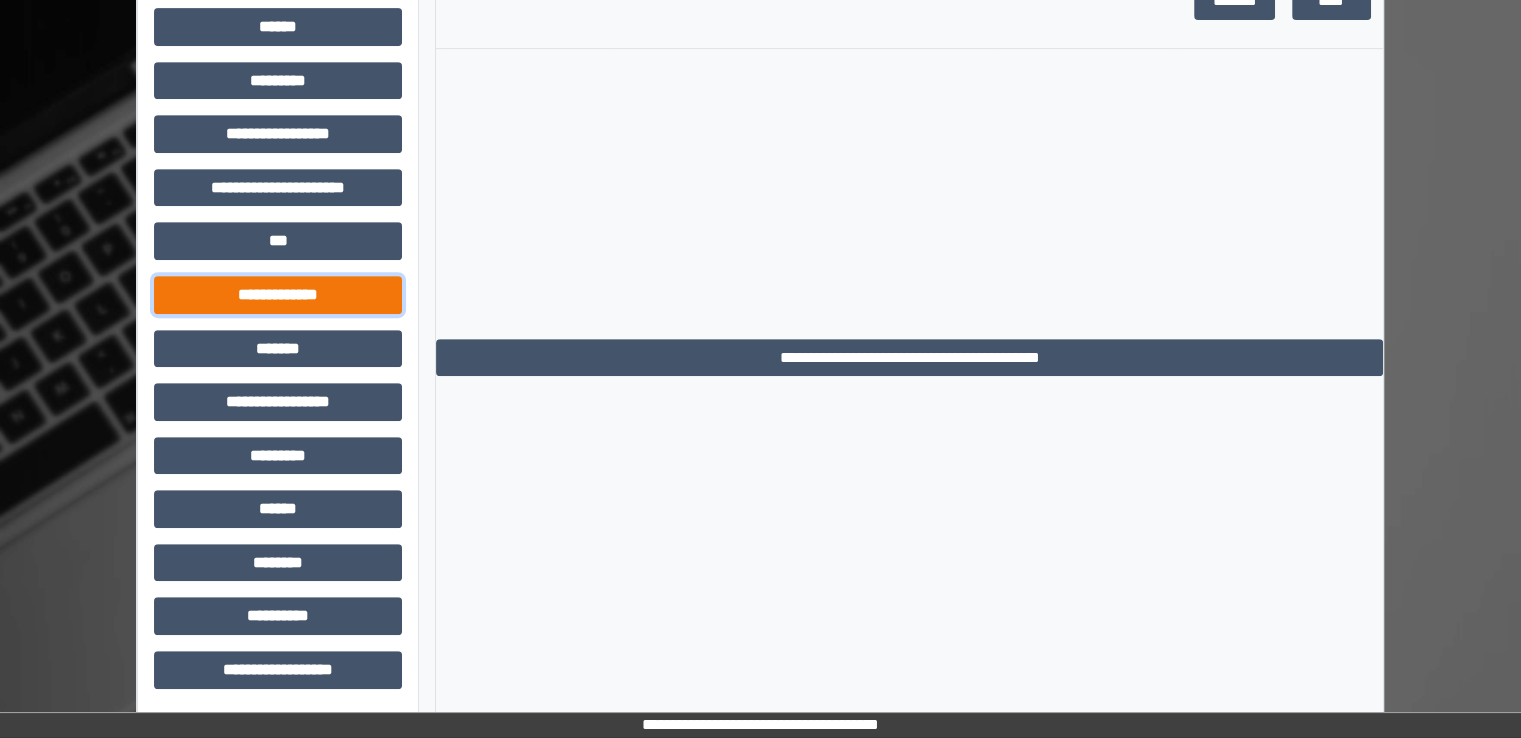 click on "**********" at bounding box center (278, 295) 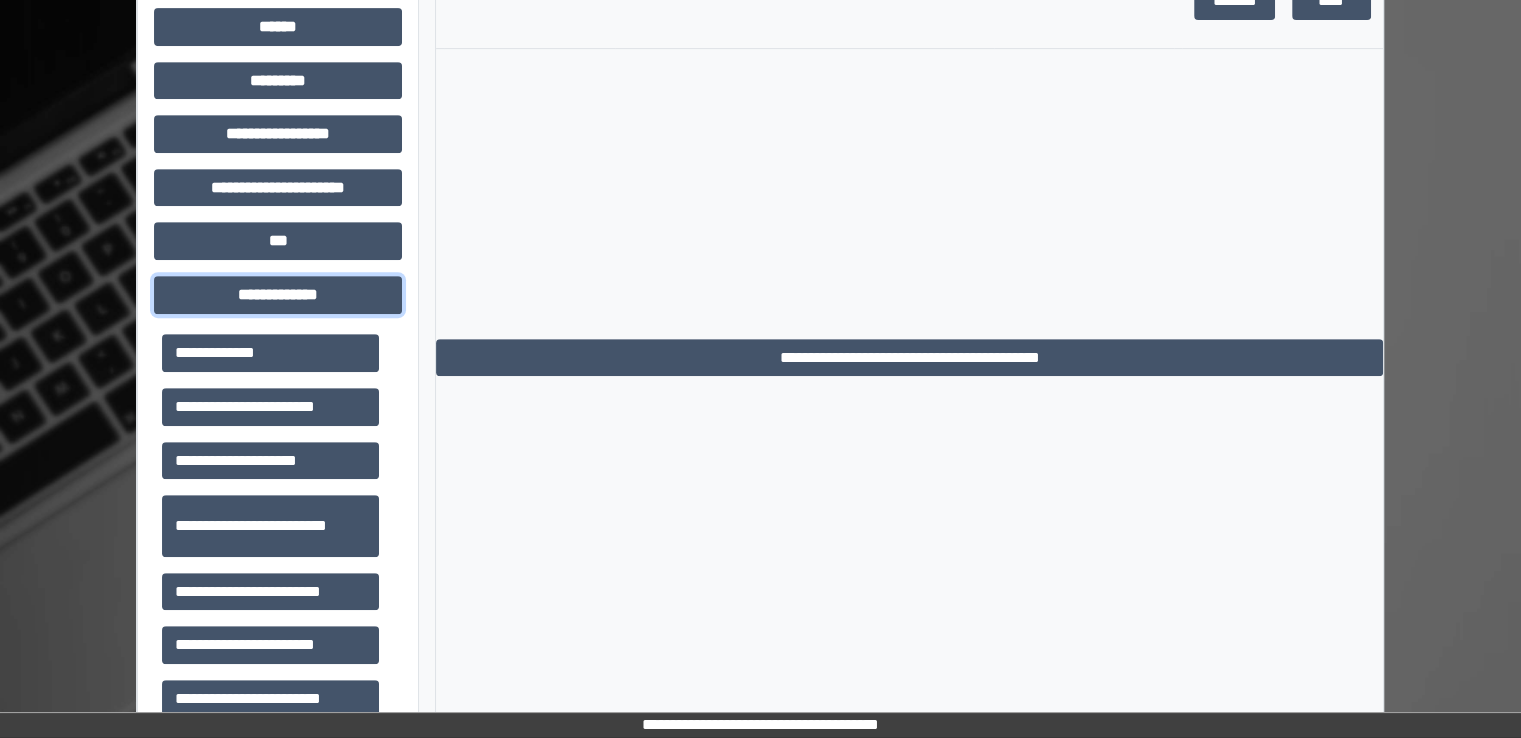 scroll, scrollTop: 600, scrollLeft: 0, axis: vertical 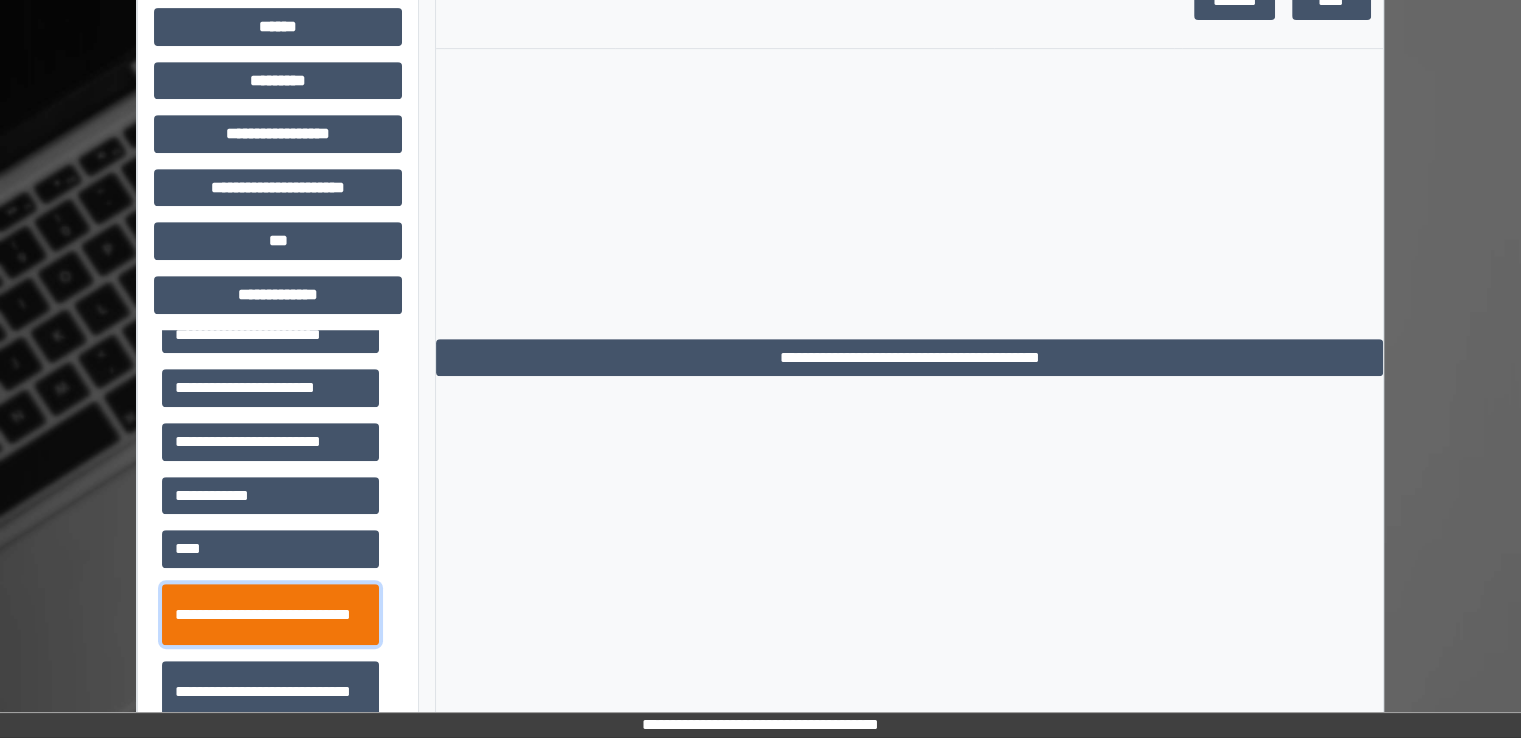 click on "**********" at bounding box center [270, 615] 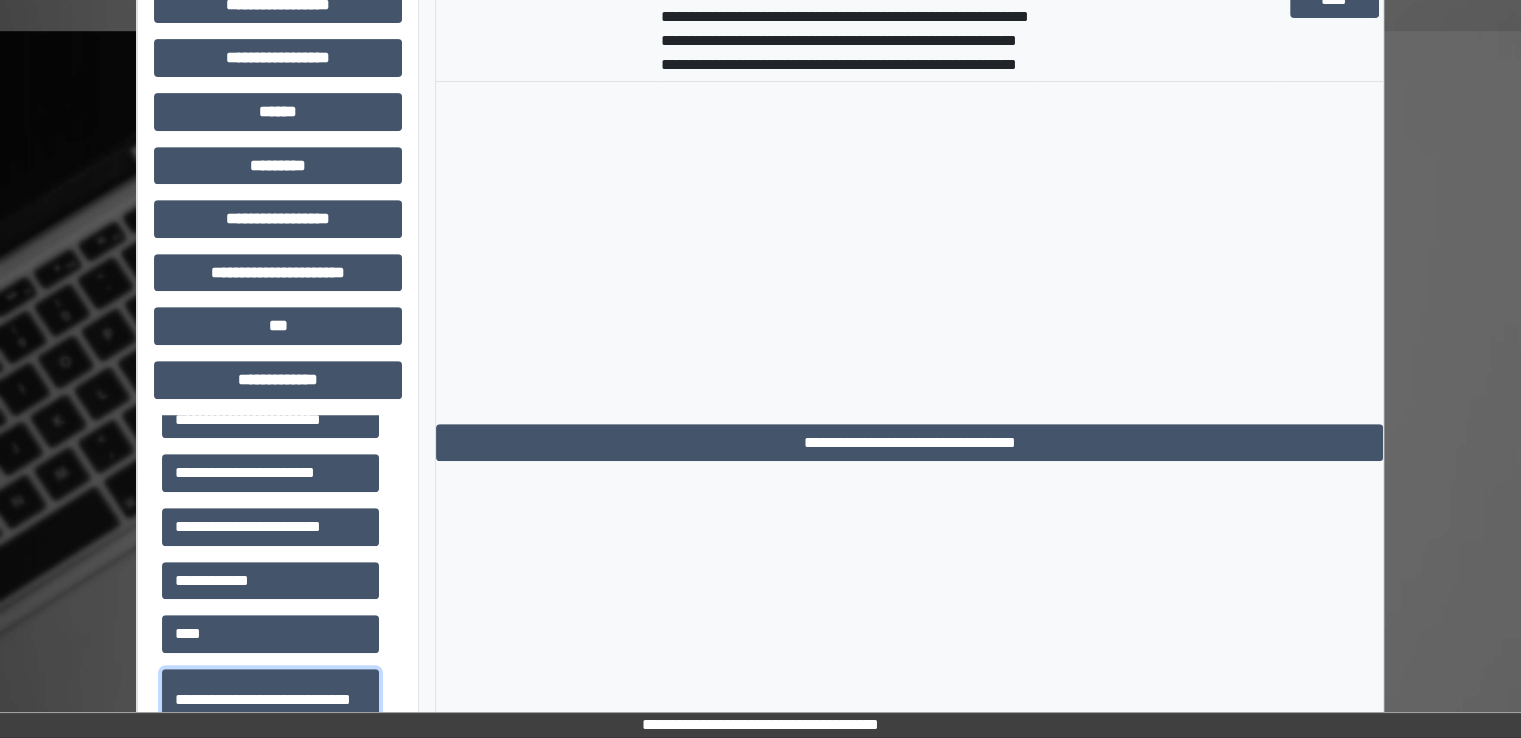scroll, scrollTop: 708, scrollLeft: 0, axis: vertical 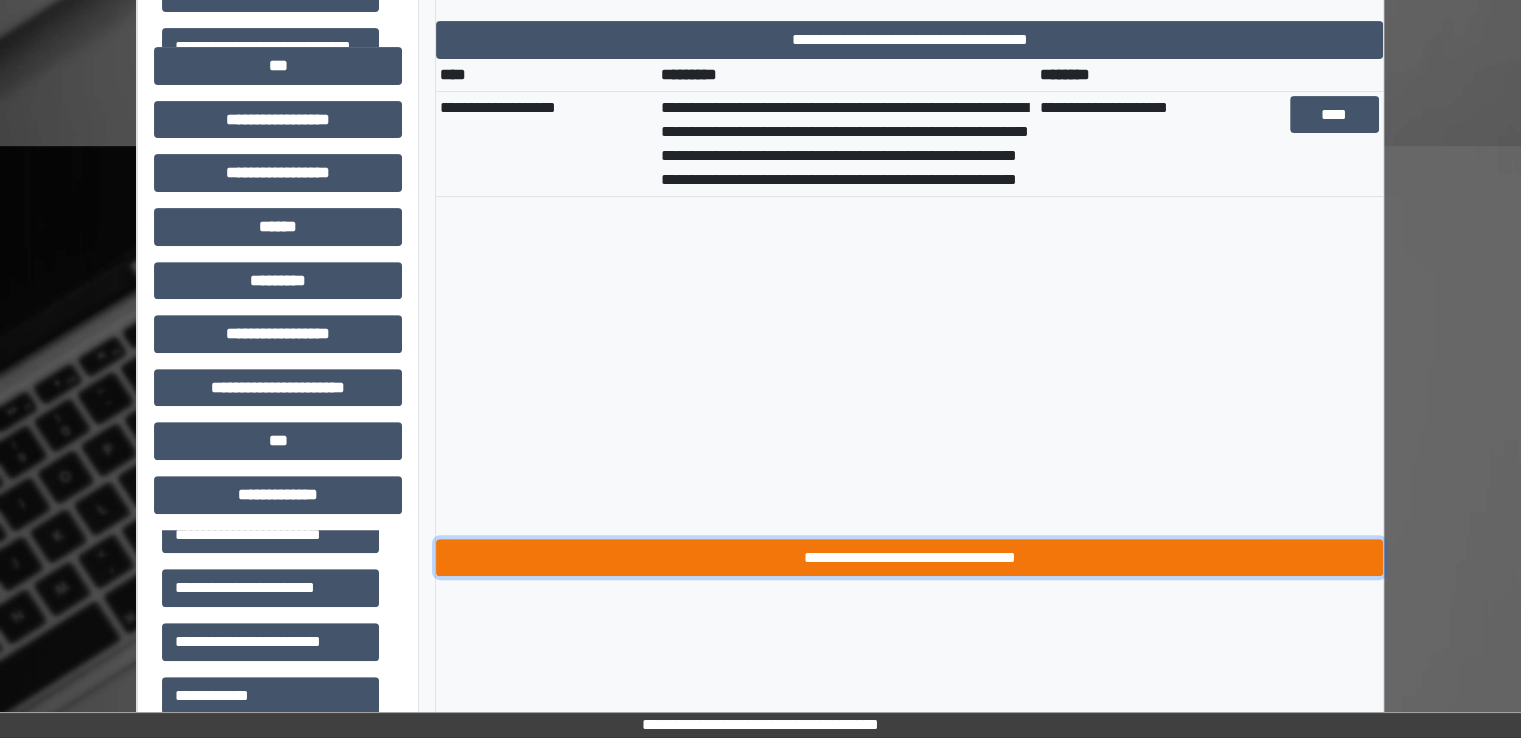 click on "**********" at bounding box center (909, 558) 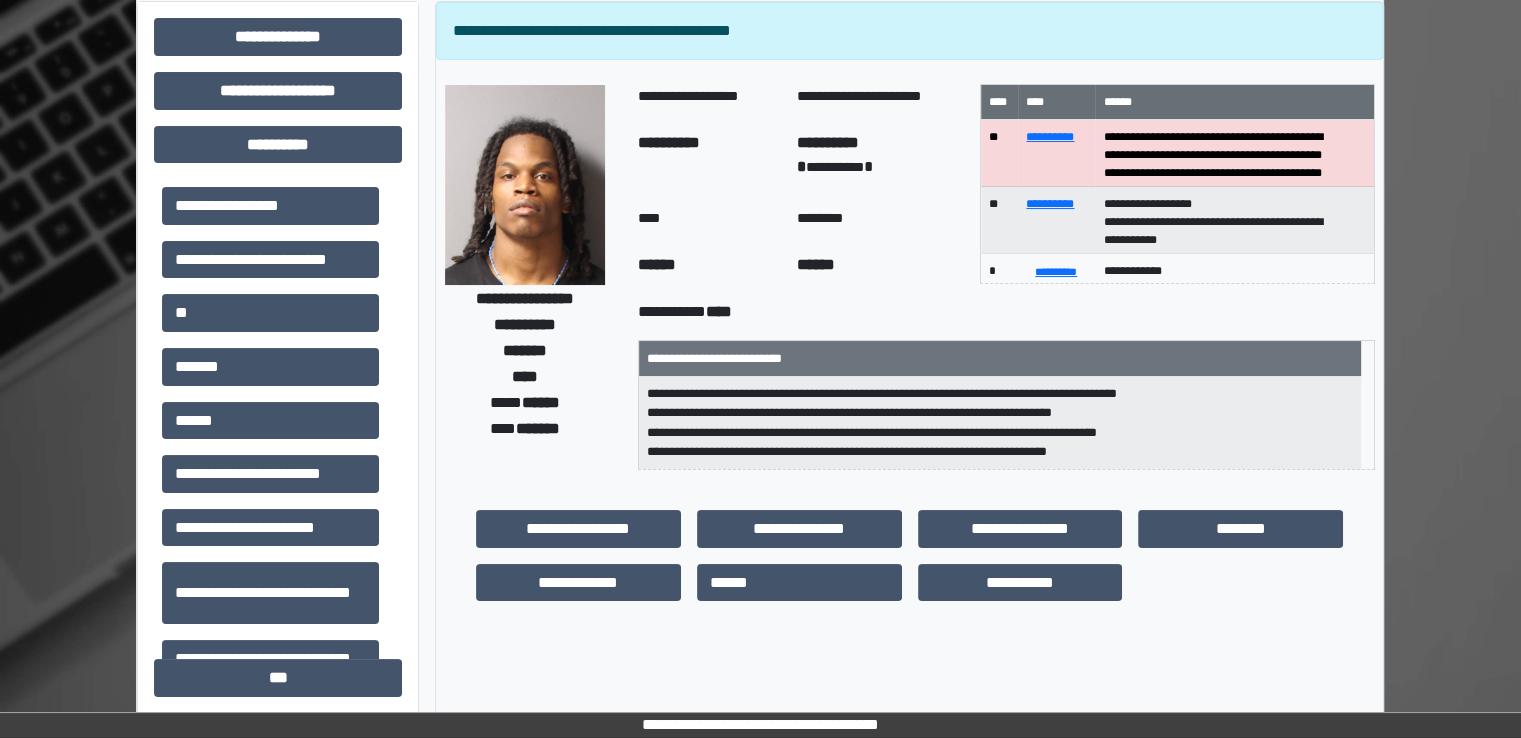 scroll, scrollTop: 0, scrollLeft: 0, axis: both 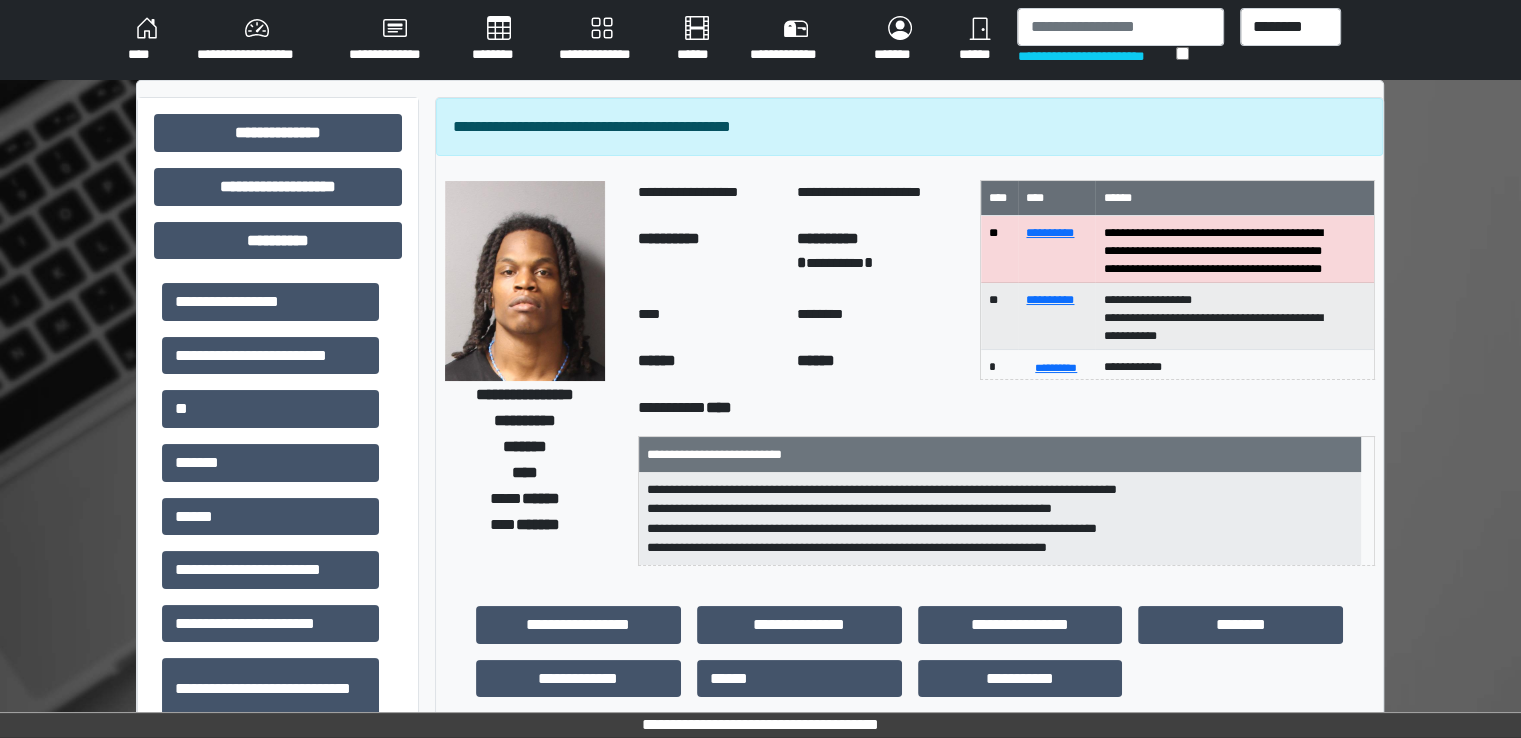 click on "********" at bounding box center [499, 40] 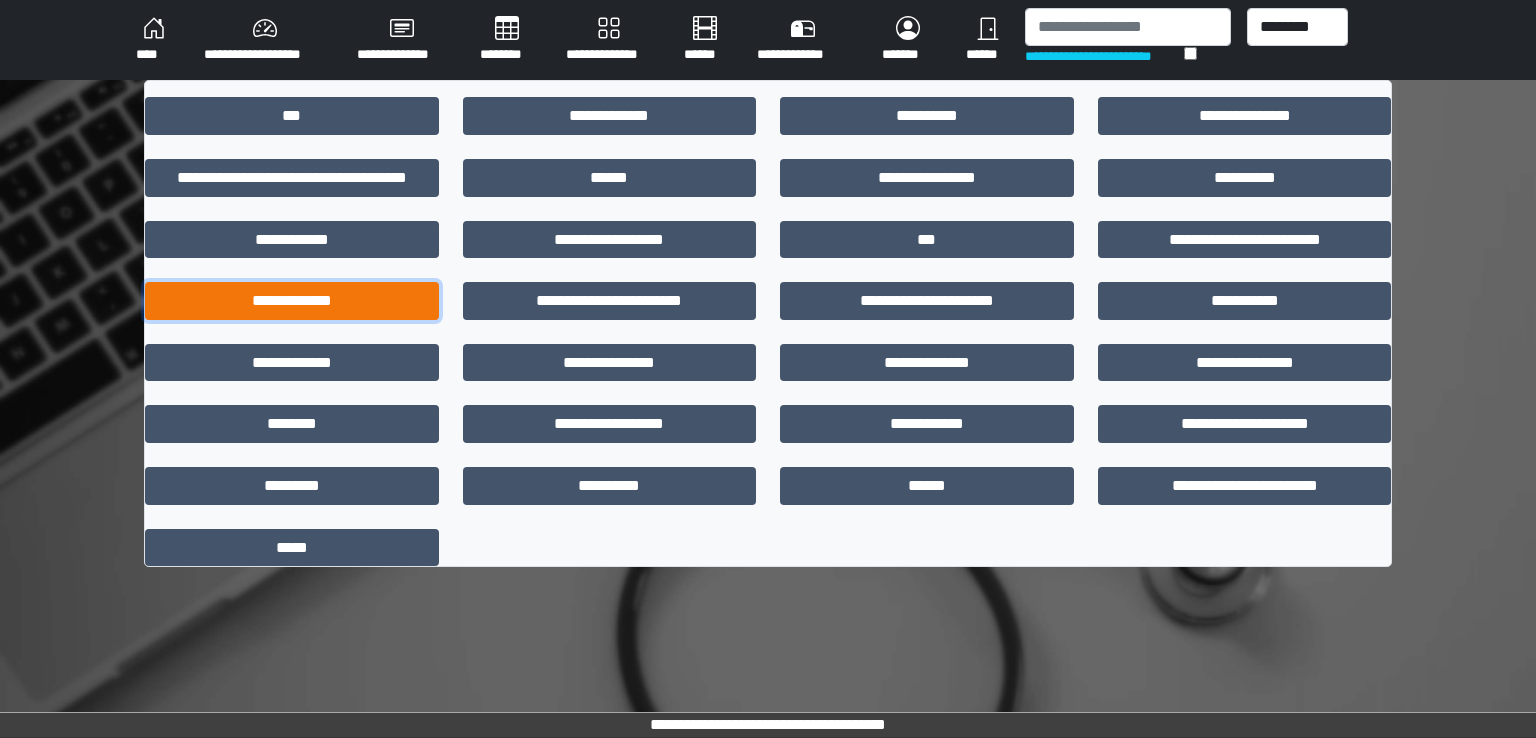 click on "**********" at bounding box center [292, 301] 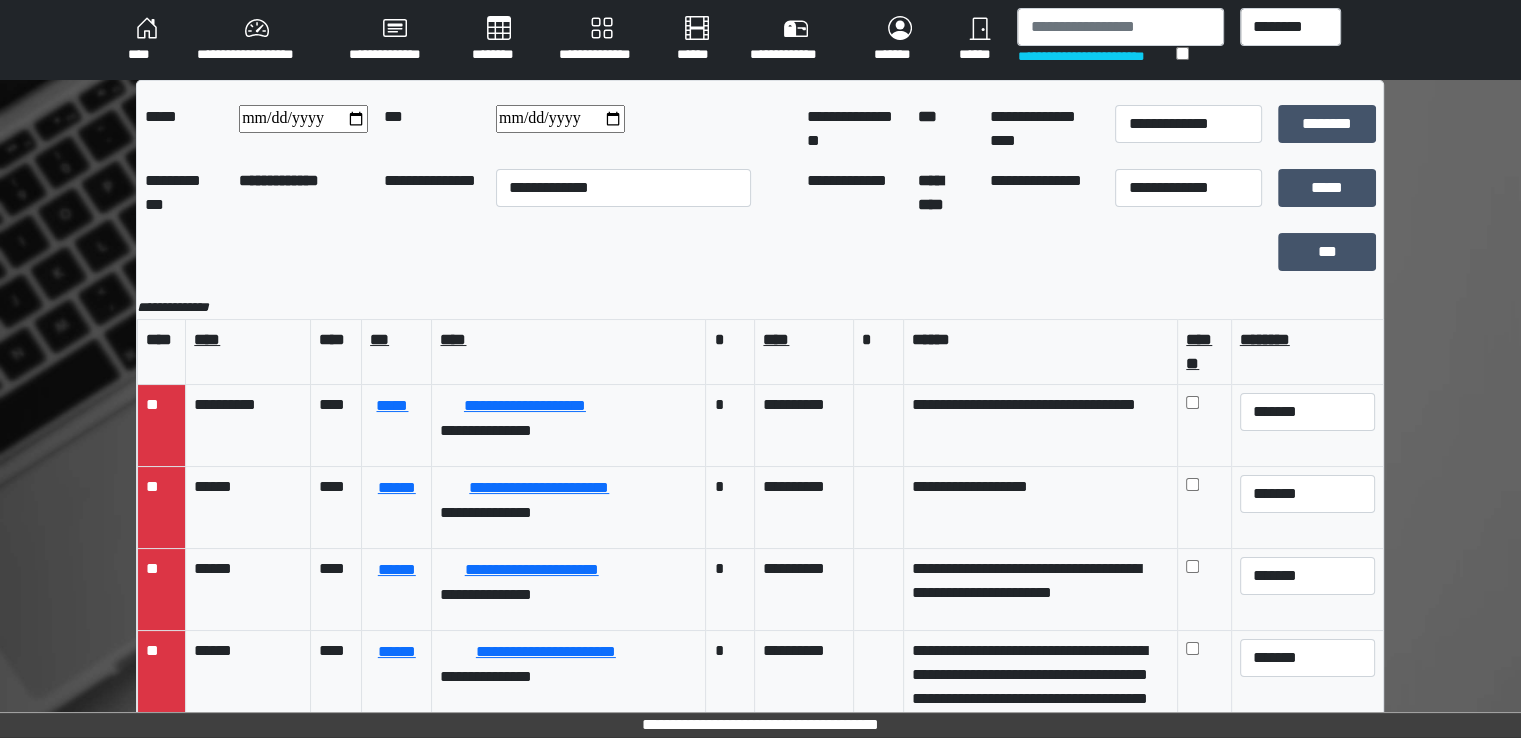 click on "****" at bounding box center (146, 40) 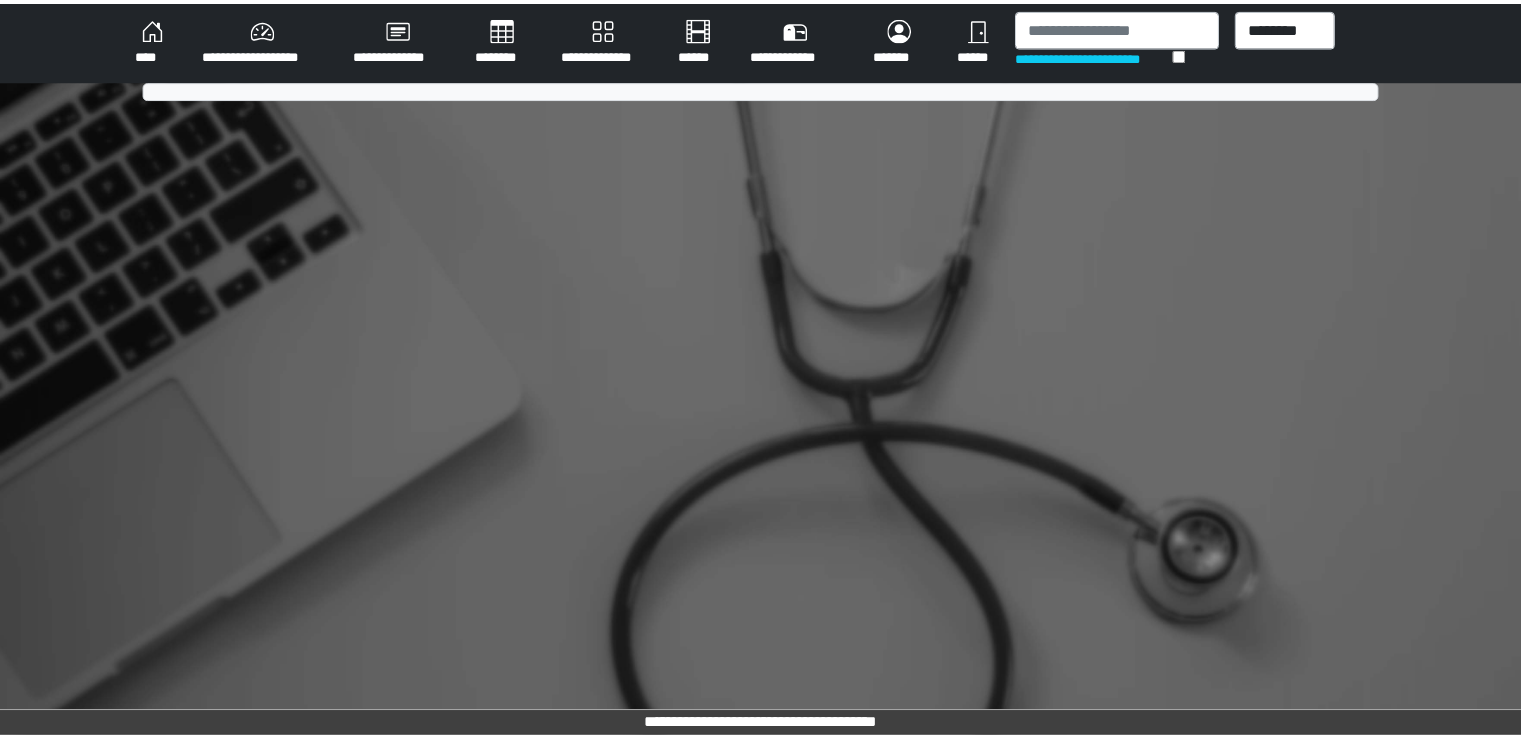 scroll, scrollTop: 0, scrollLeft: 0, axis: both 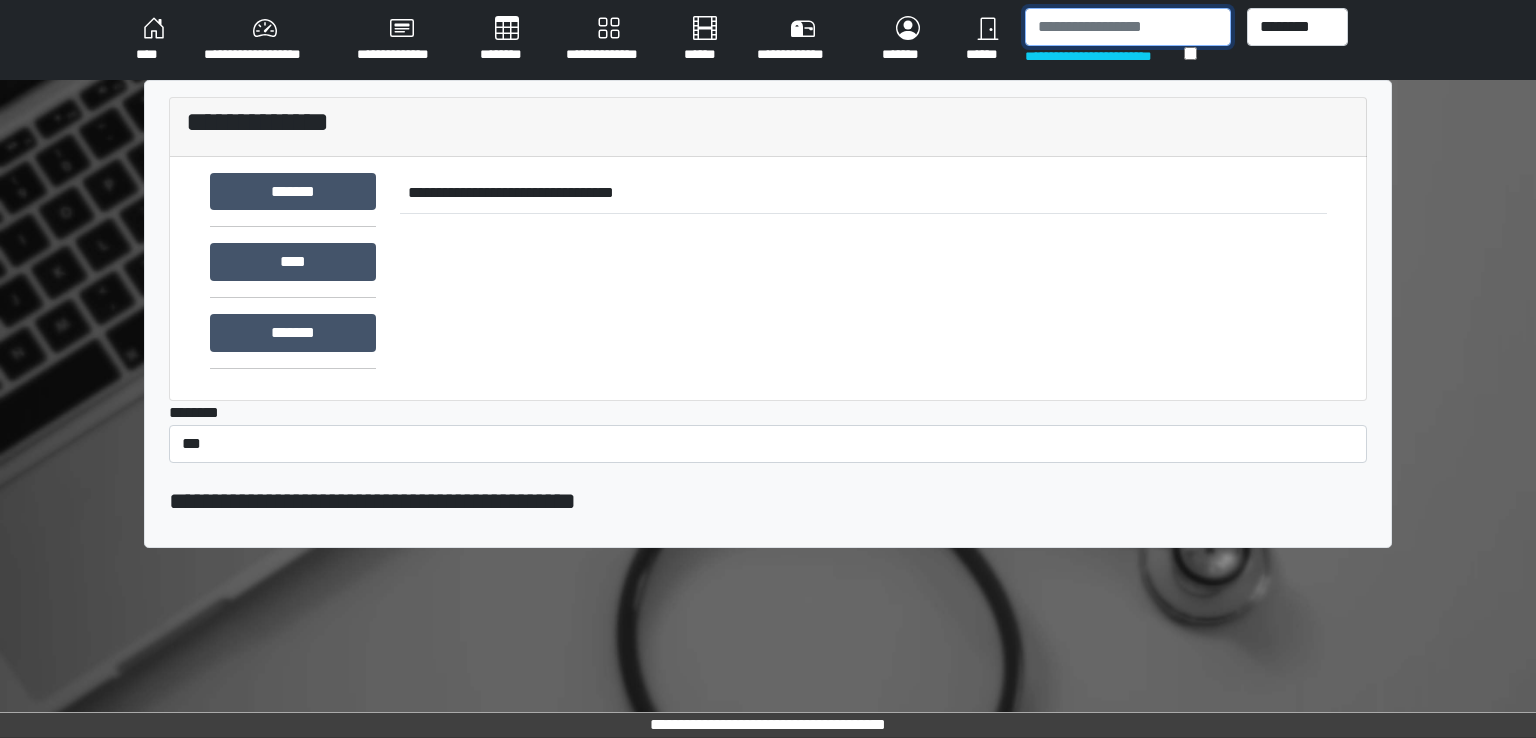 click at bounding box center [1128, 27] 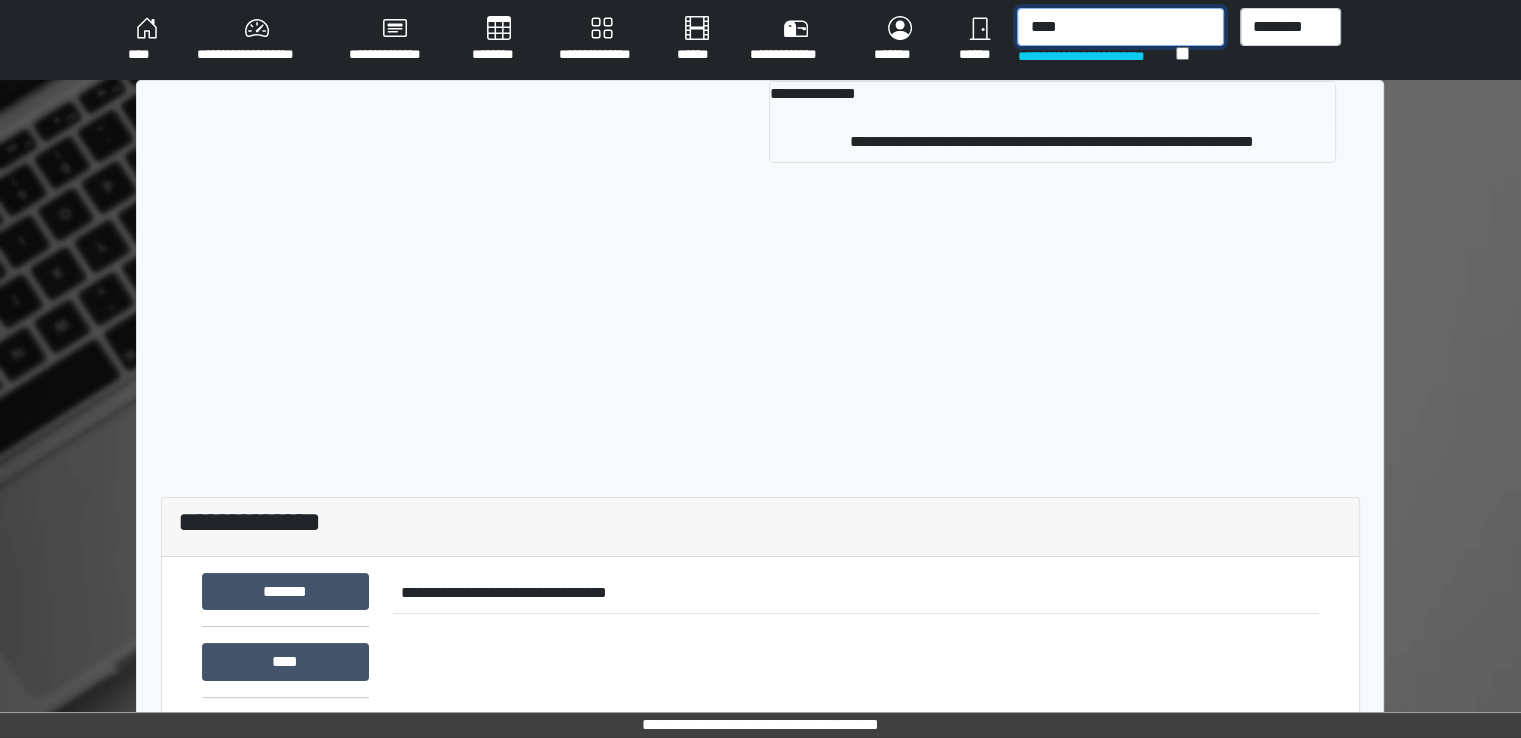 type on "****" 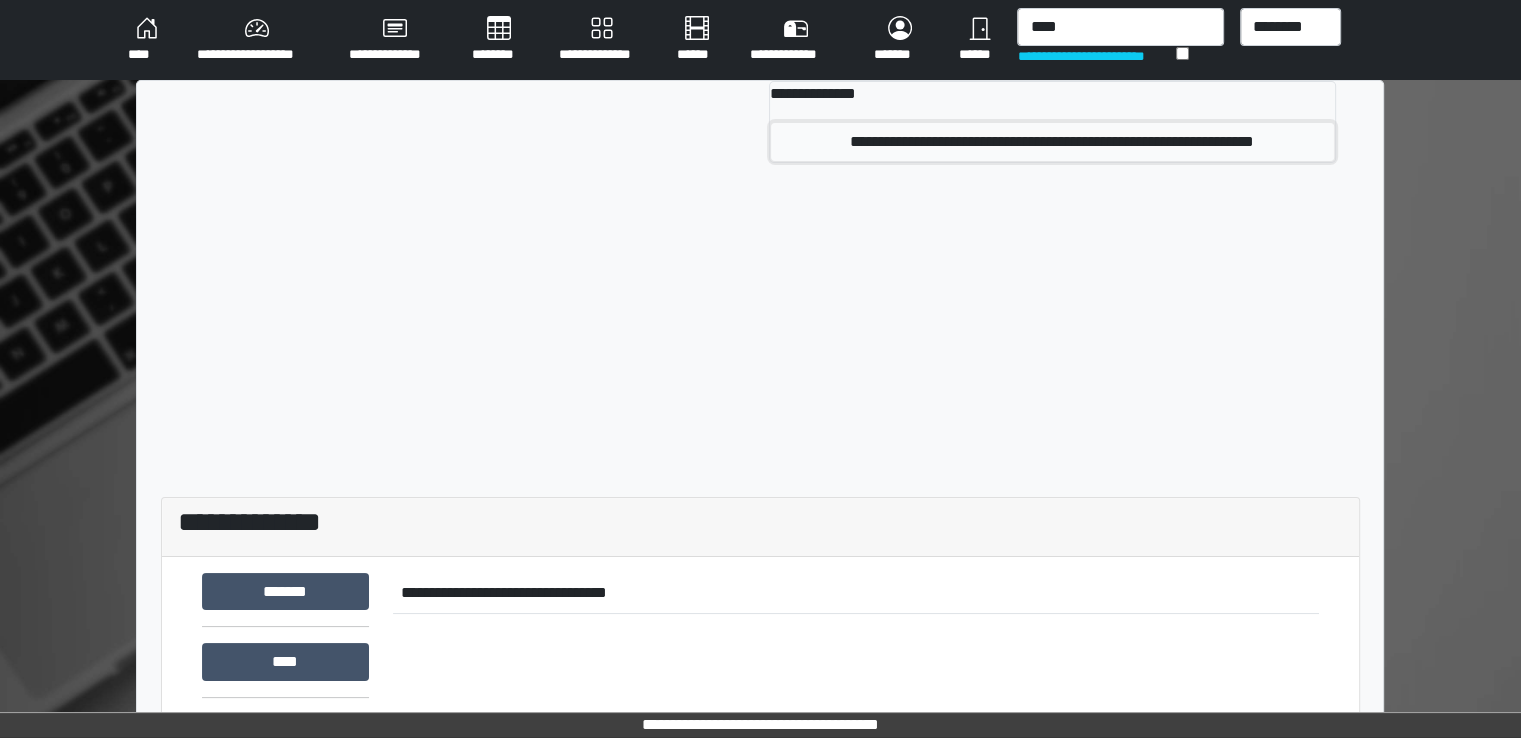 click on "**********" at bounding box center (1052, 142) 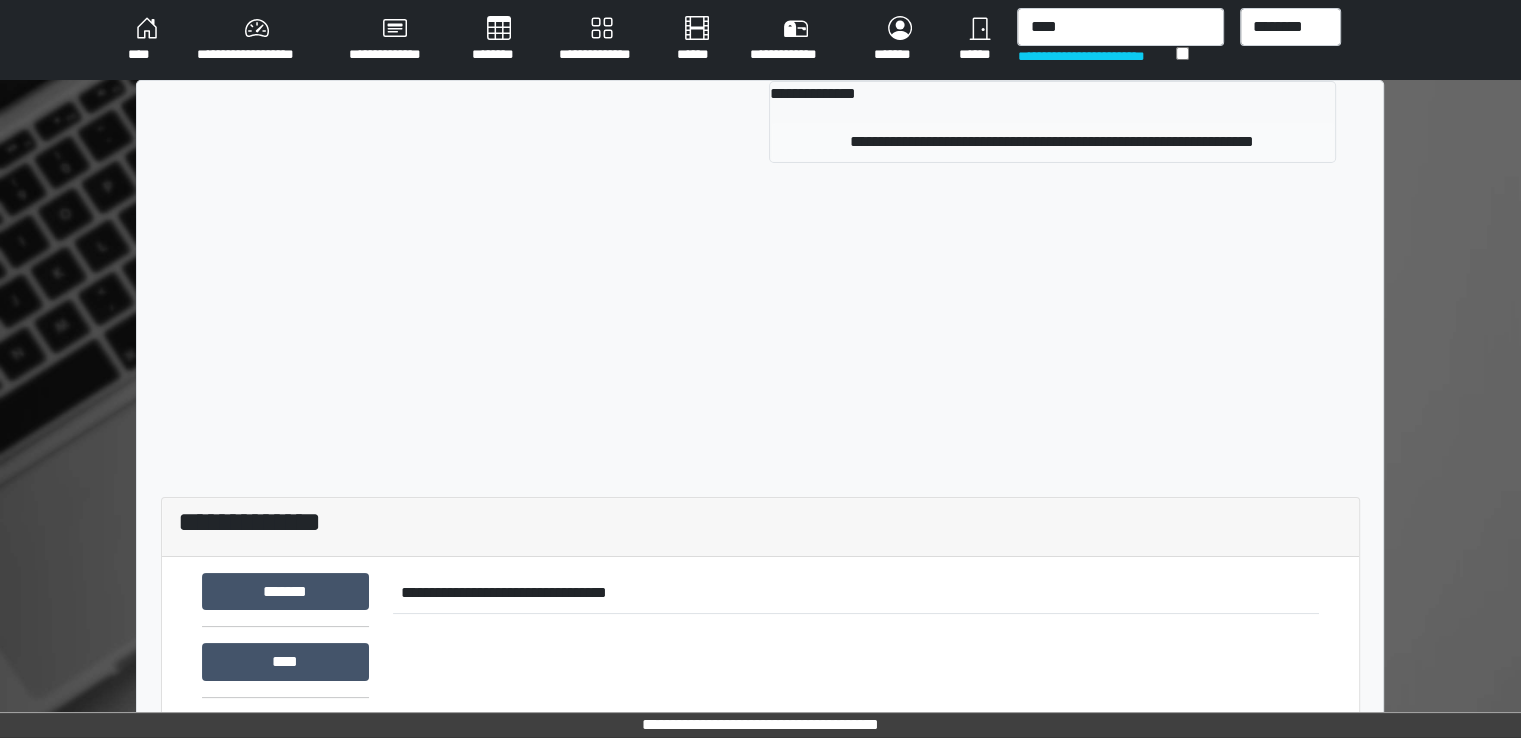 type 